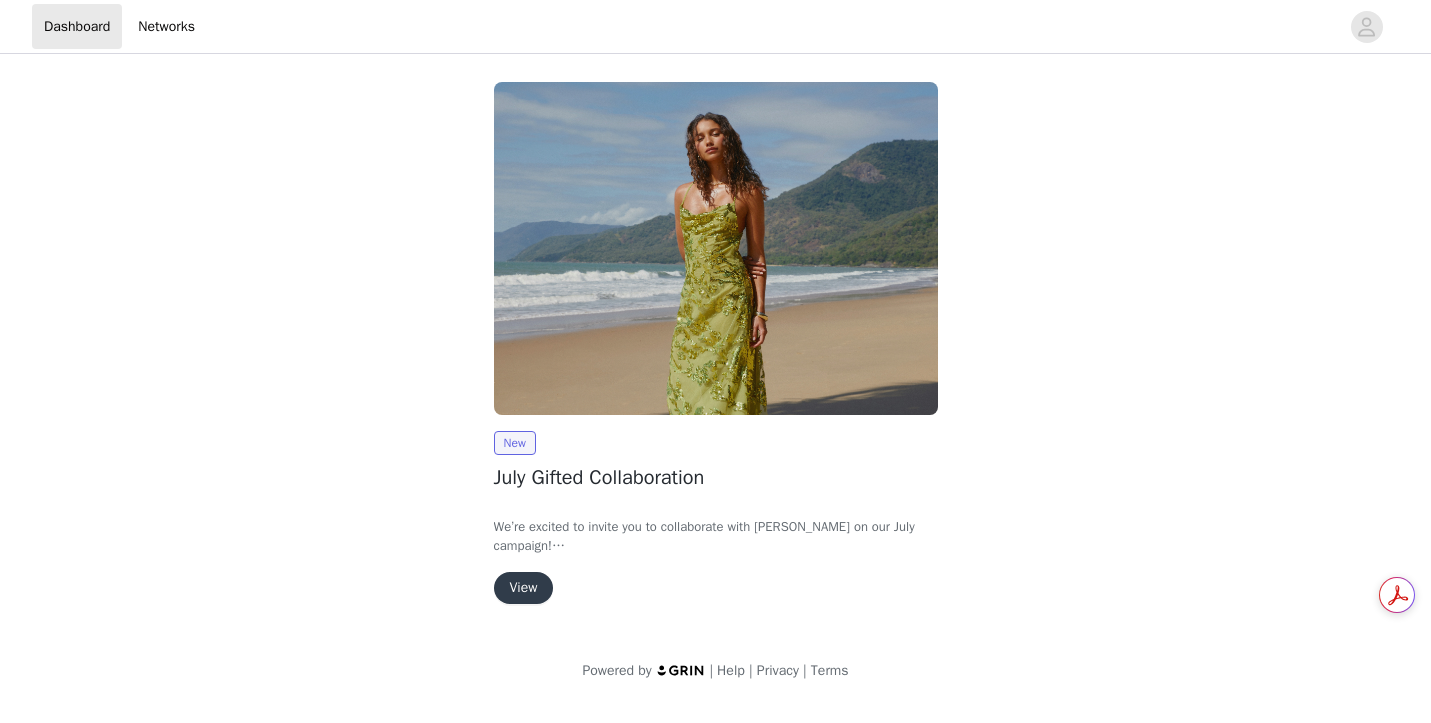 scroll, scrollTop: 0, scrollLeft: 0, axis: both 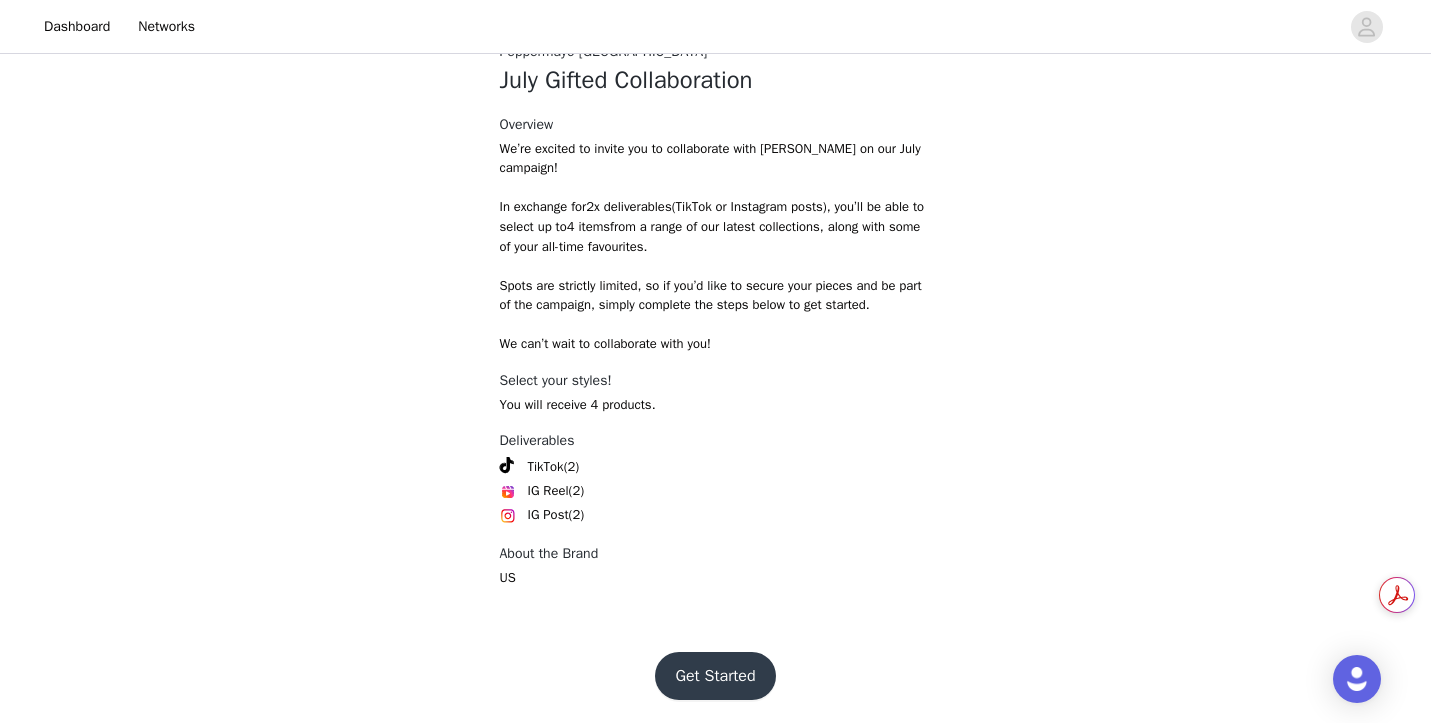 click on "Get Started" at bounding box center (715, 676) 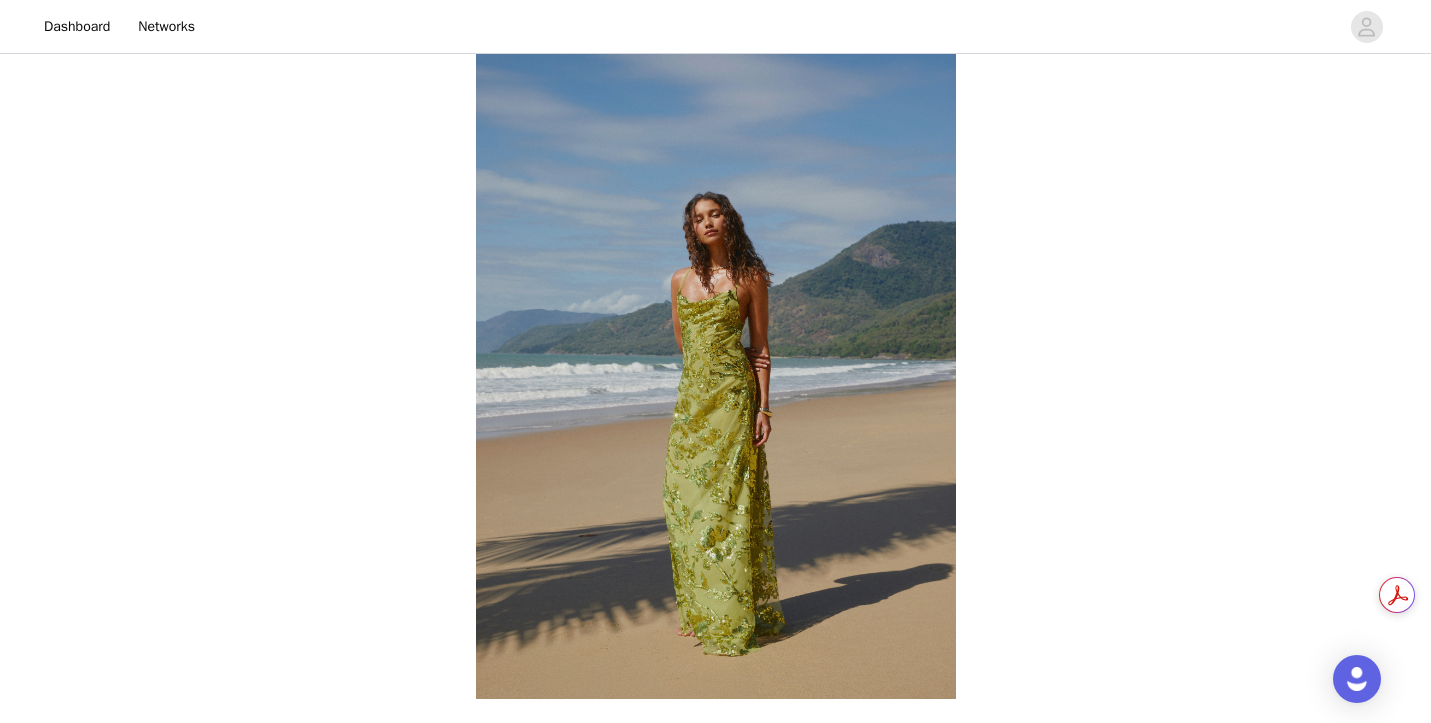 scroll, scrollTop: 793, scrollLeft: 0, axis: vertical 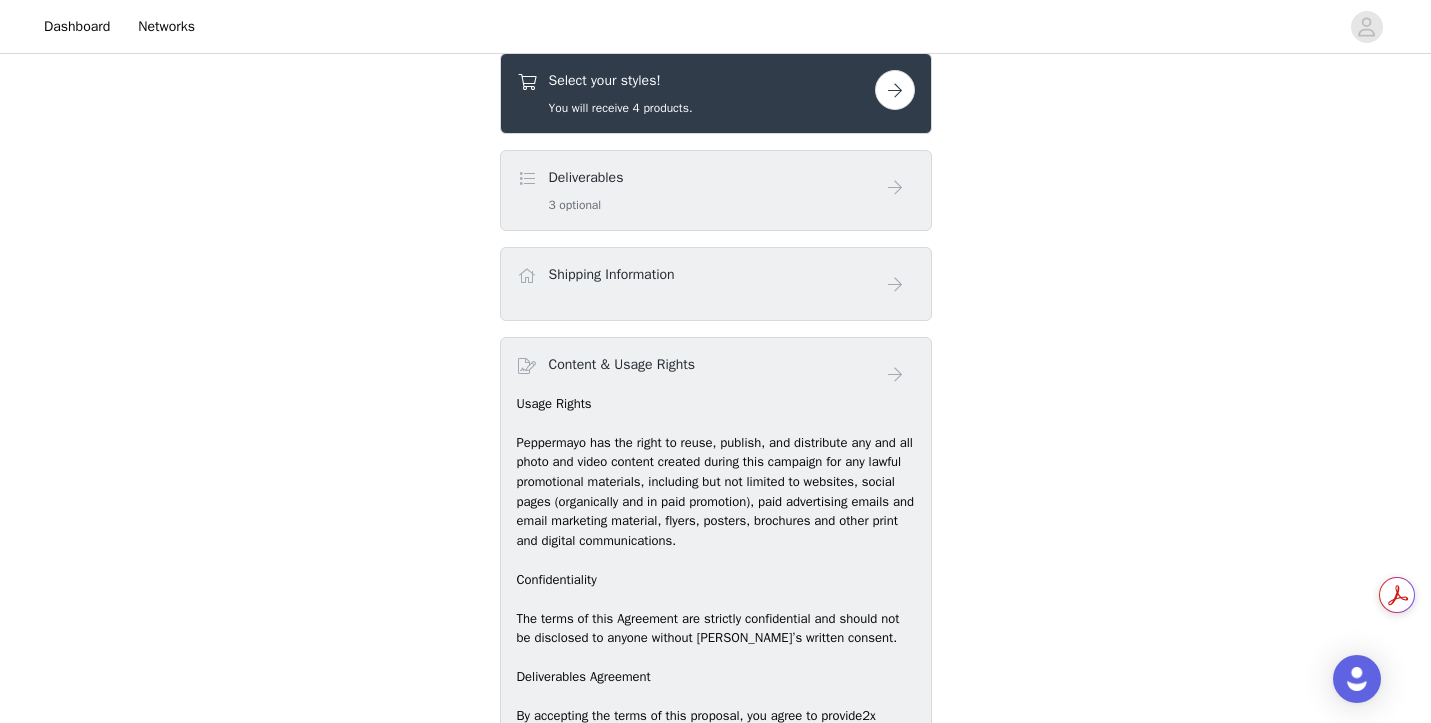 click at bounding box center (895, 90) 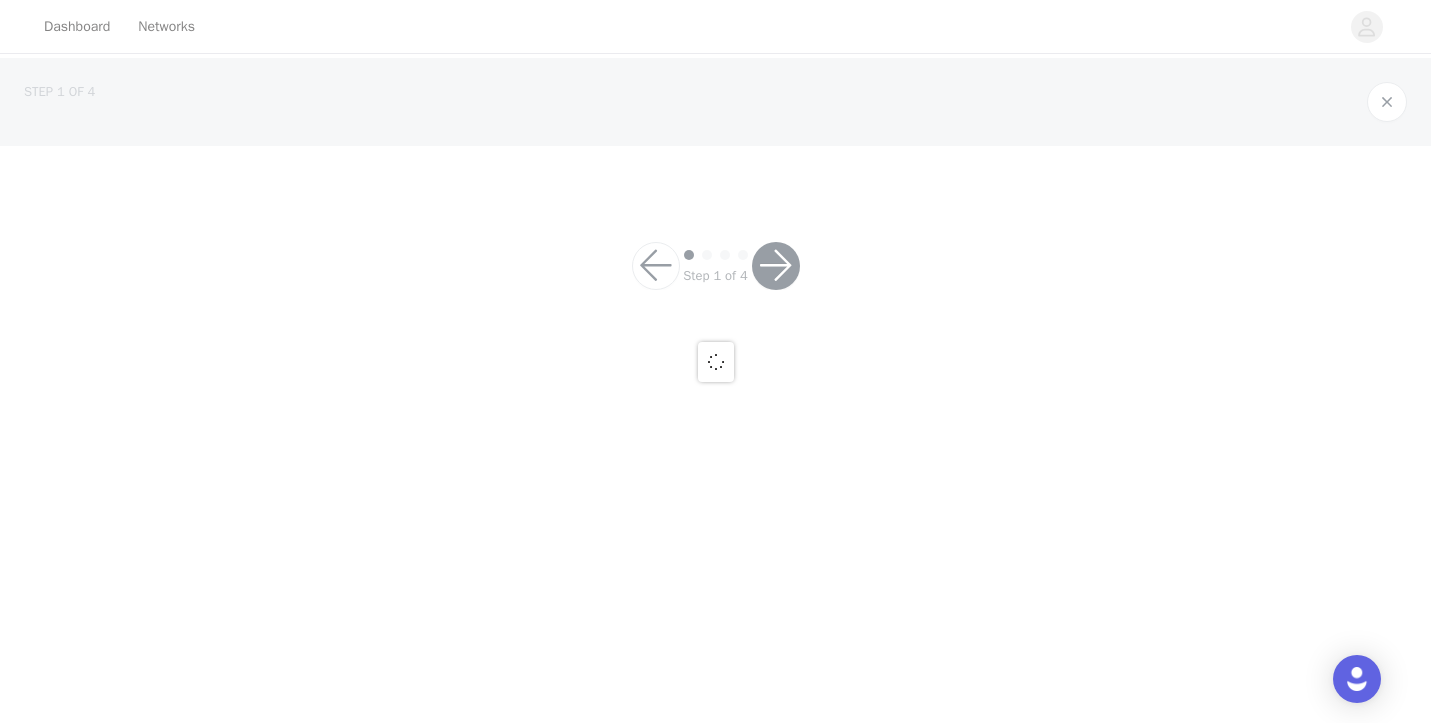 scroll, scrollTop: 0, scrollLeft: 0, axis: both 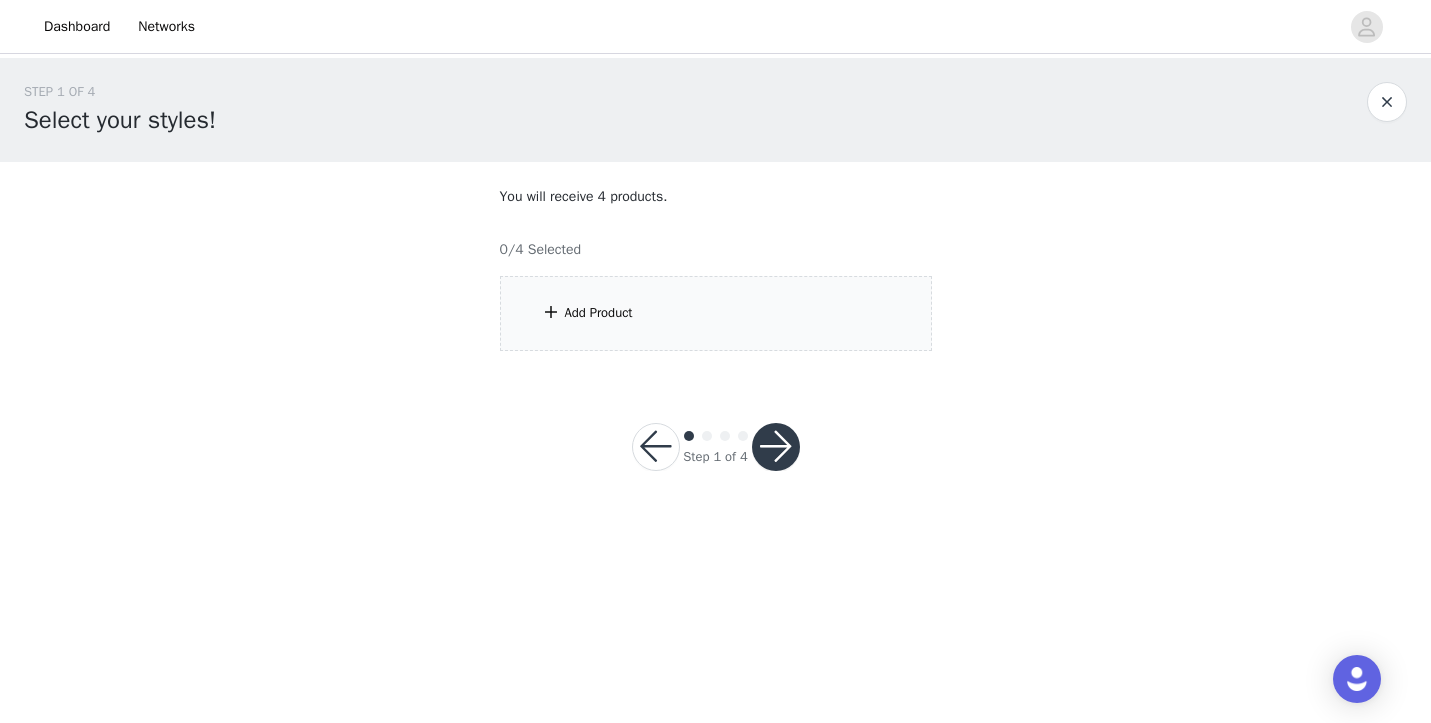 click on "Add Product" at bounding box center (716, 313) 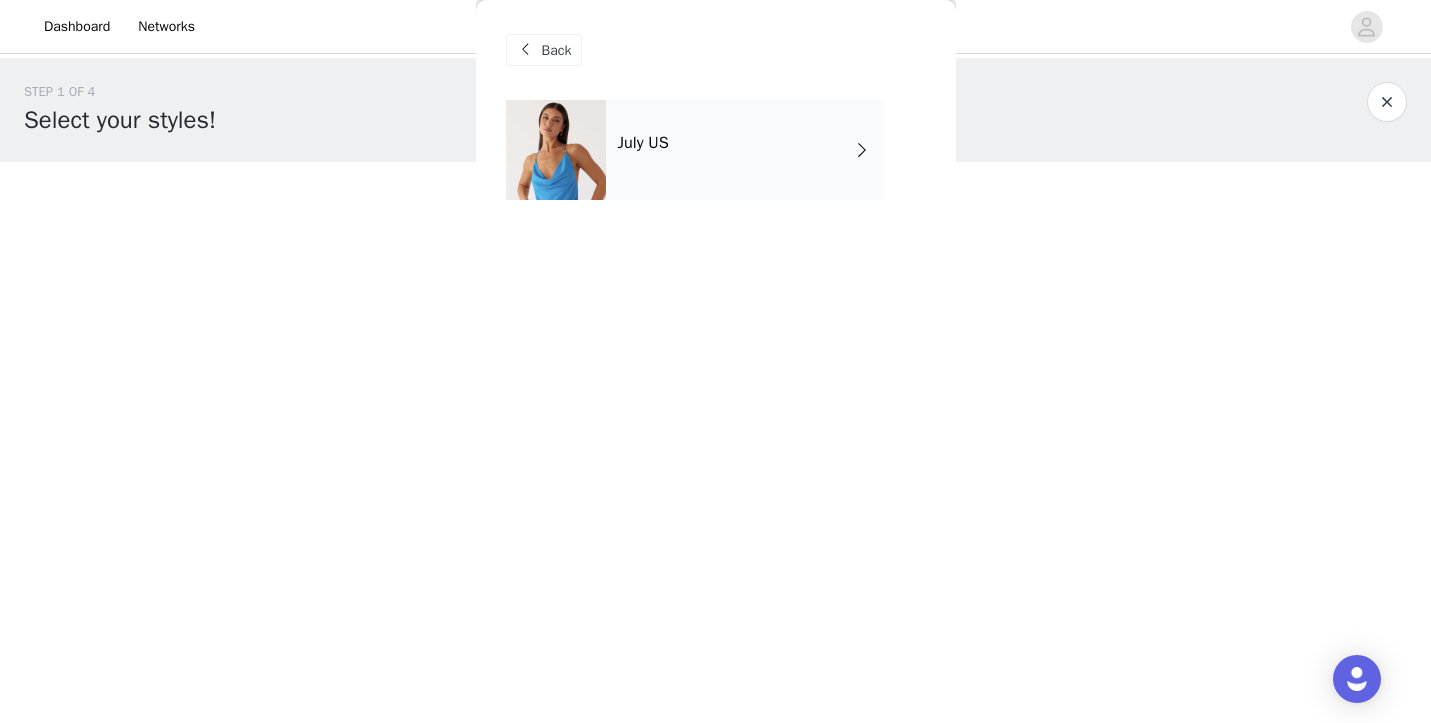 click on "July US" at bounding box center [745, 150] 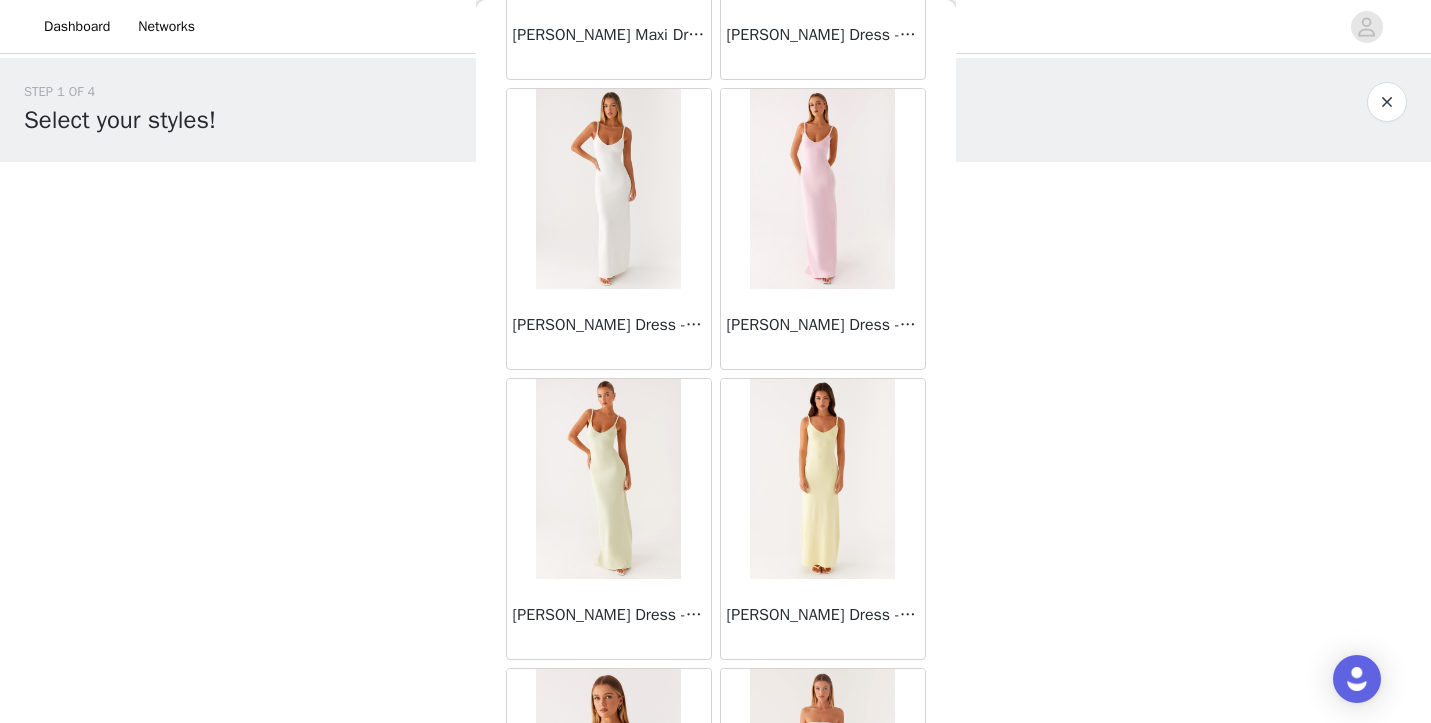 scroll, scrollTop: 2337, scrollLeft: 0, axis: vertical 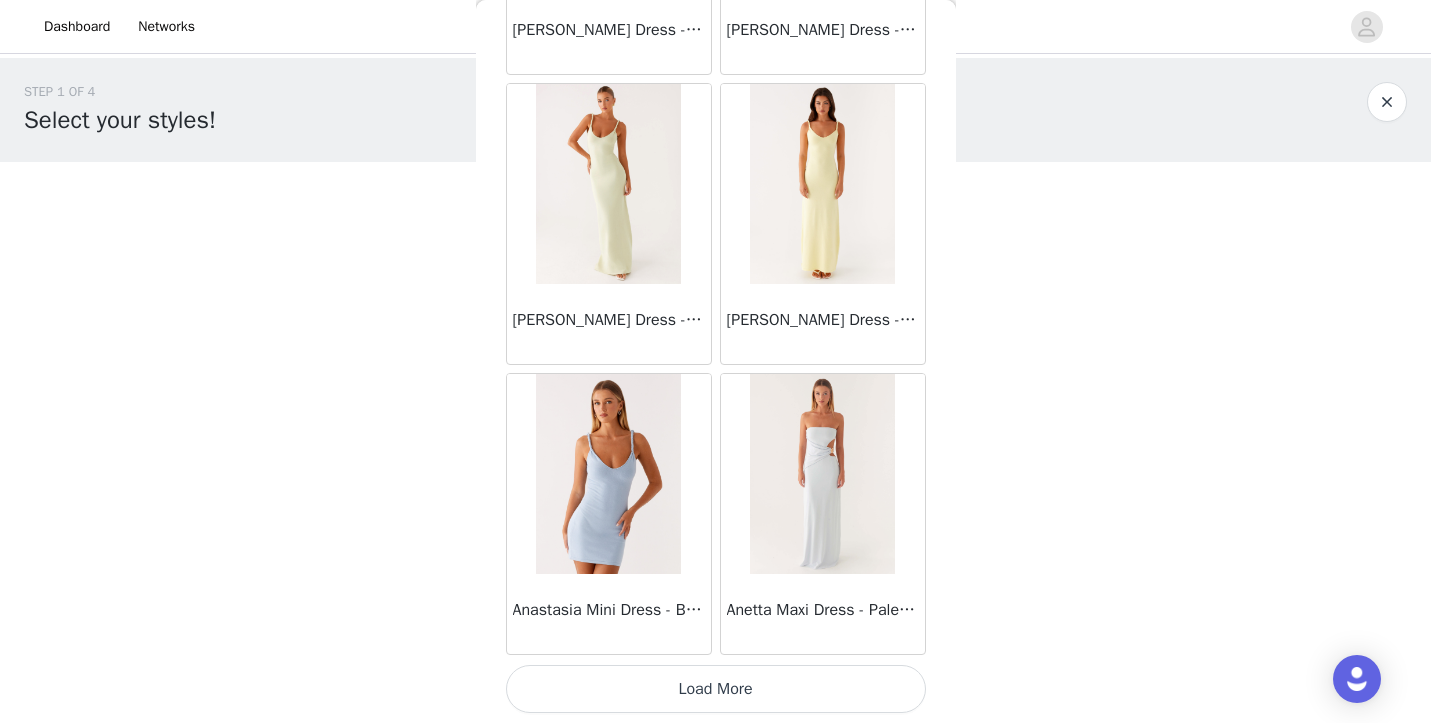click on "Load More" at bounding box center [716, 689] 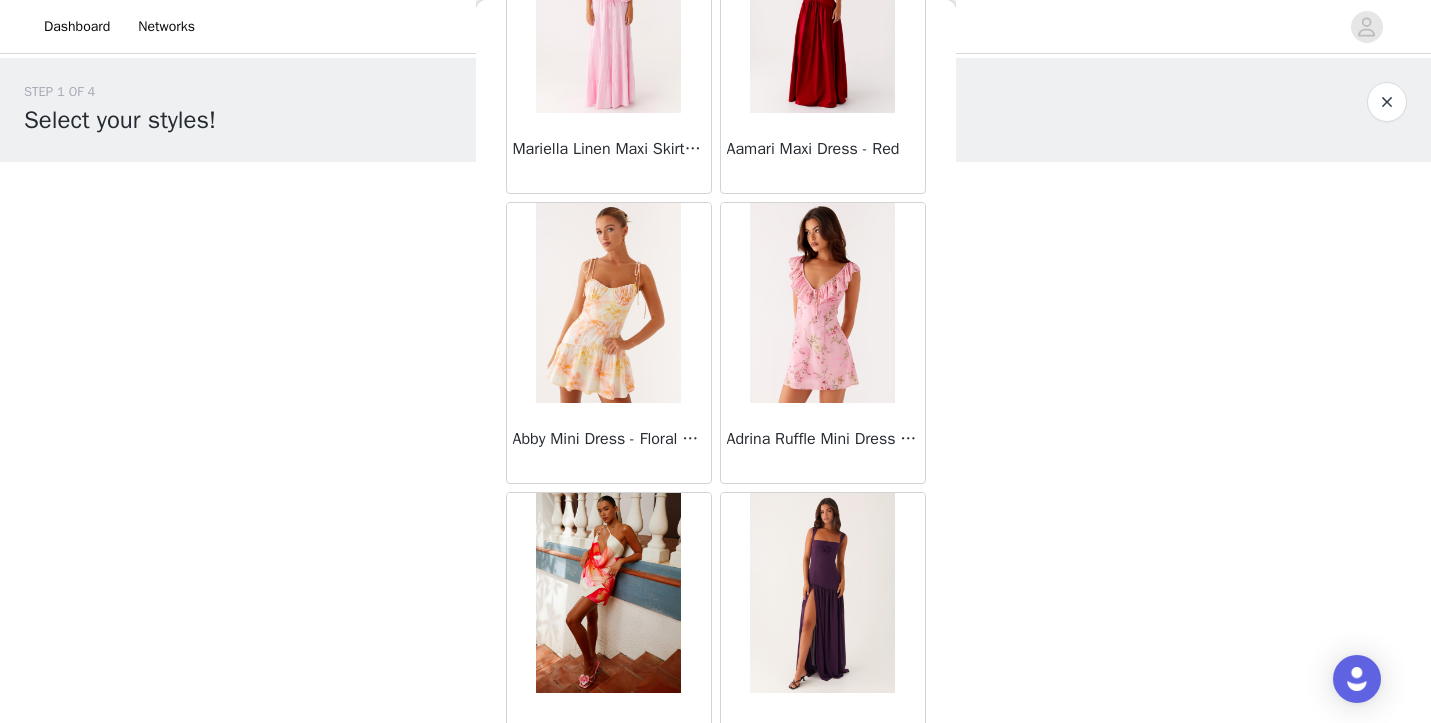 scroll, scrollTop: 0, scrollLeft: 0, axis: both 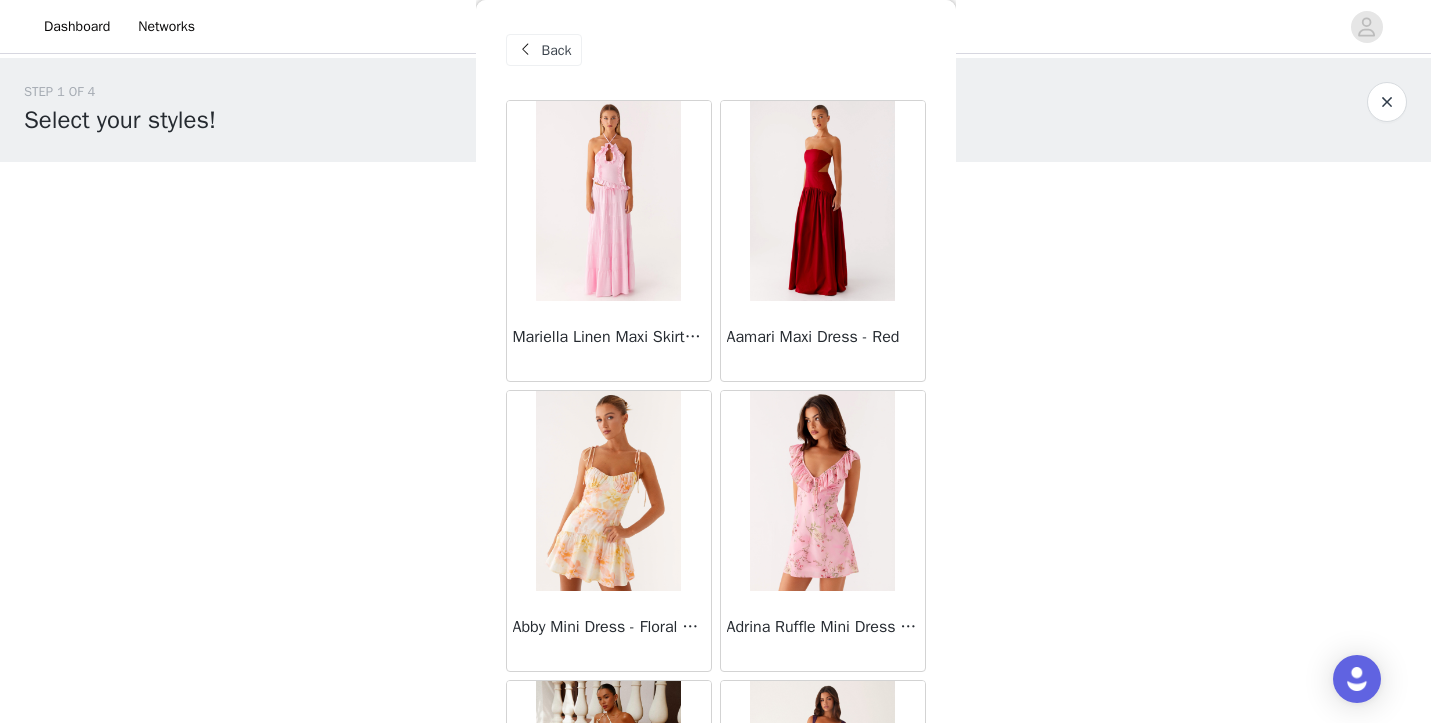 click on "Mariella Linen Maxi Skirt - Pink" at bounding box center (609, 337) 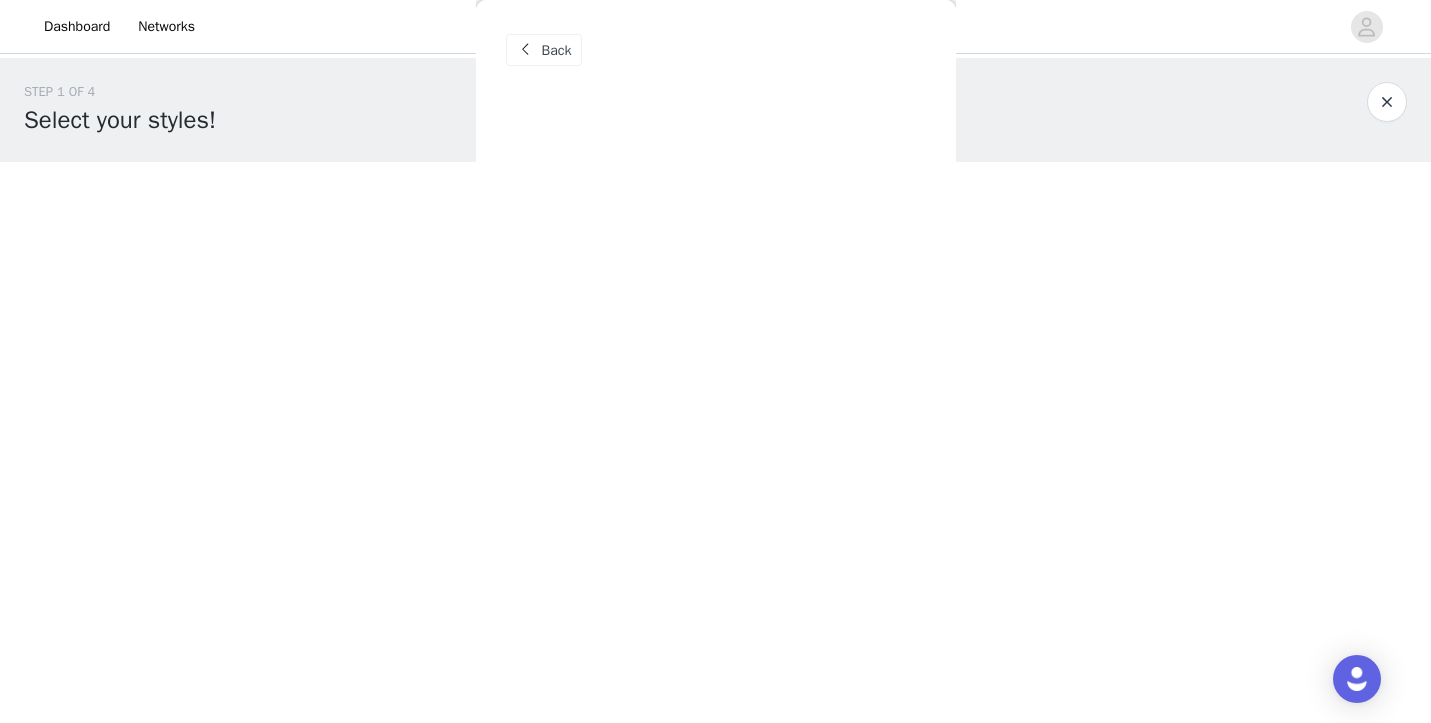 click on "Back       Mariella Linen Maxi Skirt - Pink       Aamari Maxi Dress - Red       Abby Mini Dress - Floral Print       Adrina Ruffle Mini Dress - Pink Floral Print       Aiva Mini Dress - Yellow Floral       Alberta Maxi Dress - Mulberry       Alden Mini Dress - Floral Print       Aliah Knit Shorts - Yellow       Alicia Satin Halter Maxi Dress - Yellow       Alicia Satin Halter Mini Dress - Pastel Yellow       Alivia Mini Dress - Pink       Amerie Maxi Dress - Chocolate       Amerie Maxi Dress - Maroon       Anastasia Maxi Dress - Blue       Anastasia Maxi Dress - Ivory       Anastasia Maxi Dress - Pink       Anastasia Maxi Dress - Sage       Anastasia Maxi Dress - Yellow       Anastasia Mini Dress - Blue       Anetta Maxi Dress - Pale Blue       Anetta Maxi Dress - Yellow       Angie Maxi Dress - Yellow       Anna Sophia Maxi Dress - Blue       Annie One Button Cardigan - Black       Another Life Halter Top - Pale Blue       Arli Strapless Maxi Dress - Ivory             Arya Maxi Dress - Black" at bounding box center [716, 361] 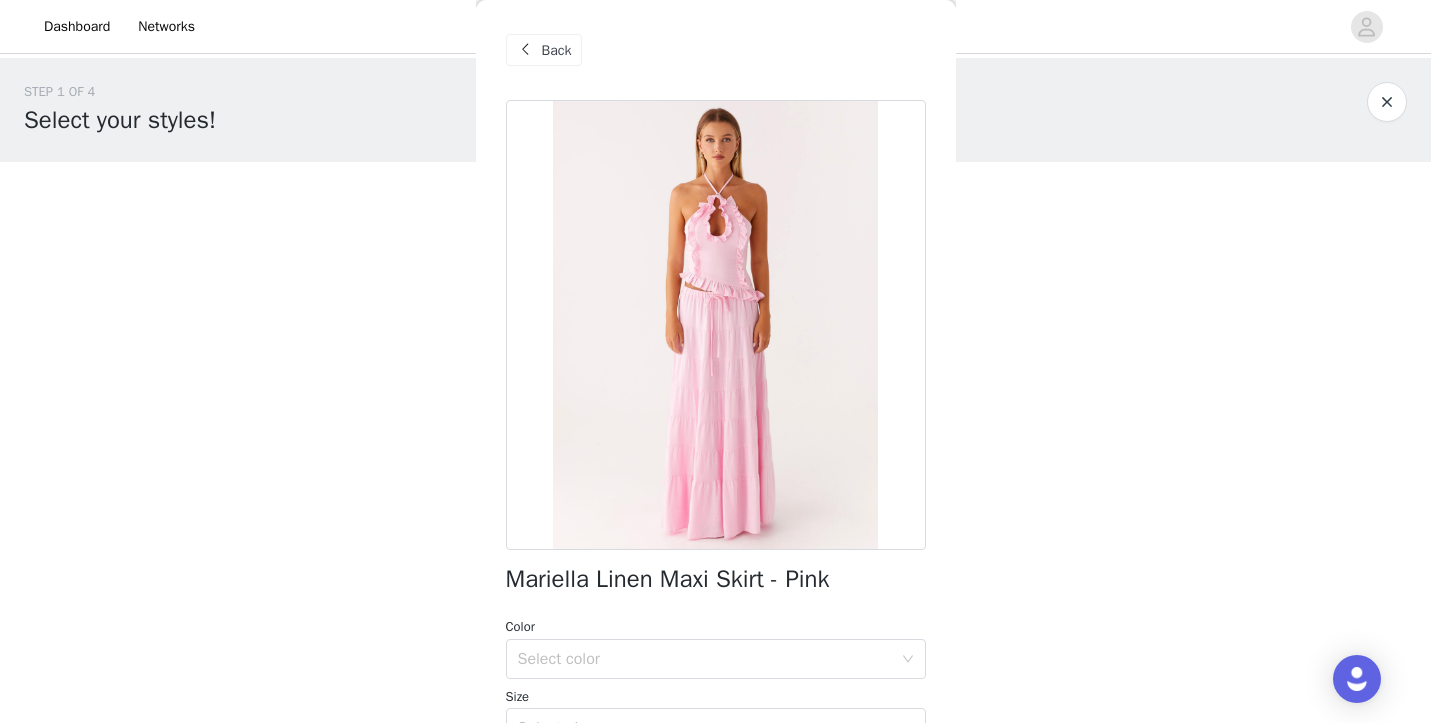 click on "Back" at bounding box center [557, 50] 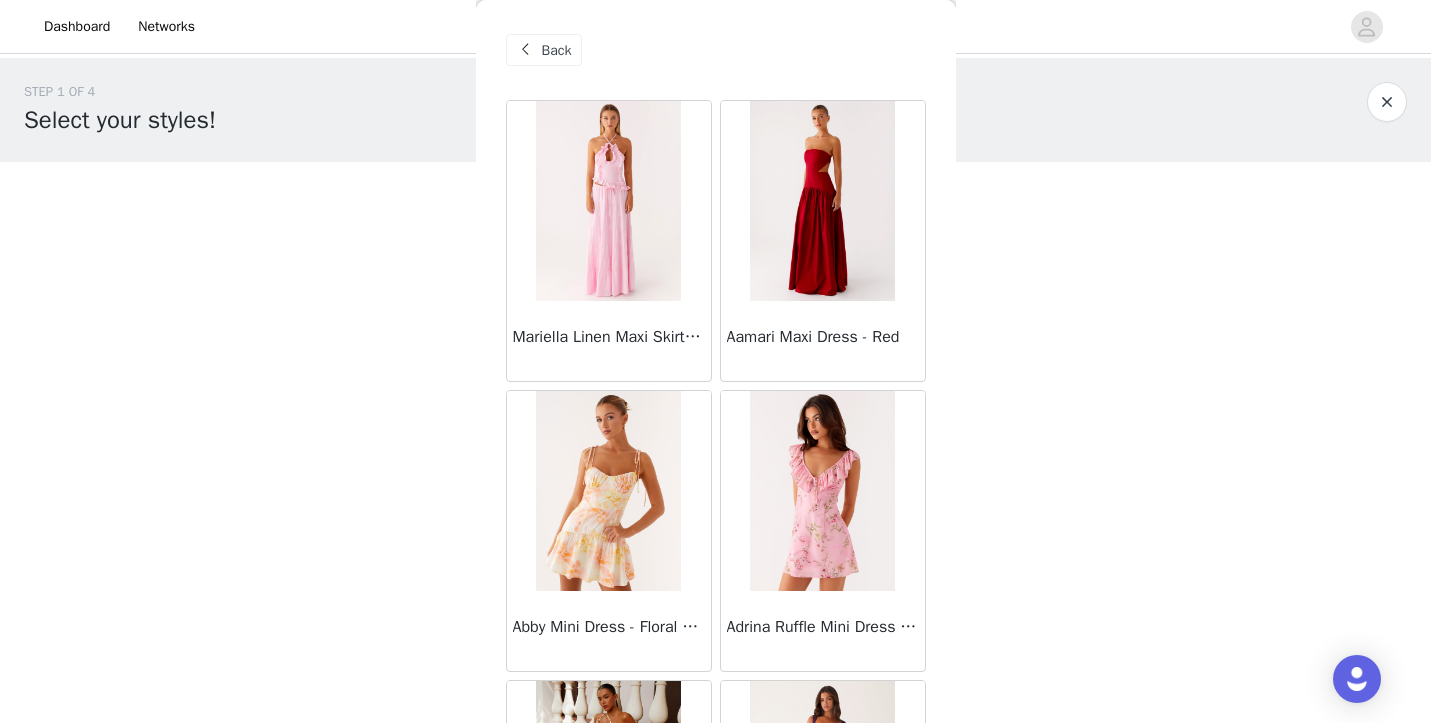 click at bounding box center [822, 201] 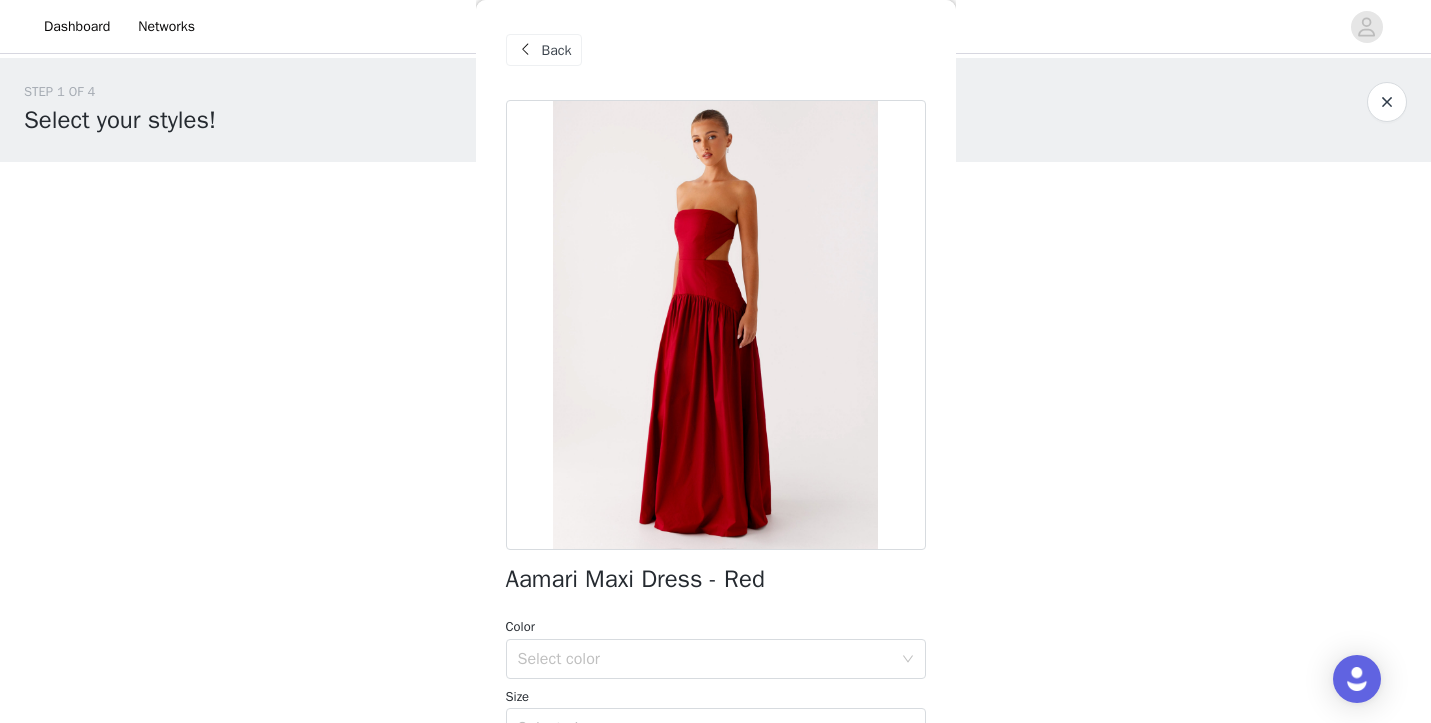 click on "Back" at bounding box center [557, 50] 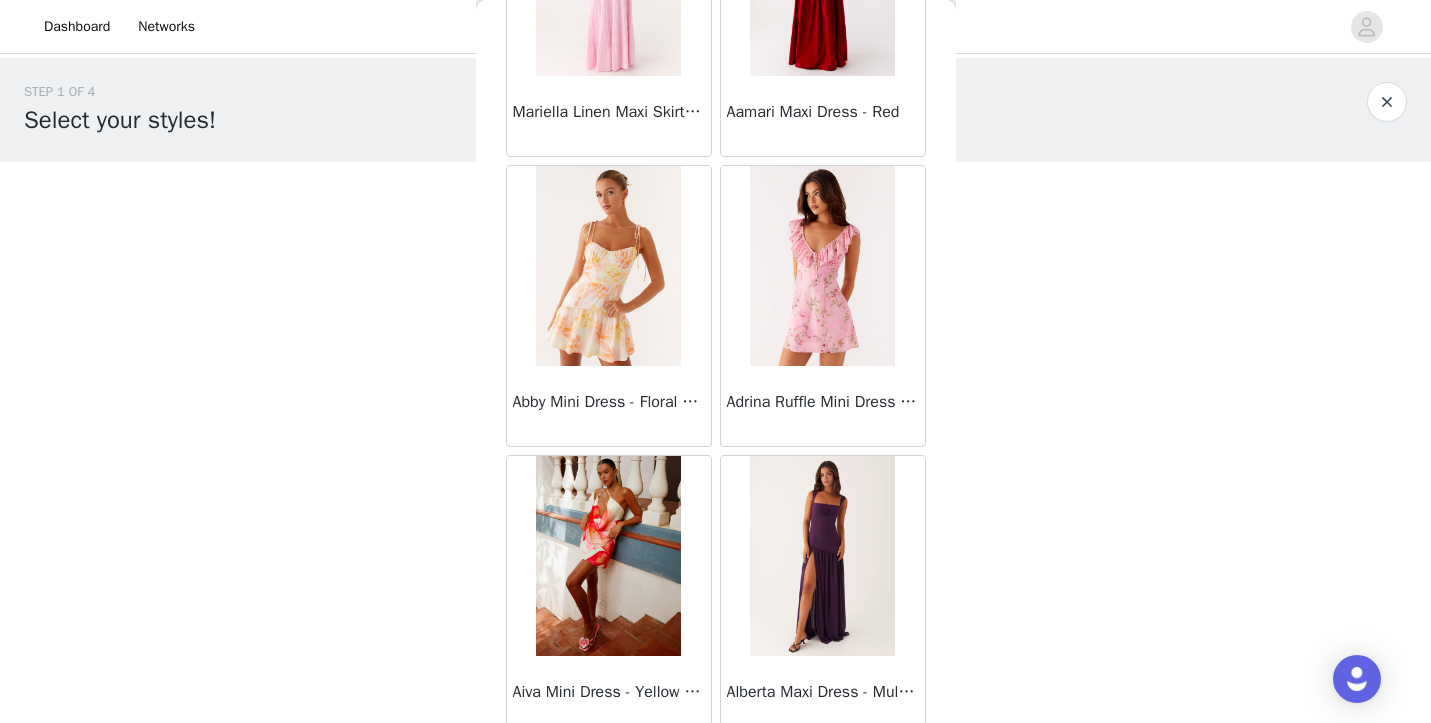 scroll, scrollTop: 230, scrollLeft: 0, axis: vertical 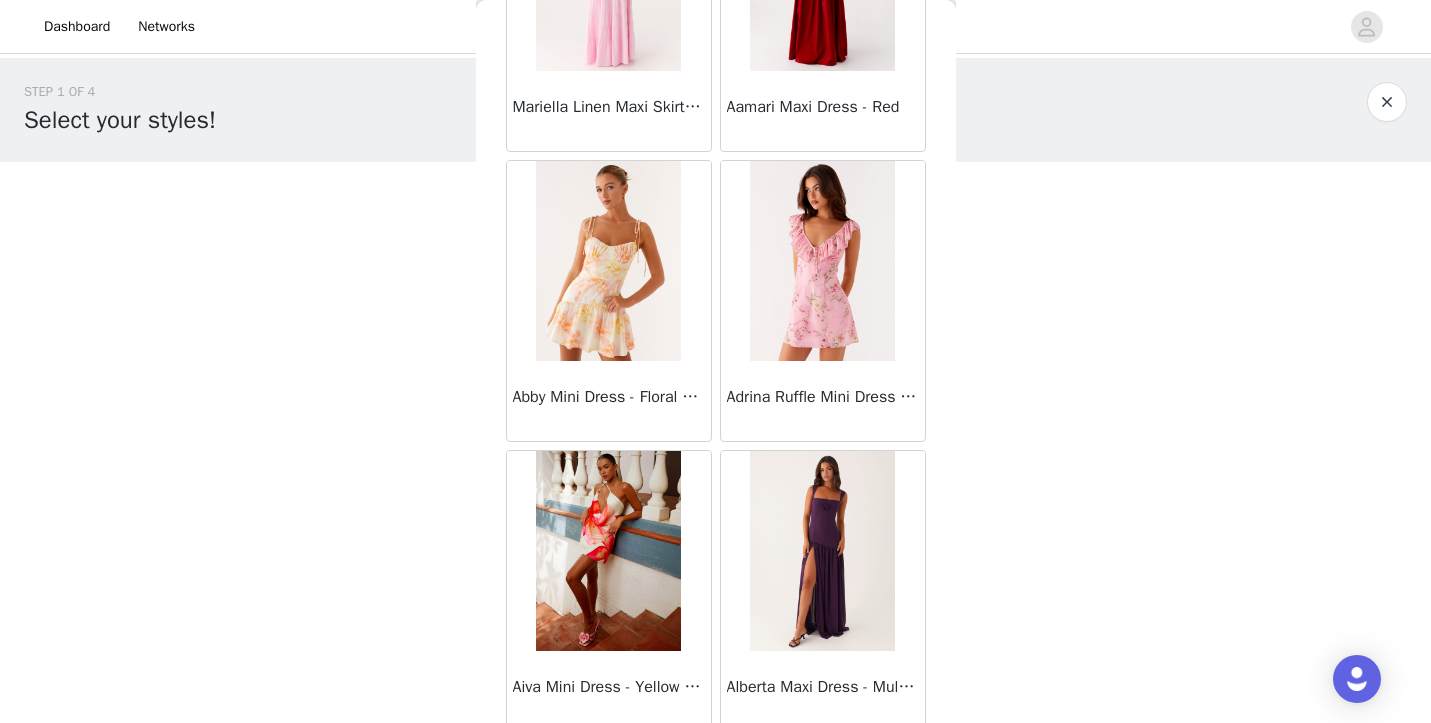 click at bounding box center (608, 261) 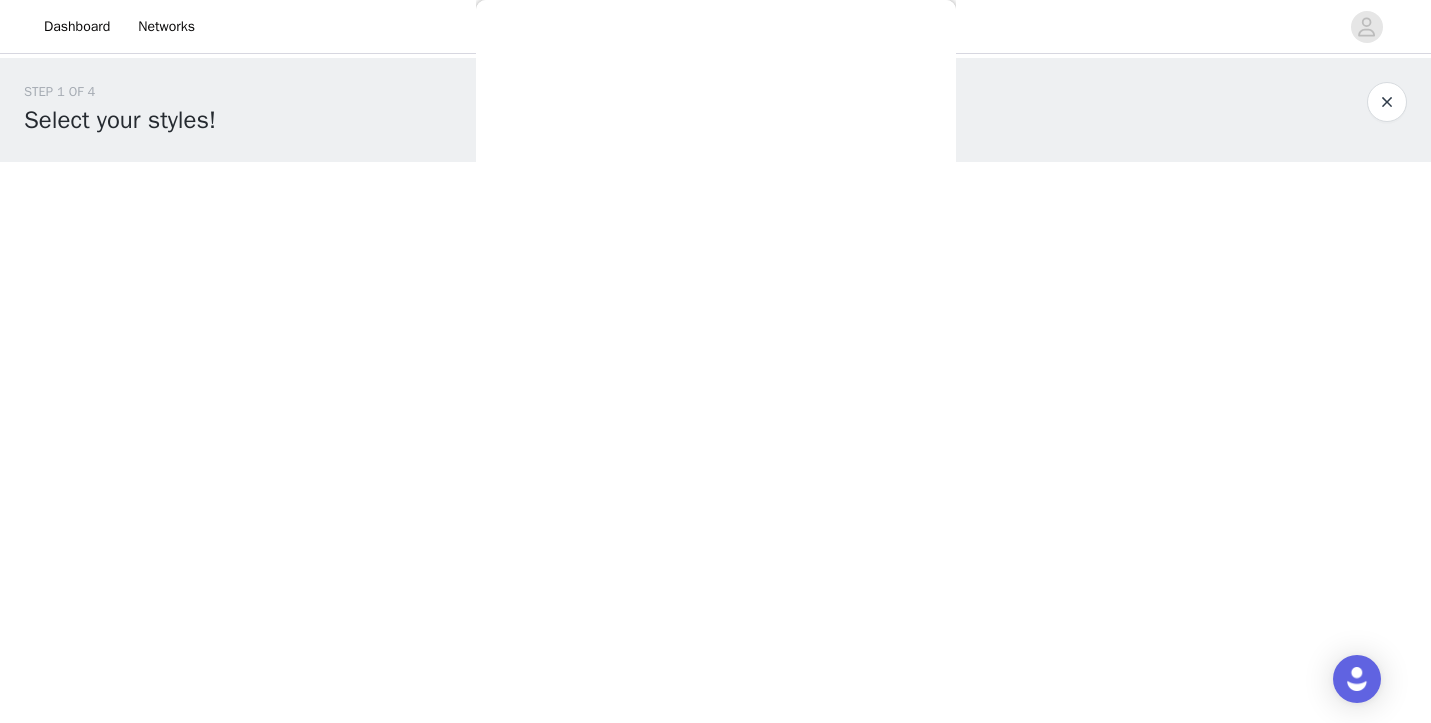 scroll, scrollTop: 0, scrollLeft: 0, axis: both 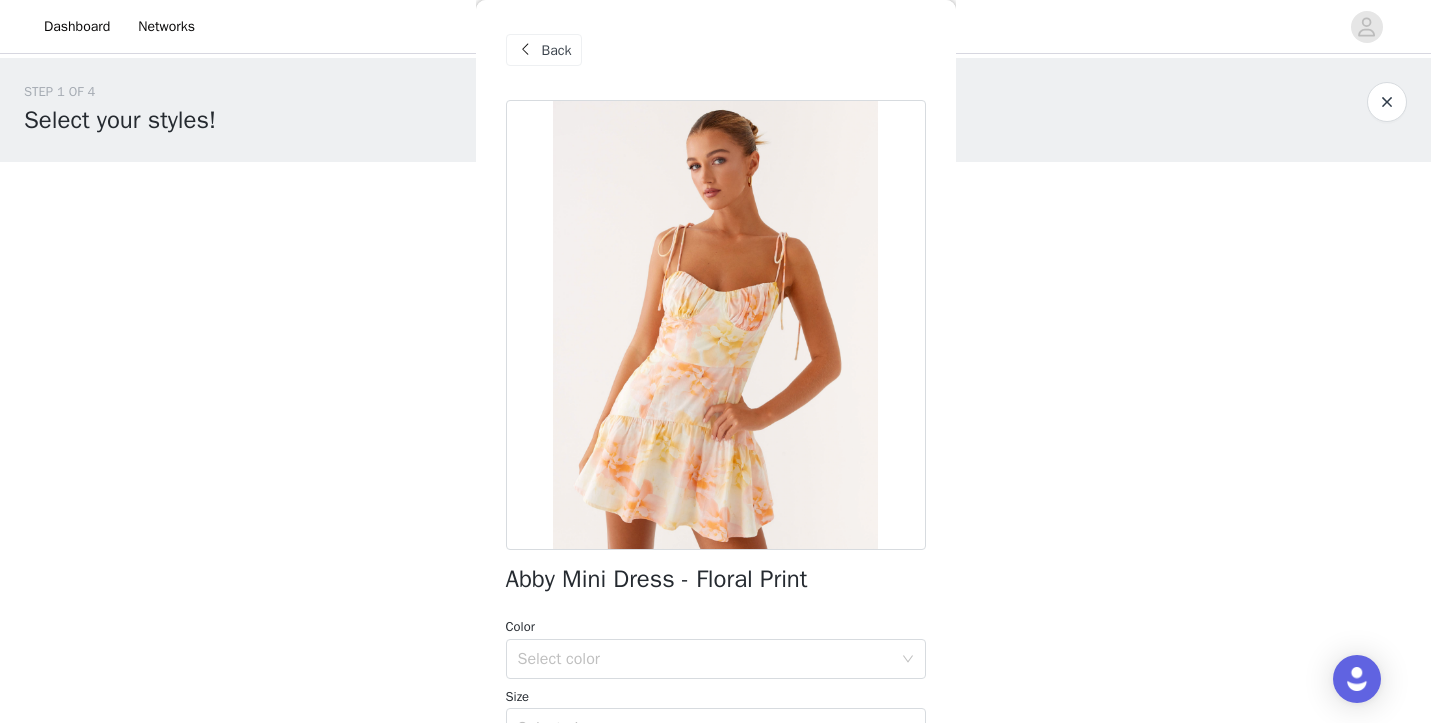 click on "Back" at bounding box center (557, 50) 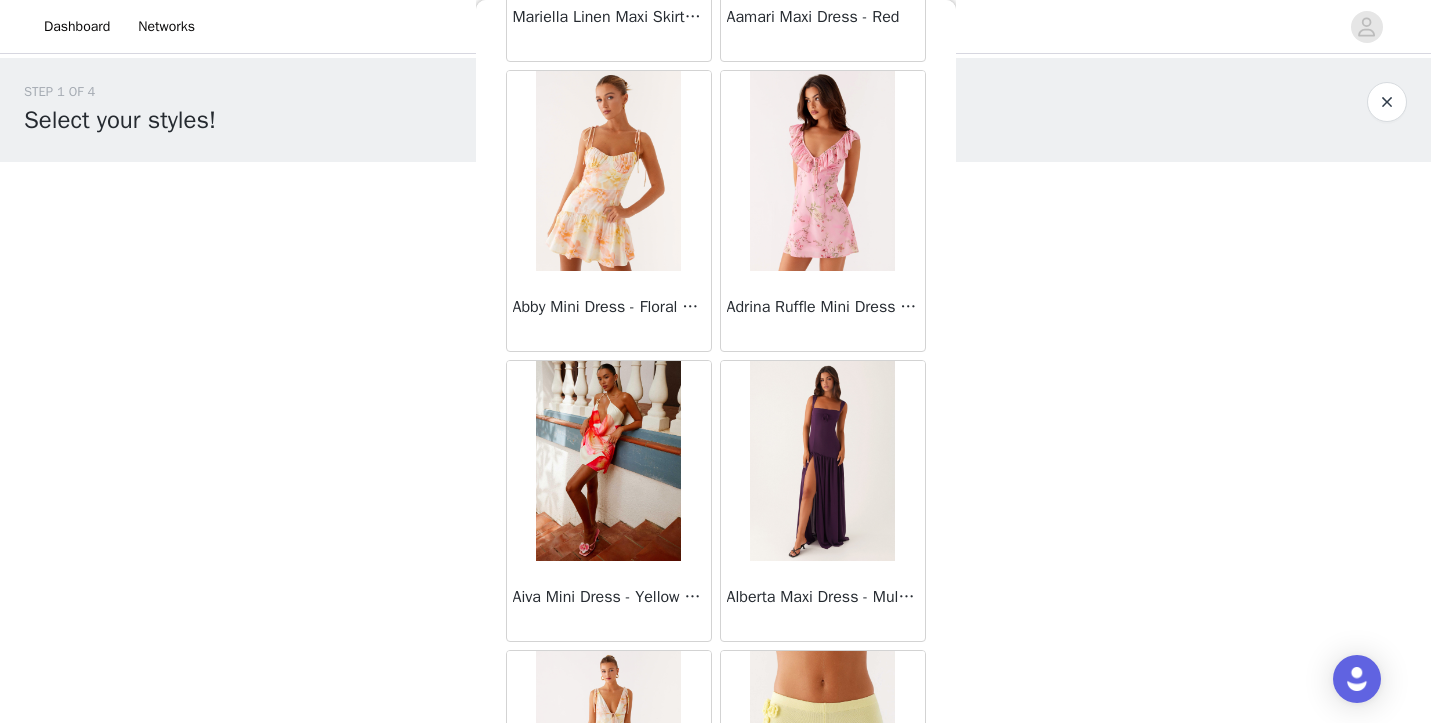 scroll, scrollTop: 326, scrollLeft: 0, axis: vertical 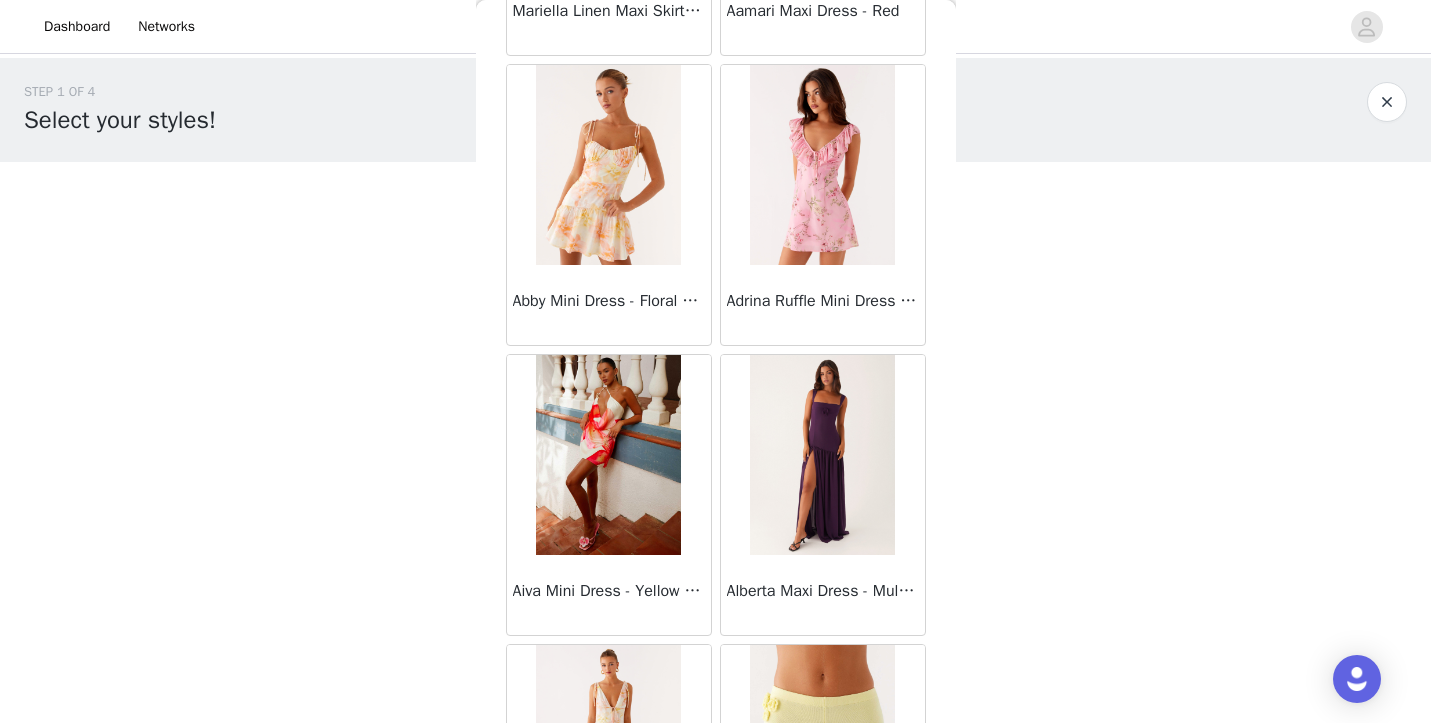 click at bounding box center [608, 455] 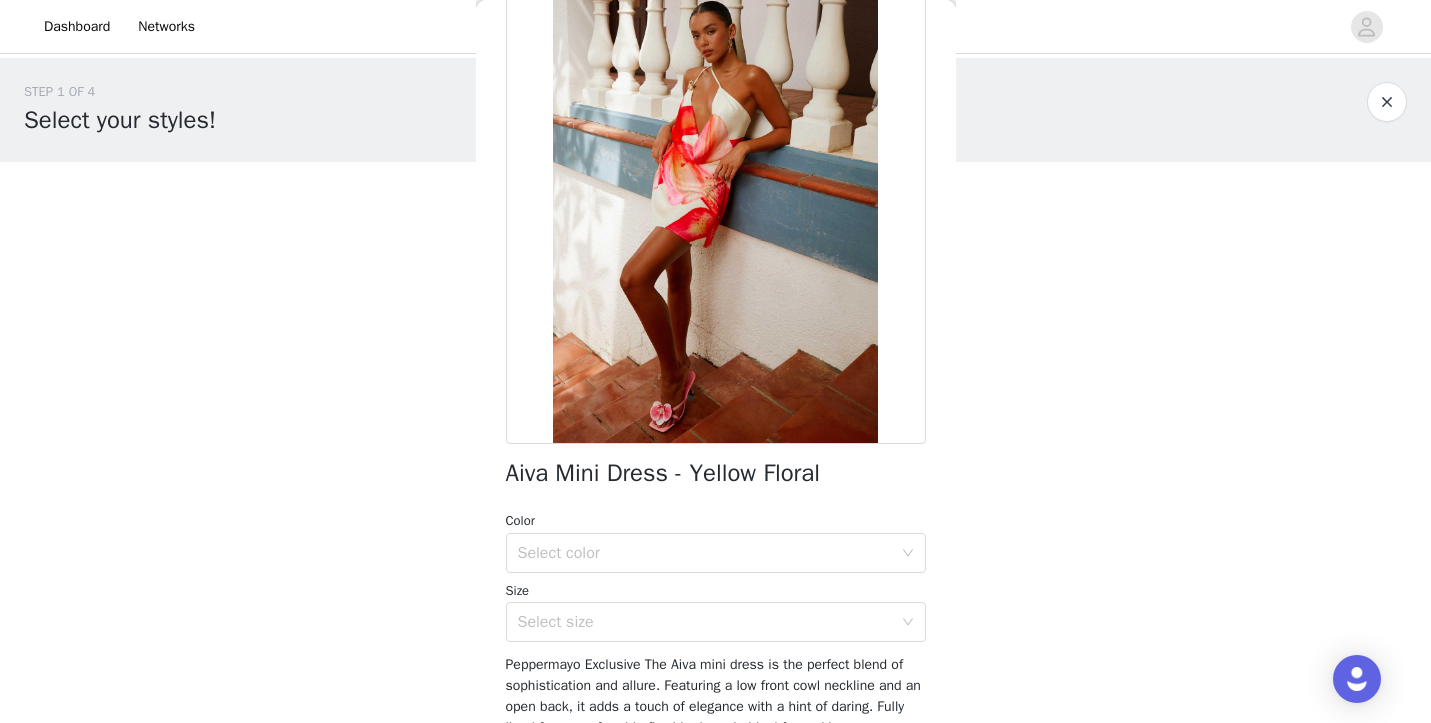 scroll, scrollTop: 118, scrollLeft: 0, axis: vertical 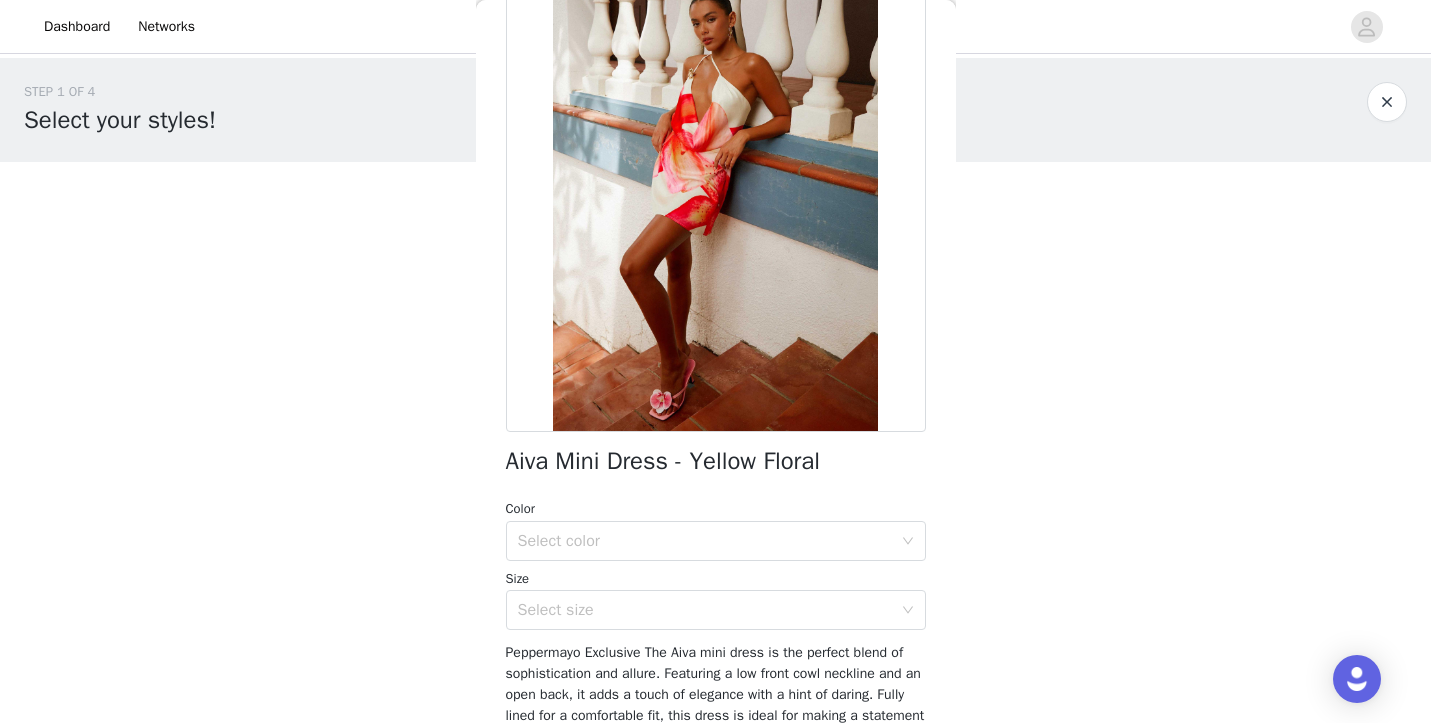 click on "Color" at bounding box center (716, 509) 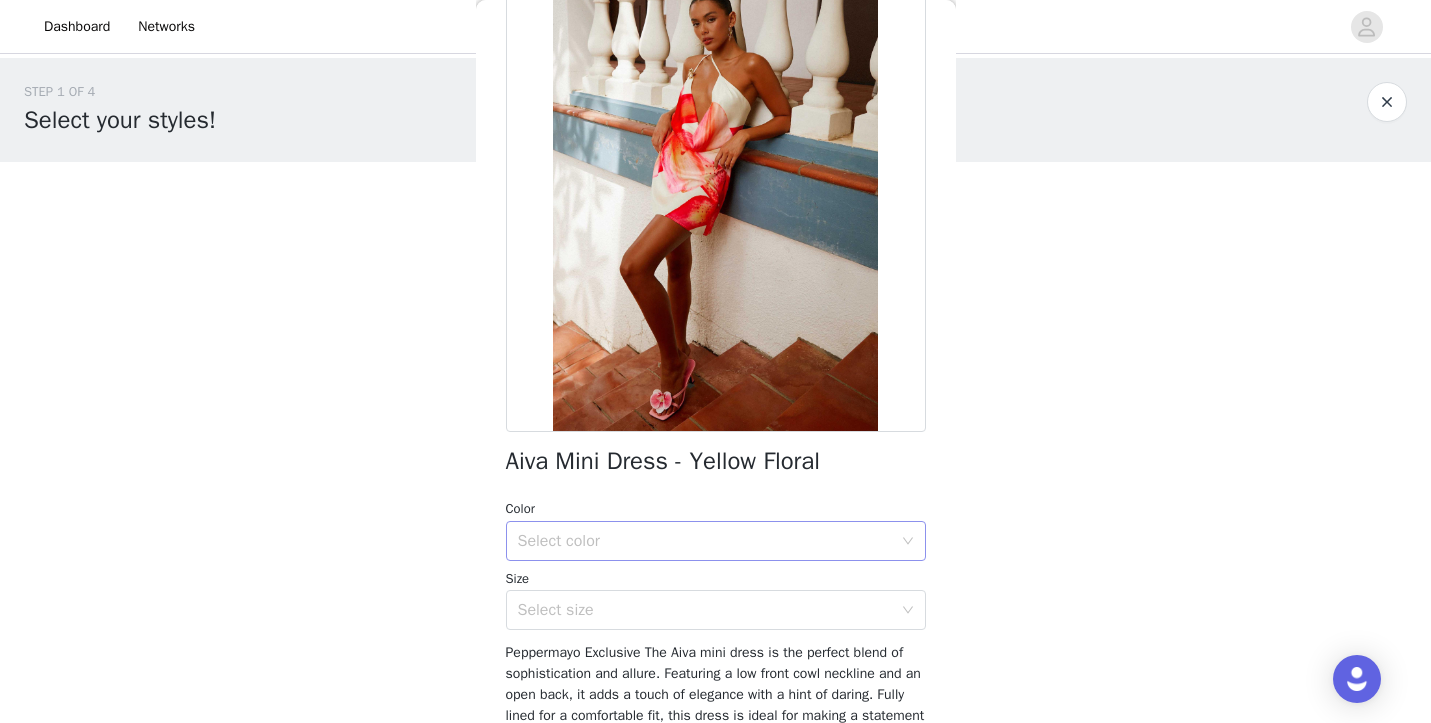 click on "Select color" at bounding box center (705, 541) 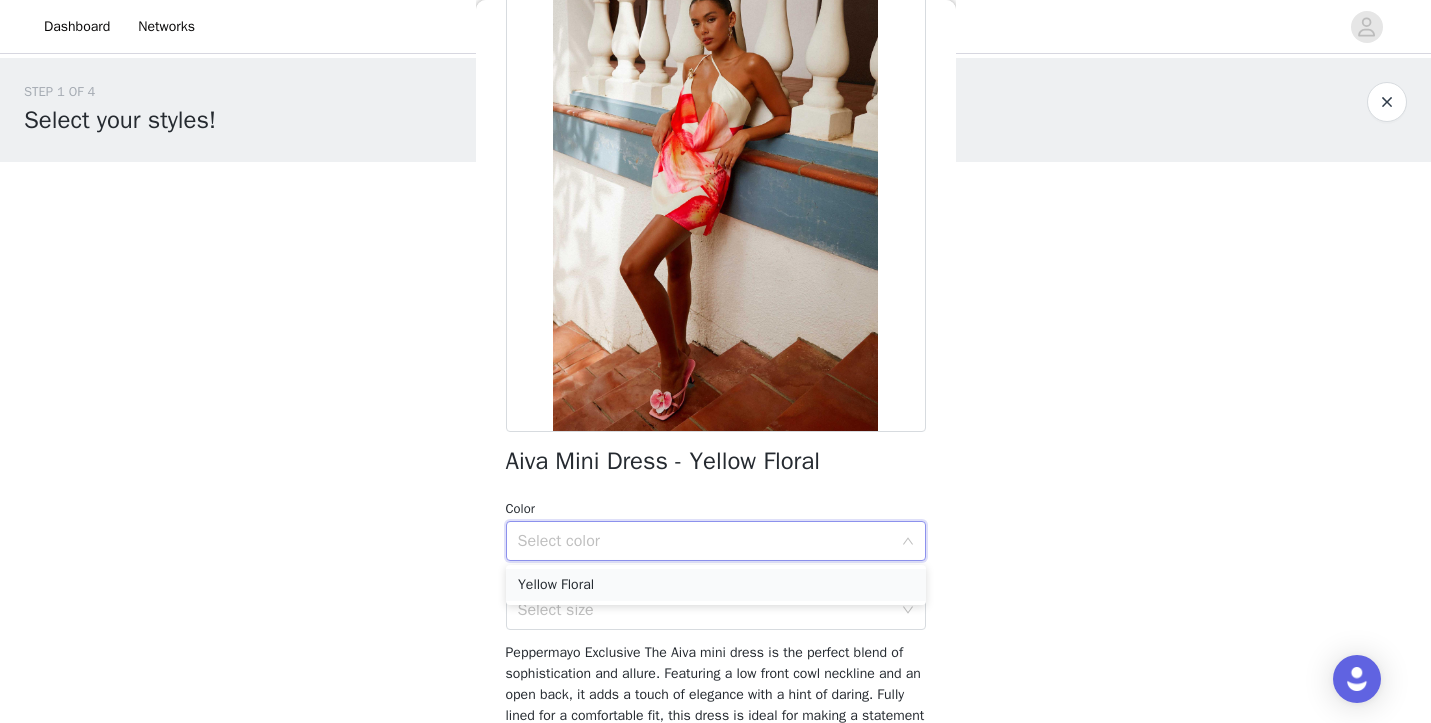 click on "Yellow Floral" at bounding box center [716, 585] 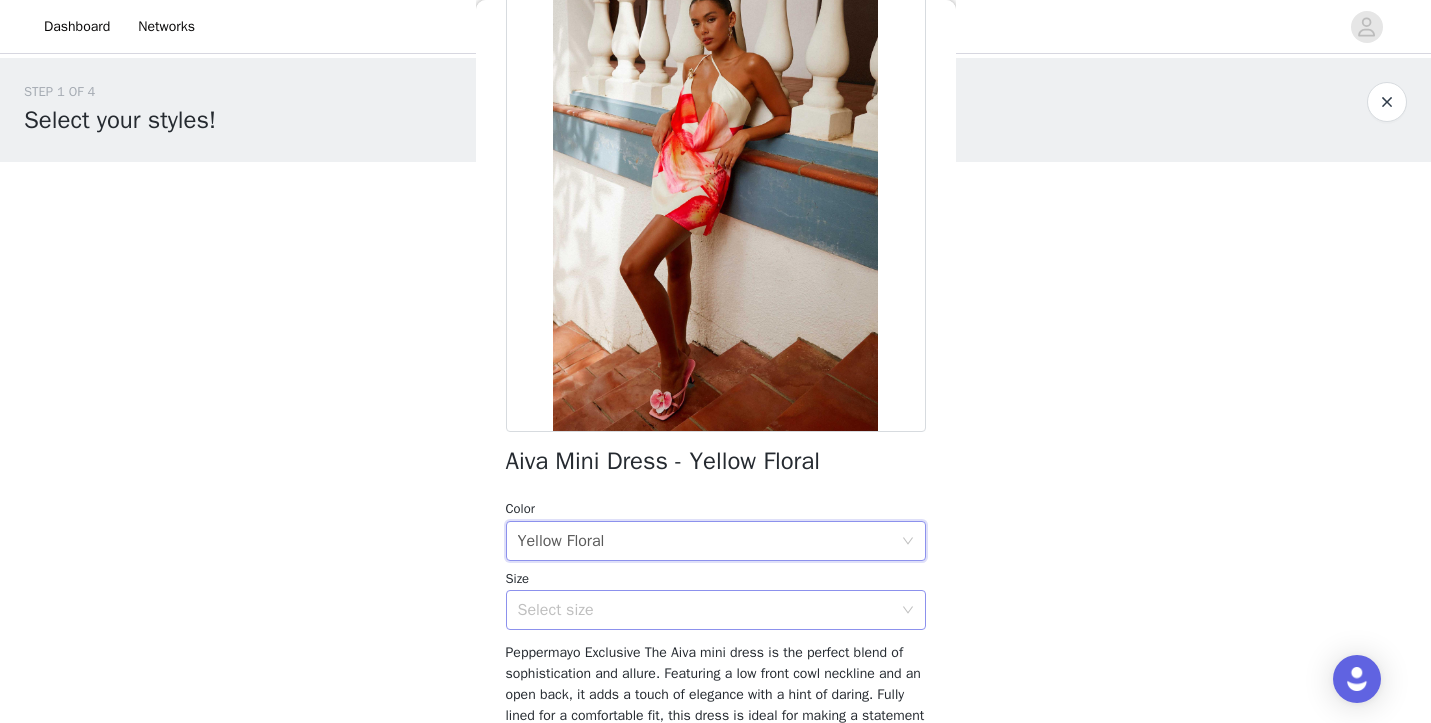 click on "Select size" at bounding box center [705, 610] 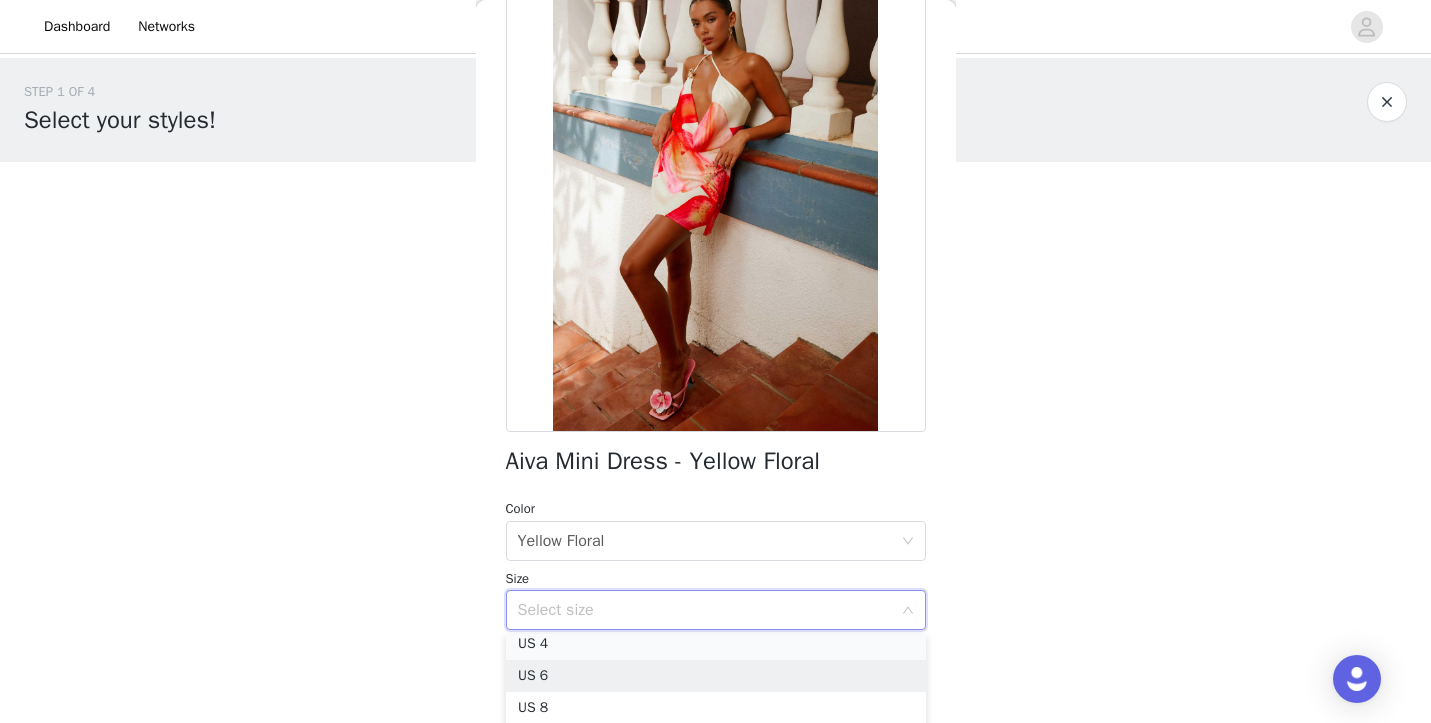 scroll, scrollTop: 68, scrollLeft: 0, axis: vertical 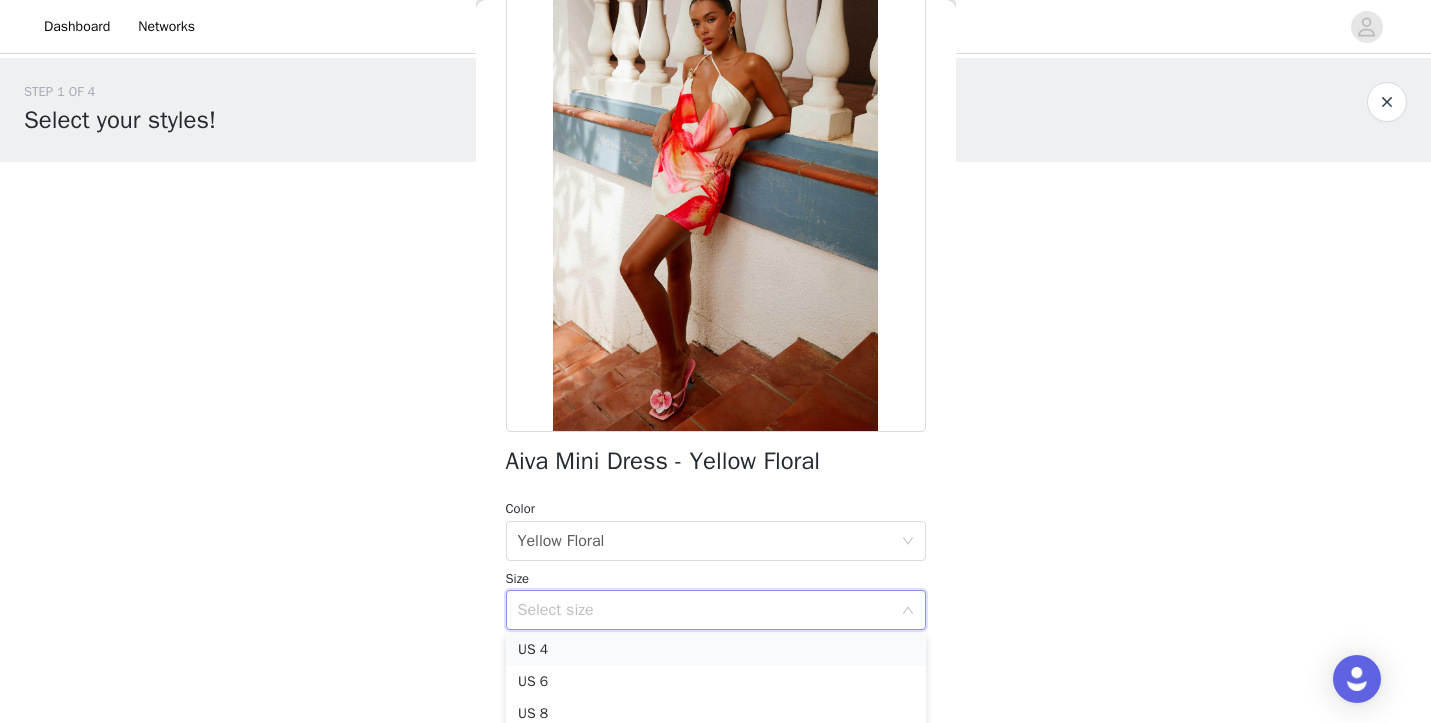 click on "US 4" at bounding box center [716, 650] 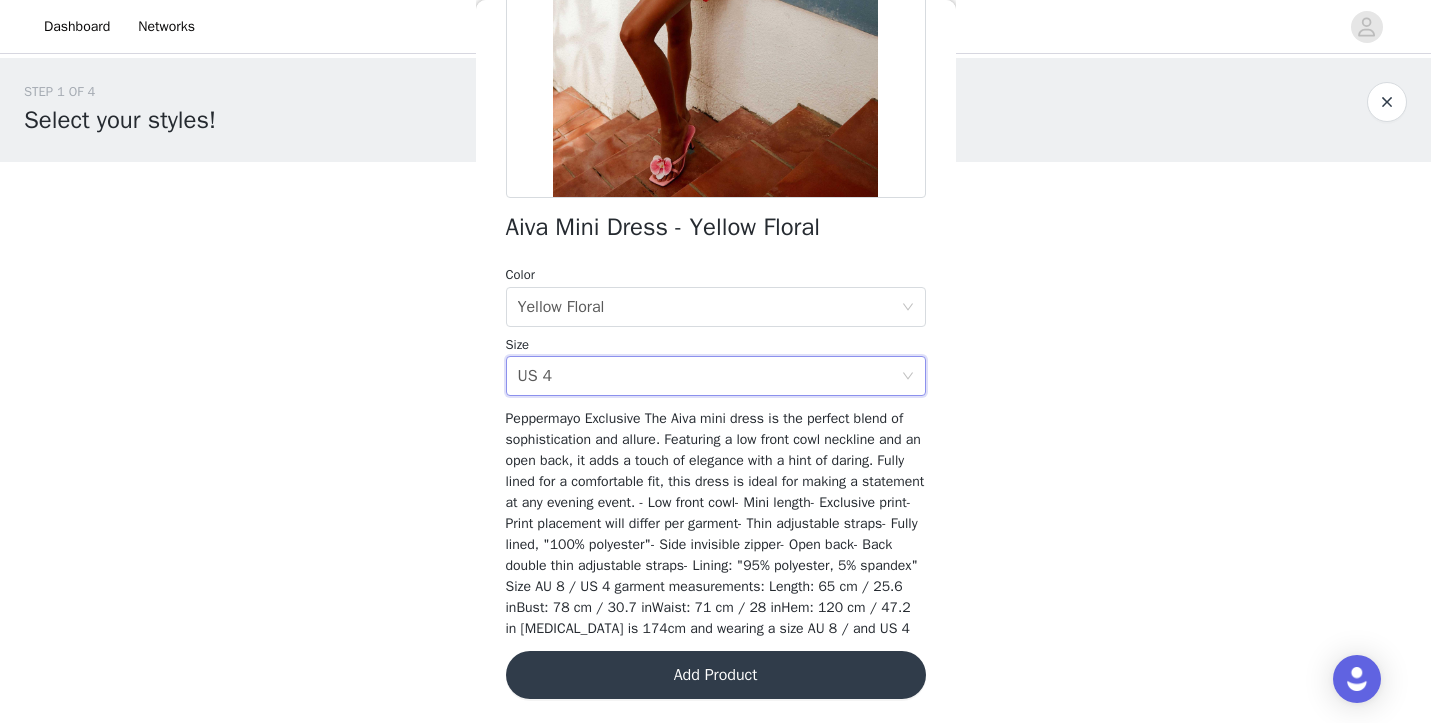 scroll, scrollTop: 371, scrollLeft: 0, axis: vertical 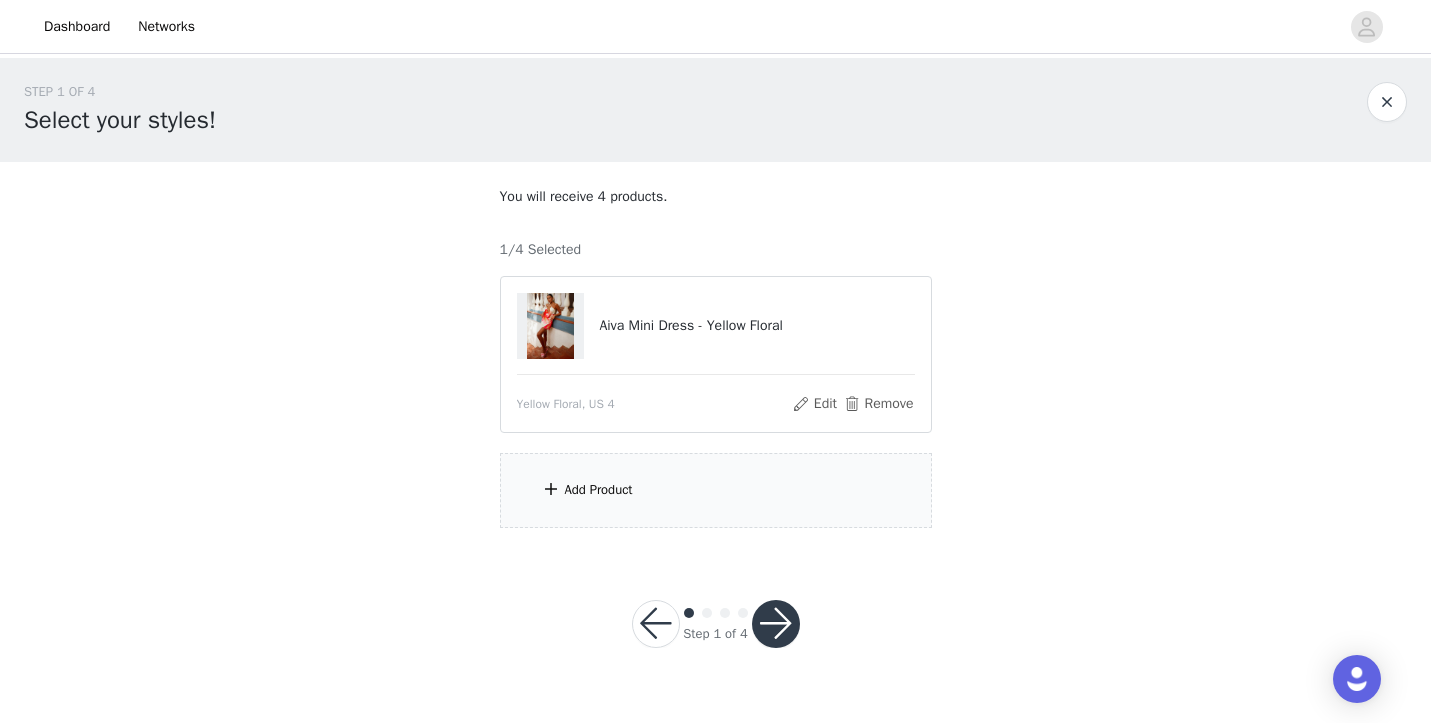 click on "Add Product" at bounding box center (716, 490) 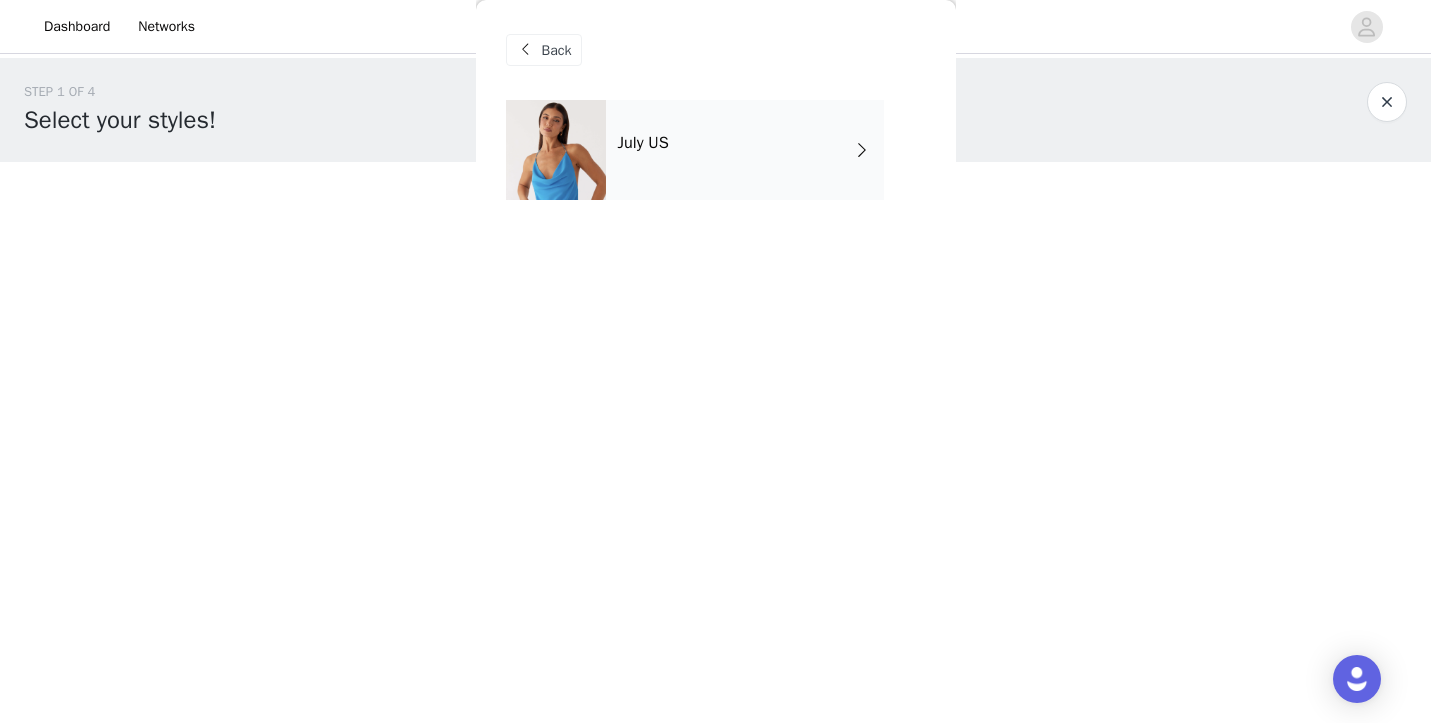 click on "July US" at bounding box center [745, 150] 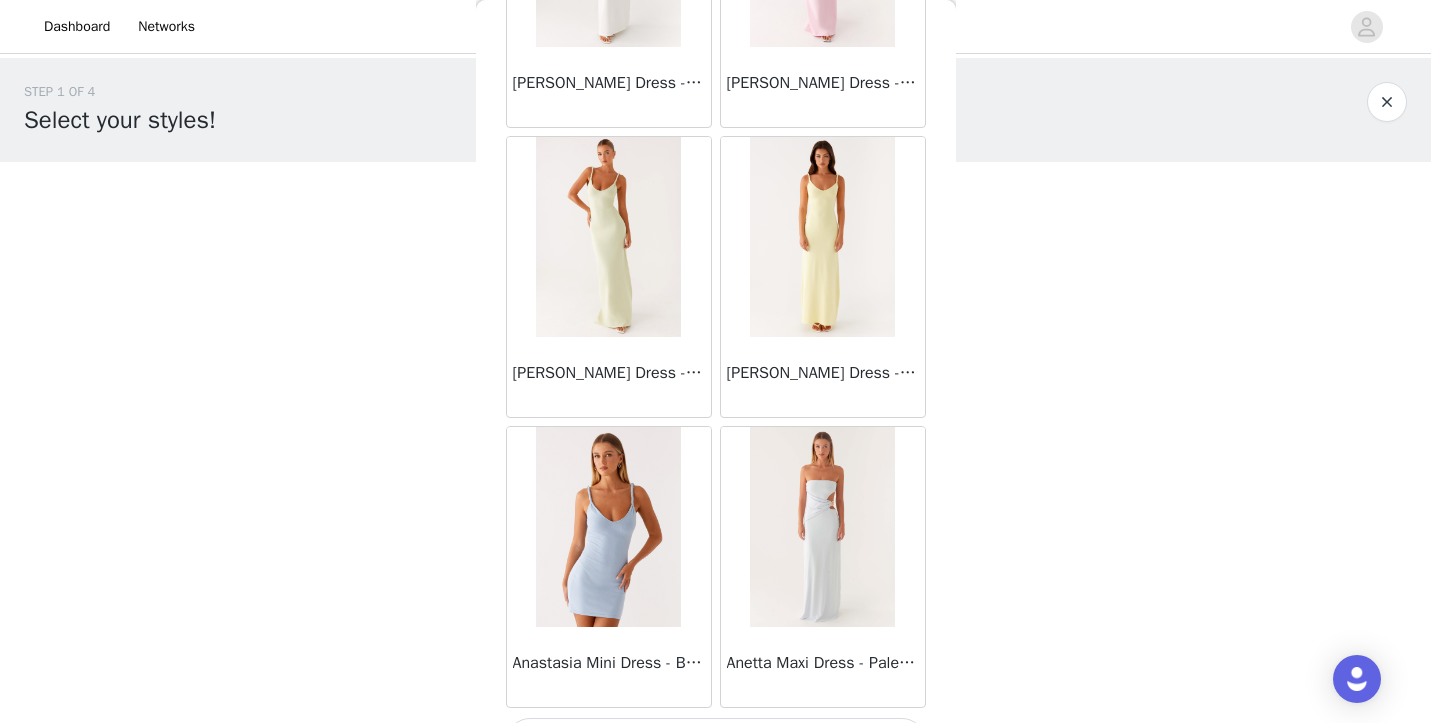 scroll, scrollTop: 2337, scrollLeft: 0, axis: vertical 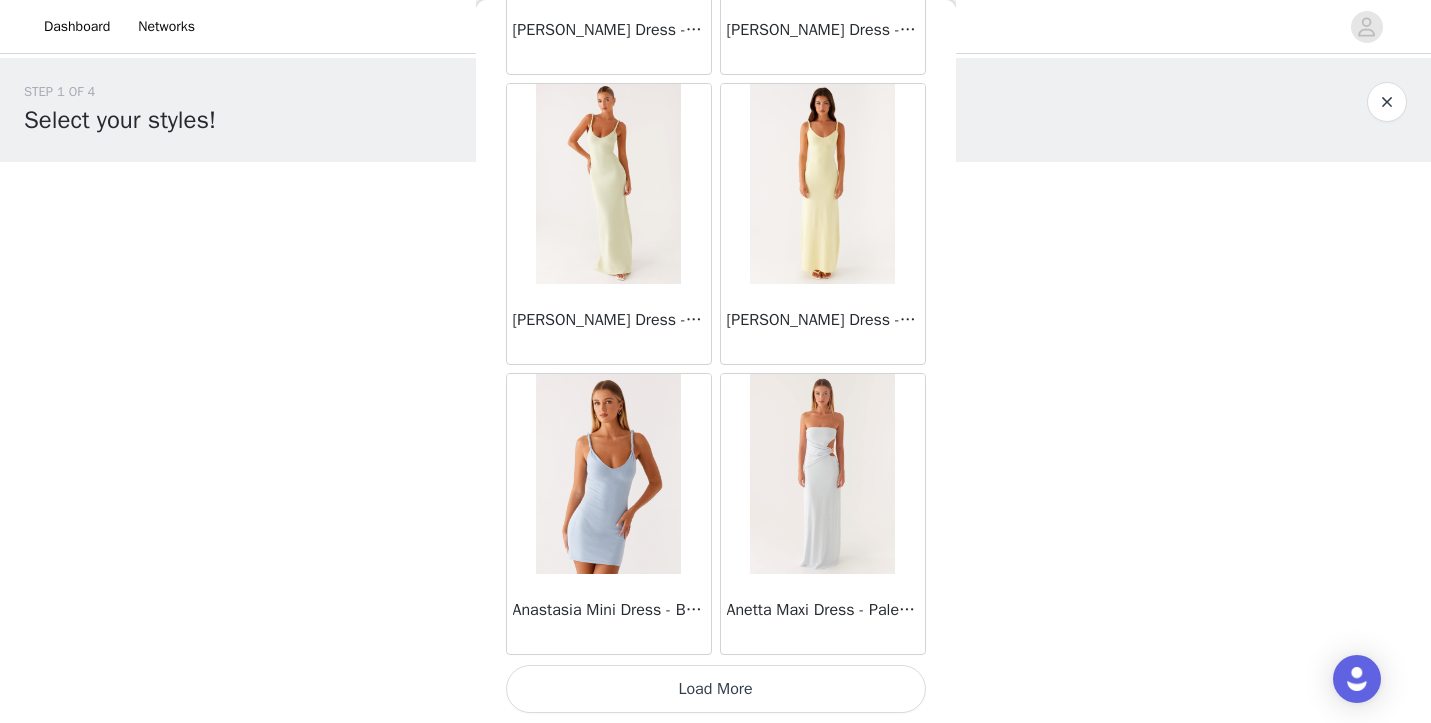 click on "Load More" at bounding box center [716, 689] 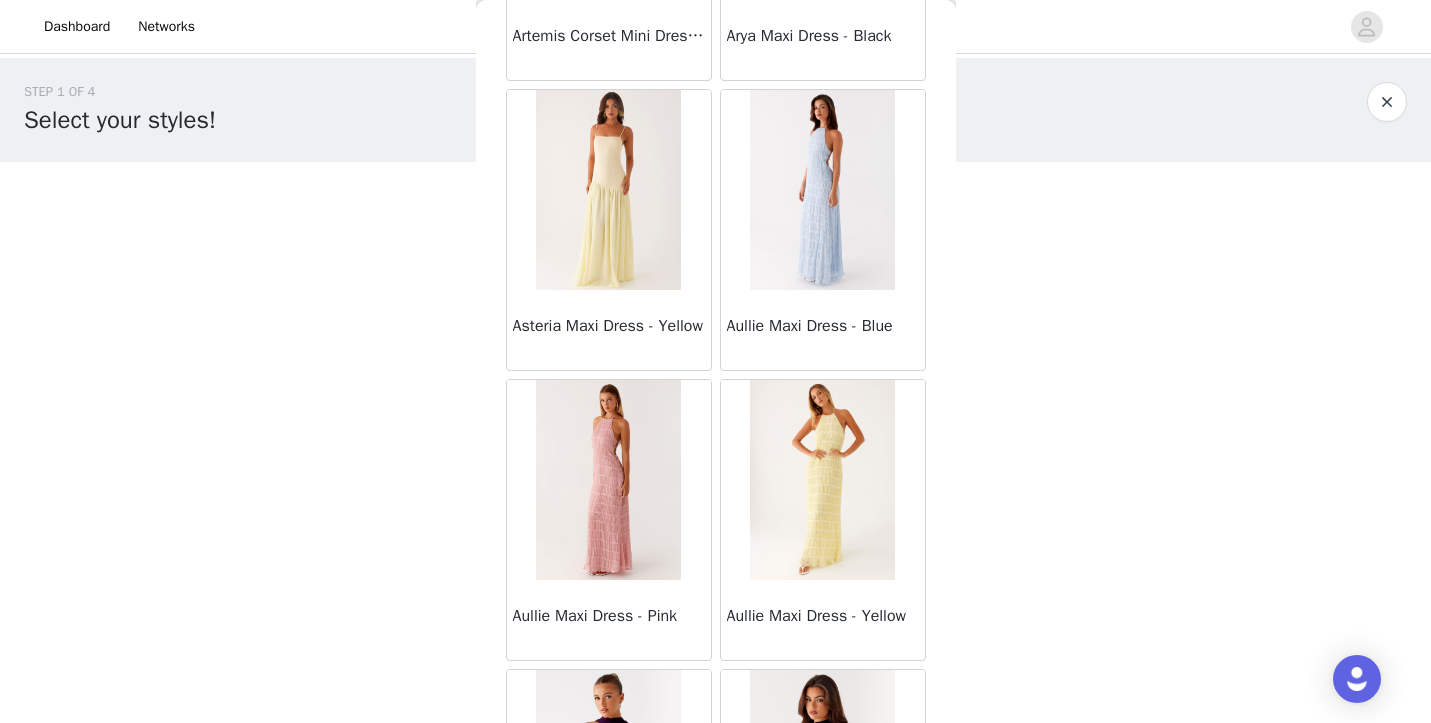 scroll, scrollTop: 4075, scrollLeft: 0, axis: vertical 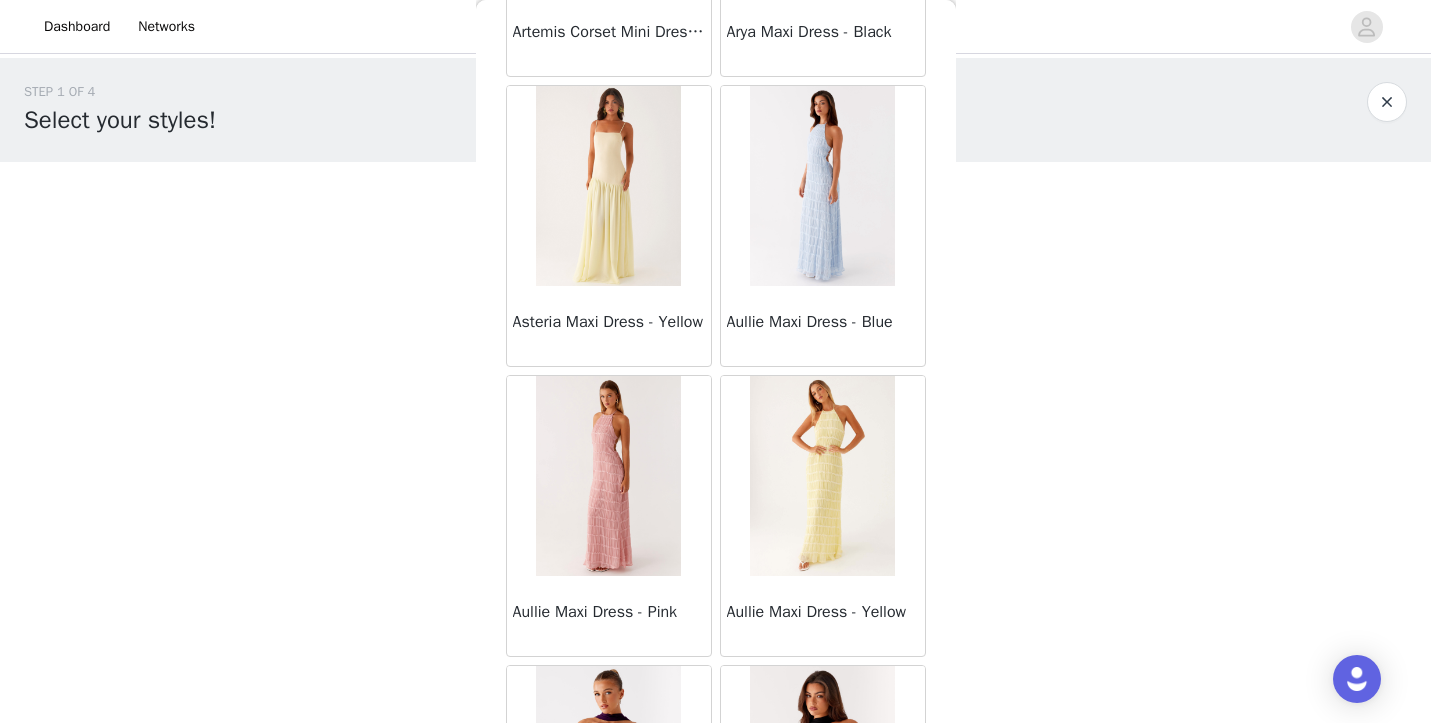 click at bounding box center [822, 476] 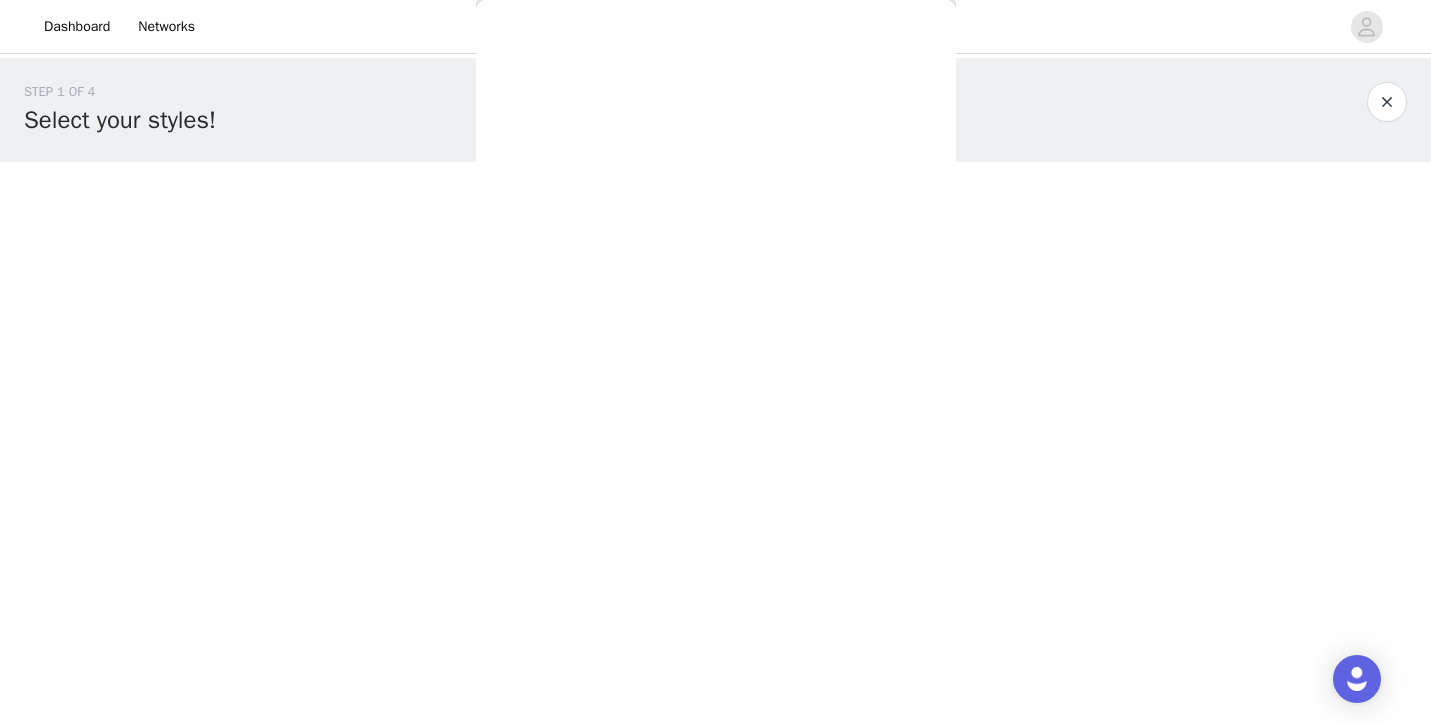 scroll, scrollTop: 0, scrollLeft: 0, axis: both 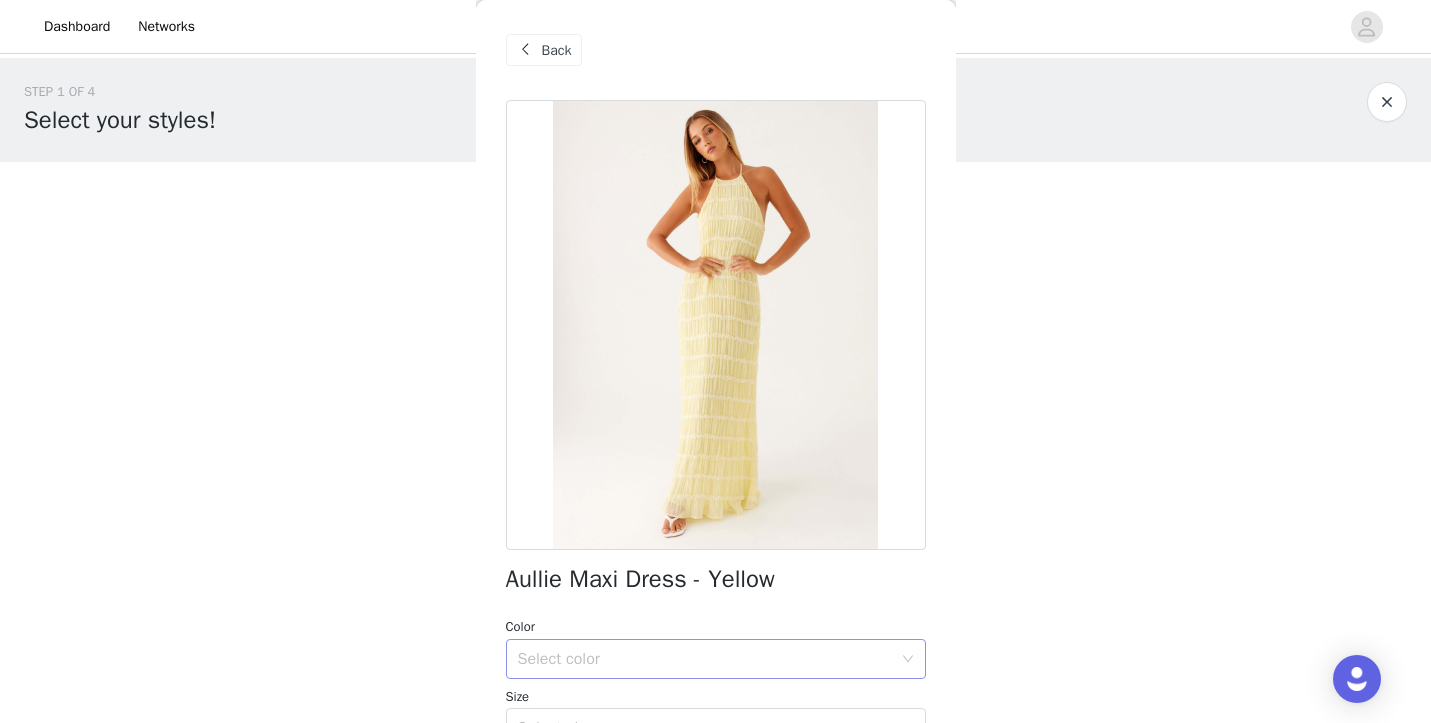 click on "Select color" at bounding box center [705, 659] 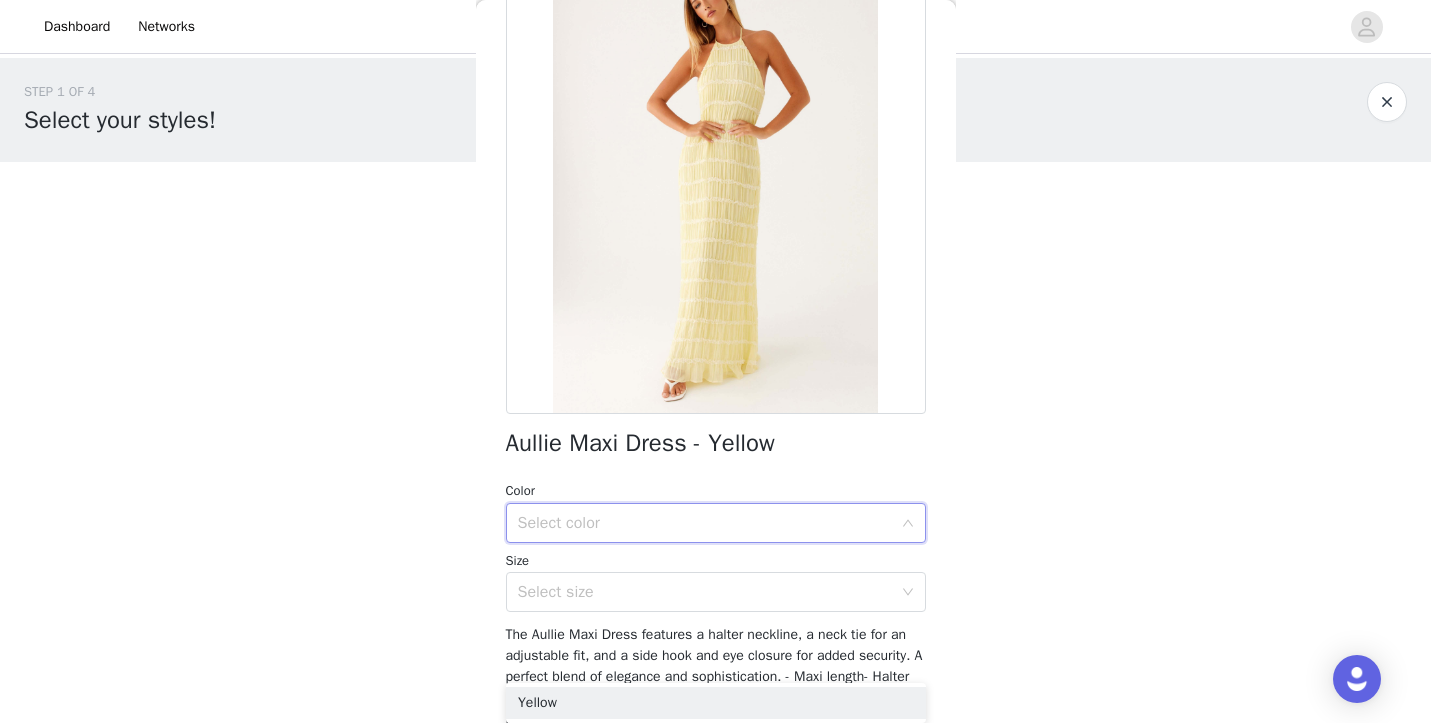 scroll, scrollTop: 155, scrollLeft: 0, axis: vertical 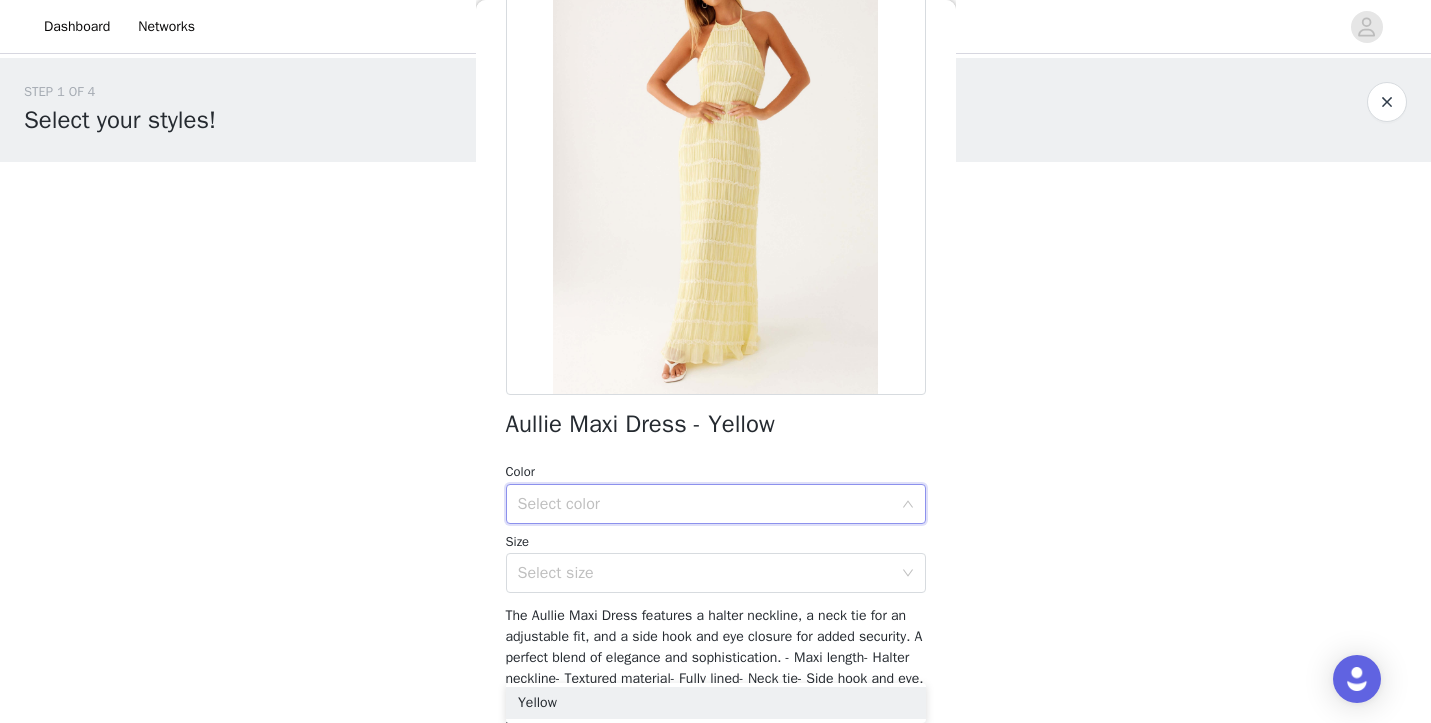 click on "Select color" at bounding box center [705, 504] 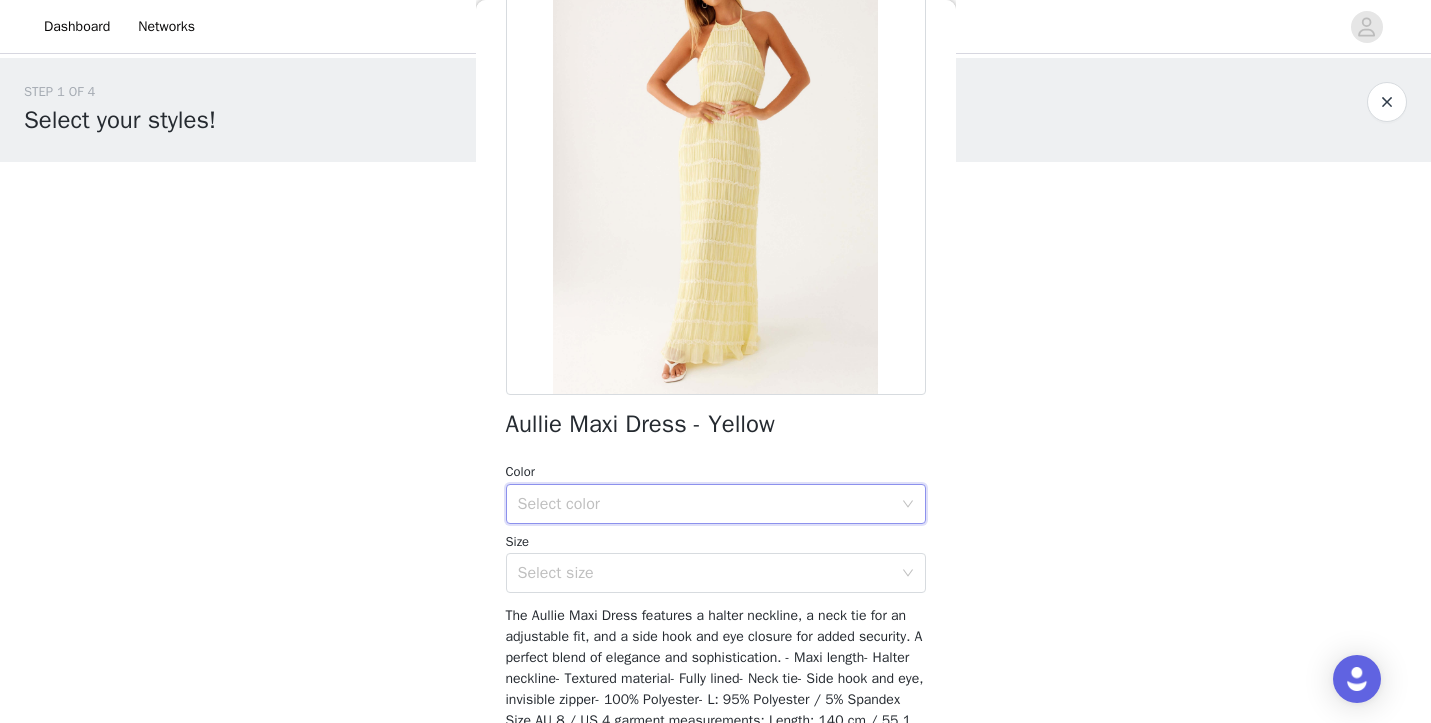 click on "Select color" at bounding box center (705, 504) 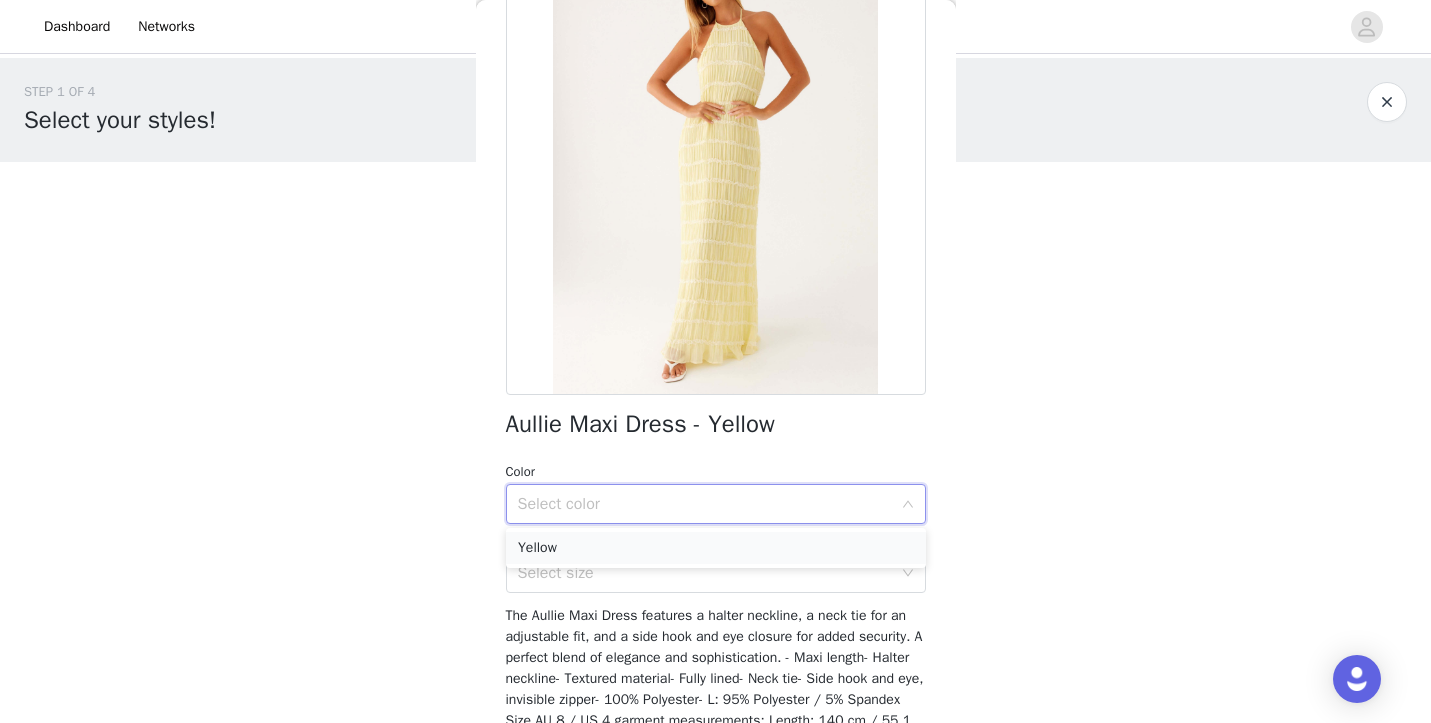 click on "Yellow" at bounding box center (716, 548) 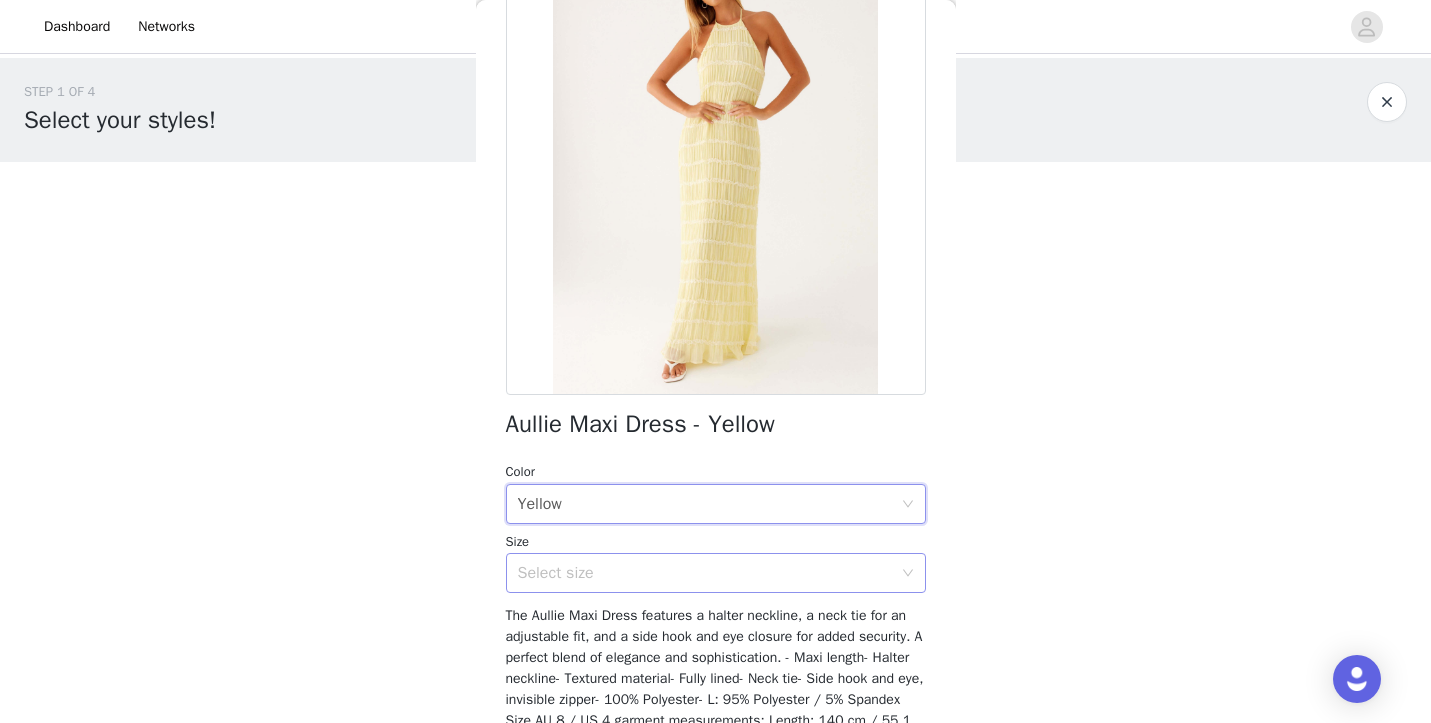 click on "Select size" at bounding box center [705, 573] 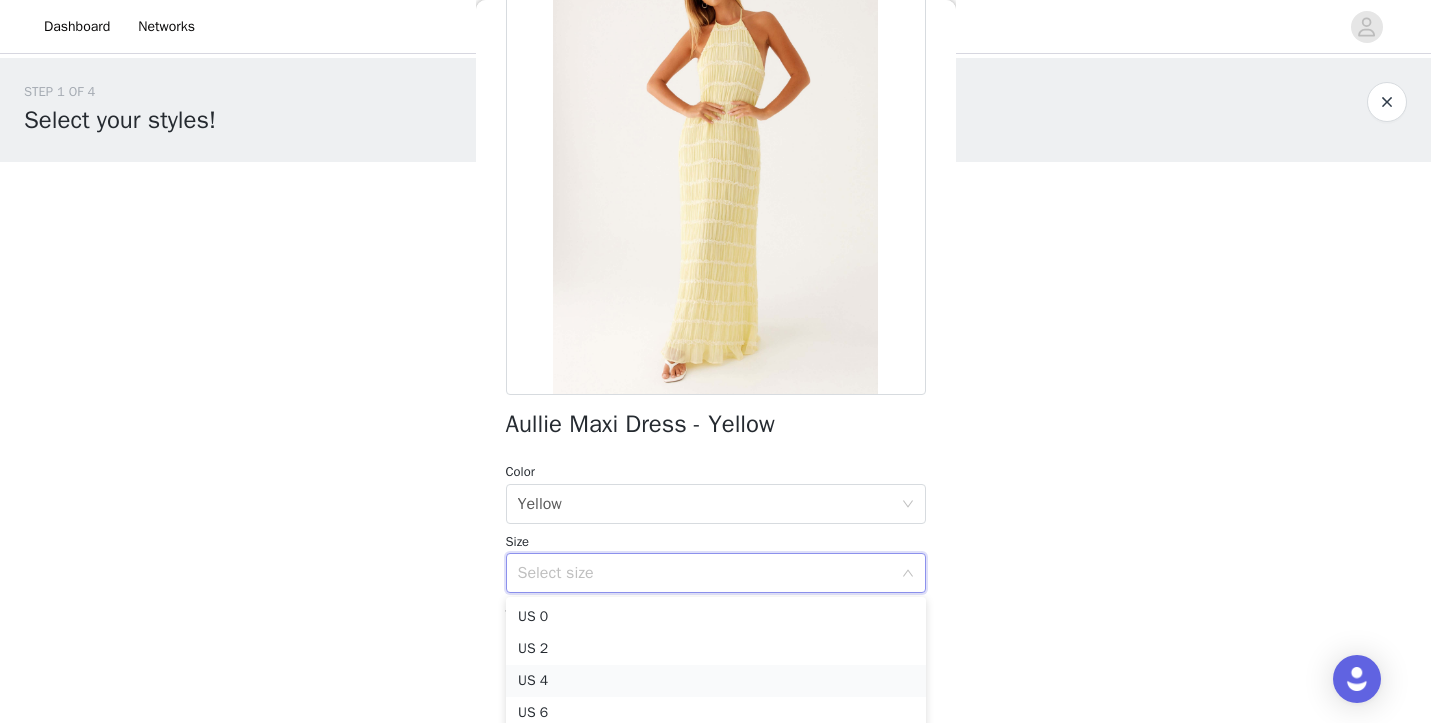 click on "US 4" at bounding box center [716, 681] 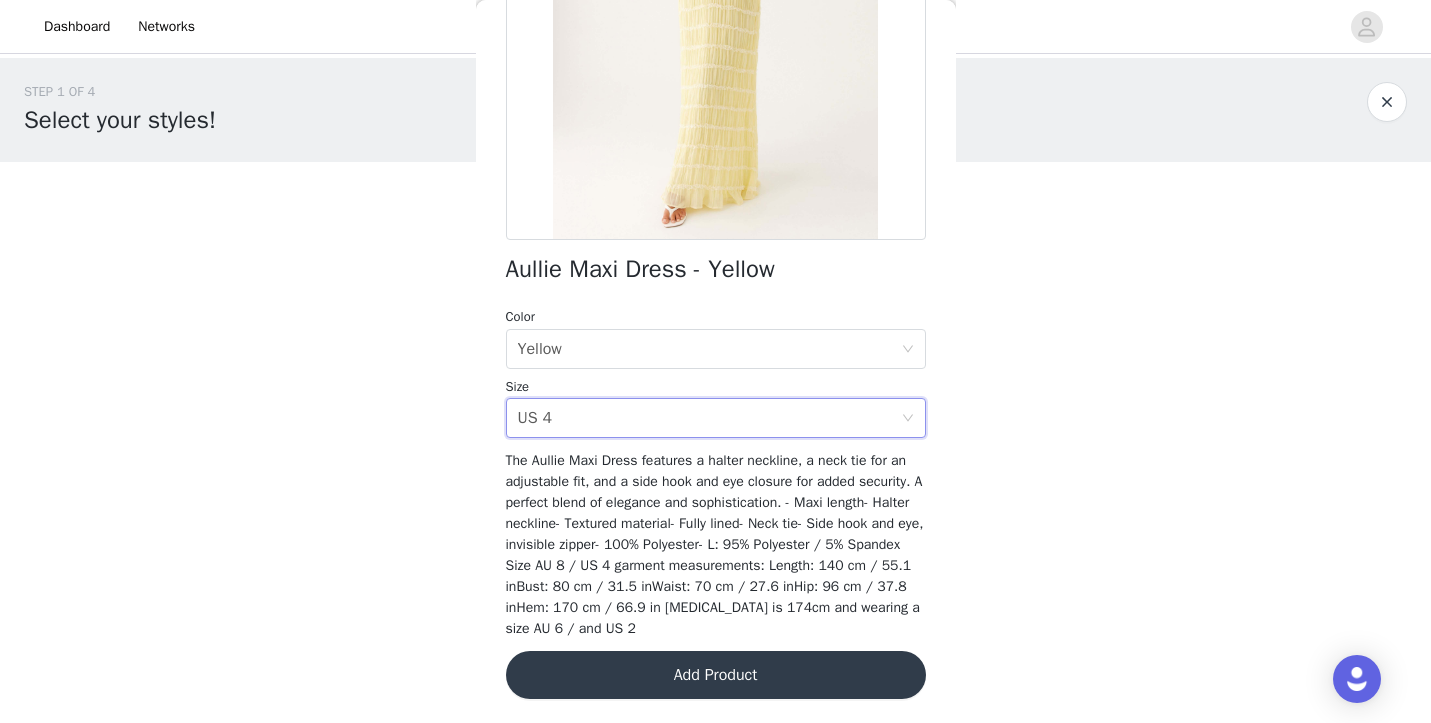 scroll, scrollTop: 309, scrollLeft: 0, axis: vertical 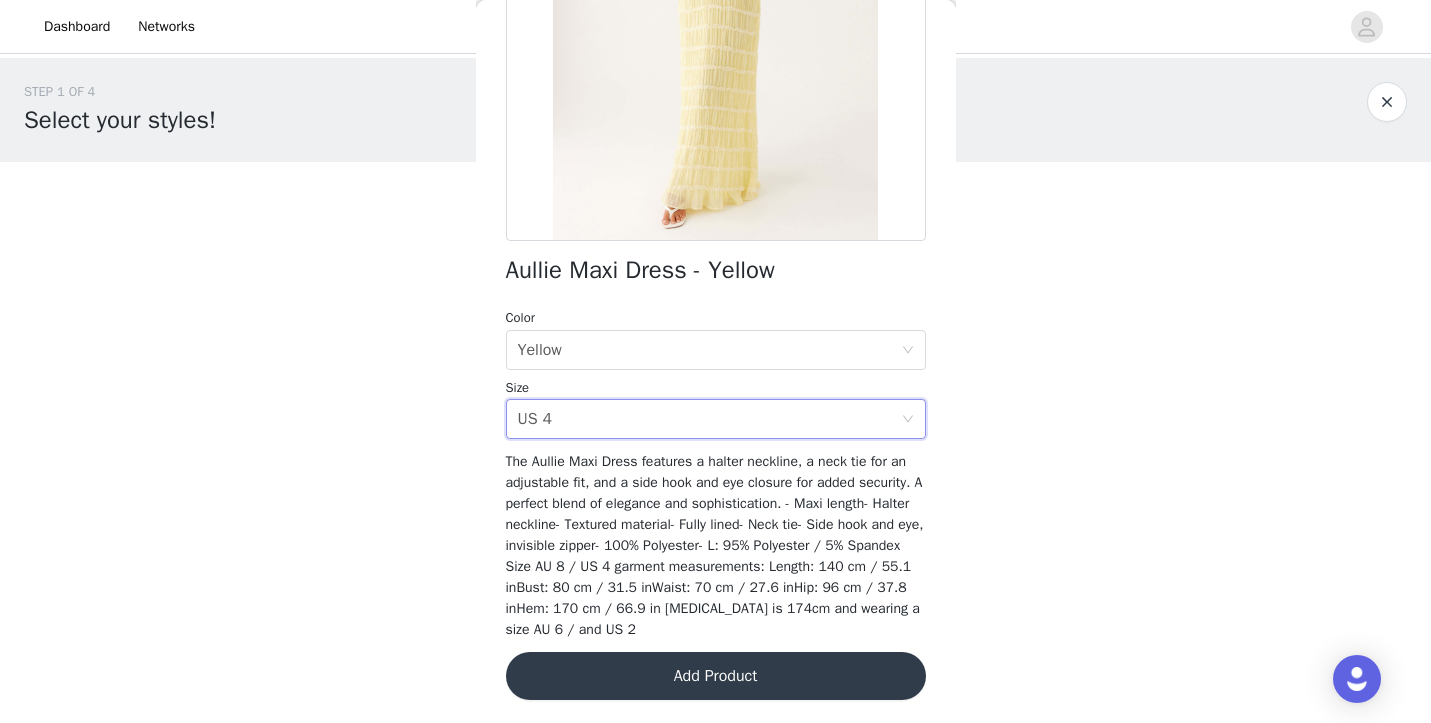 click on "Add Product" at bounding box center (716, 676) 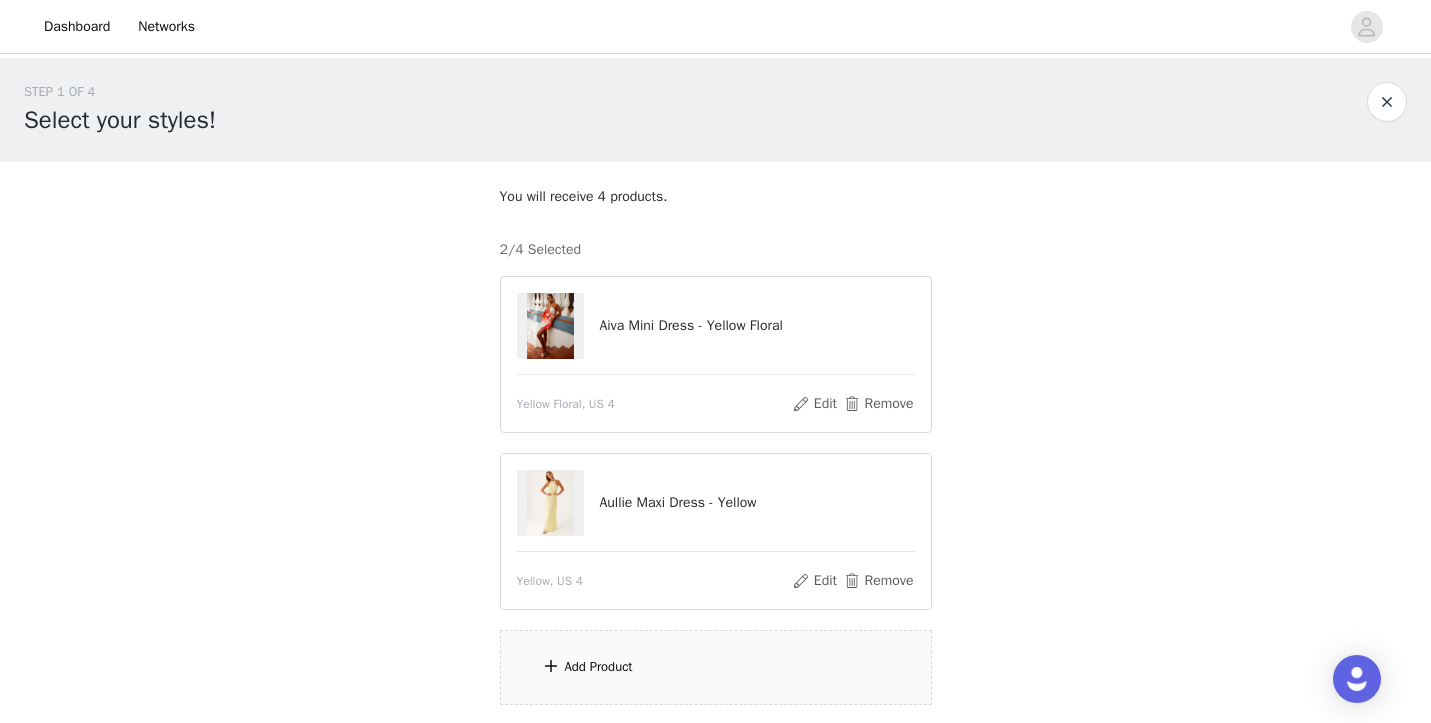 click on "Add Product" at bounding box center [716, 667] 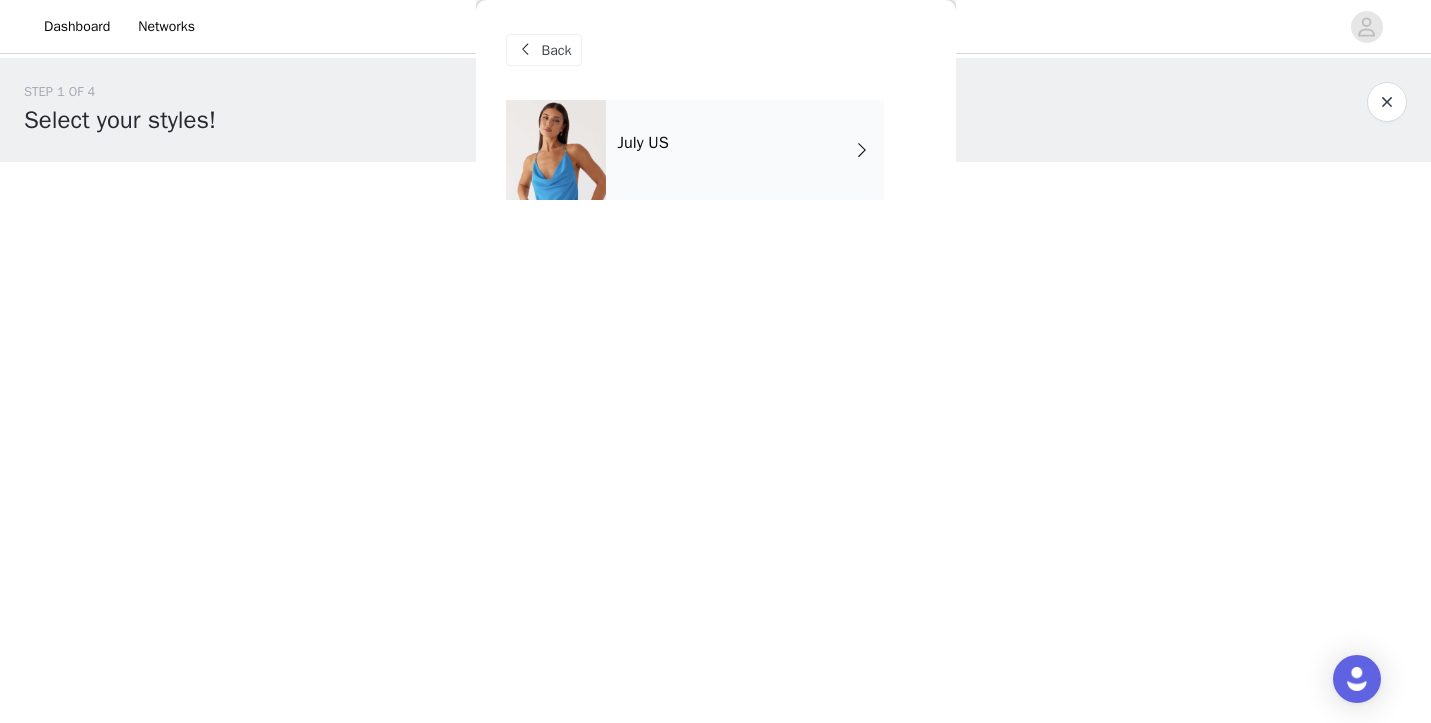 click on "July US" at bounding box center [745, 150] 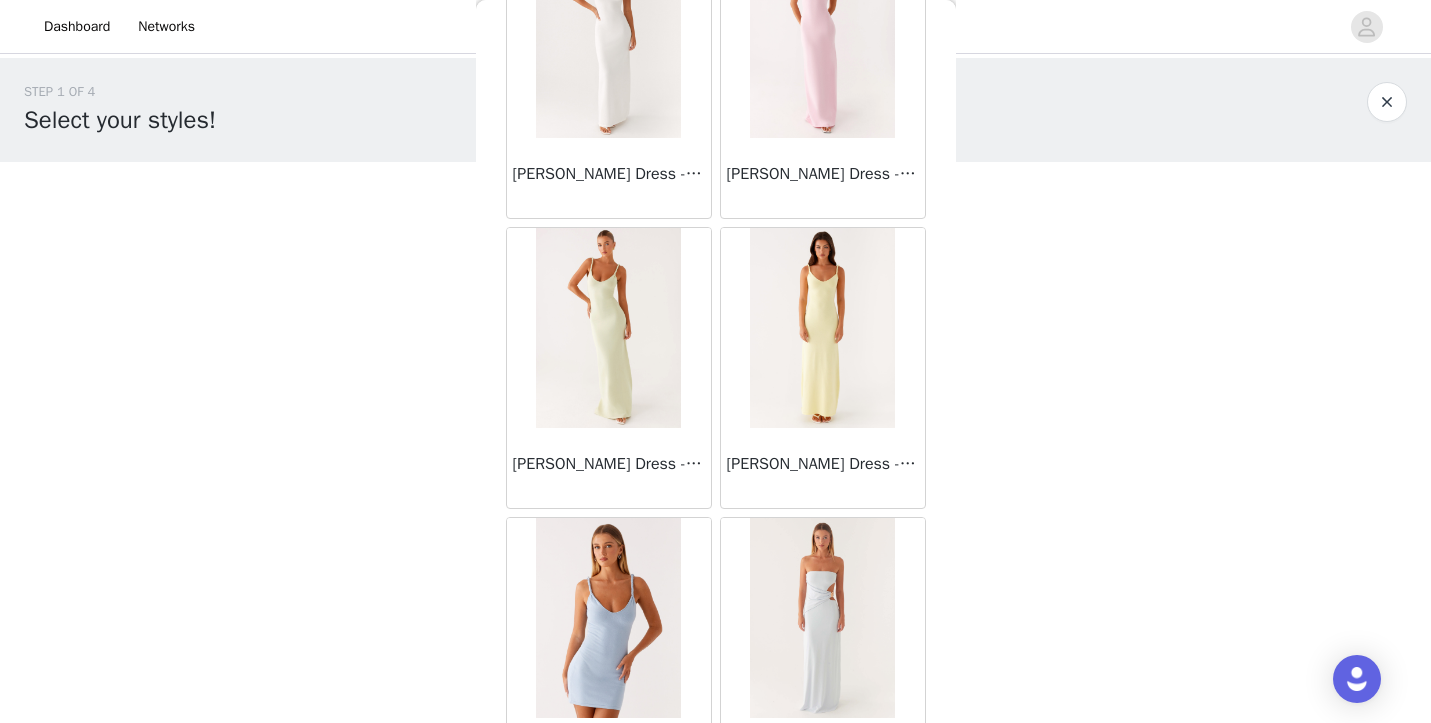 scroll, scrollTop: 2337, scrollLeft: 0, axis: vertical 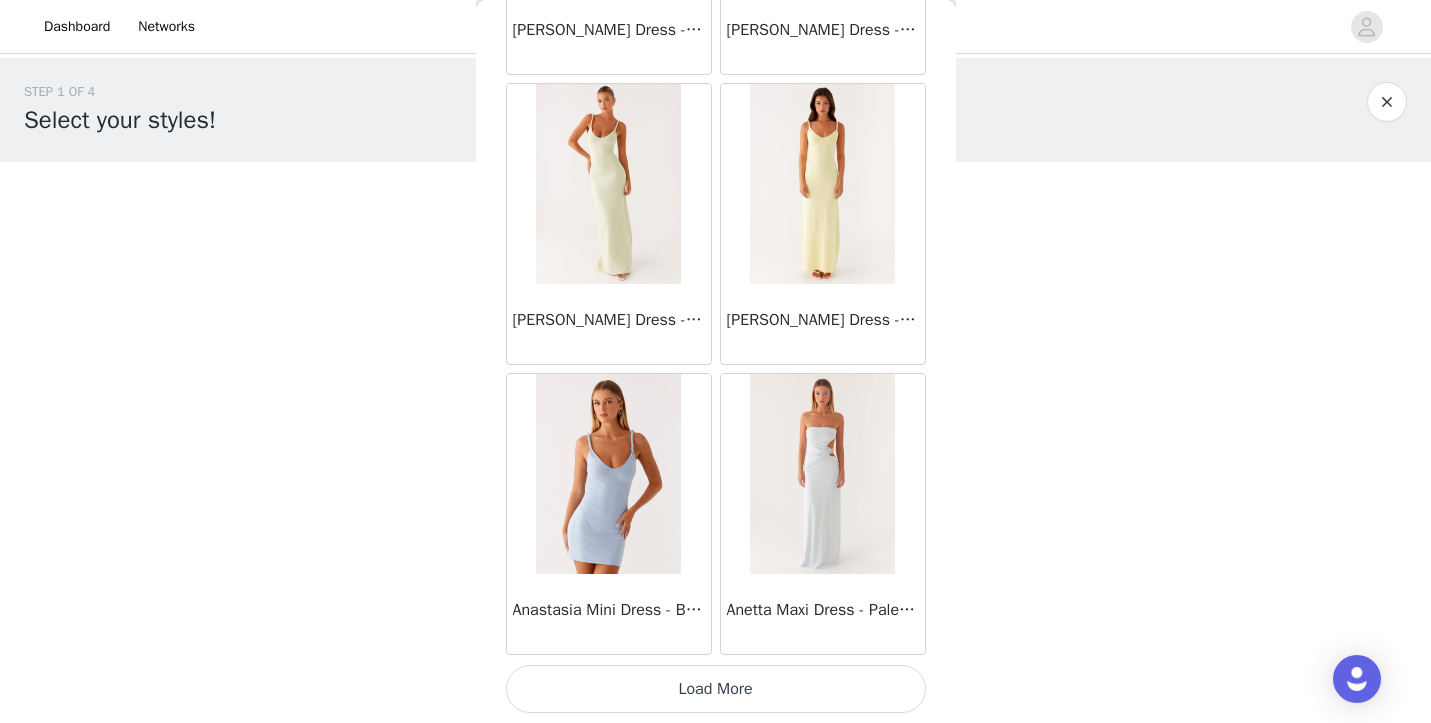 click on "Load More" at bounding box center [716, 689] 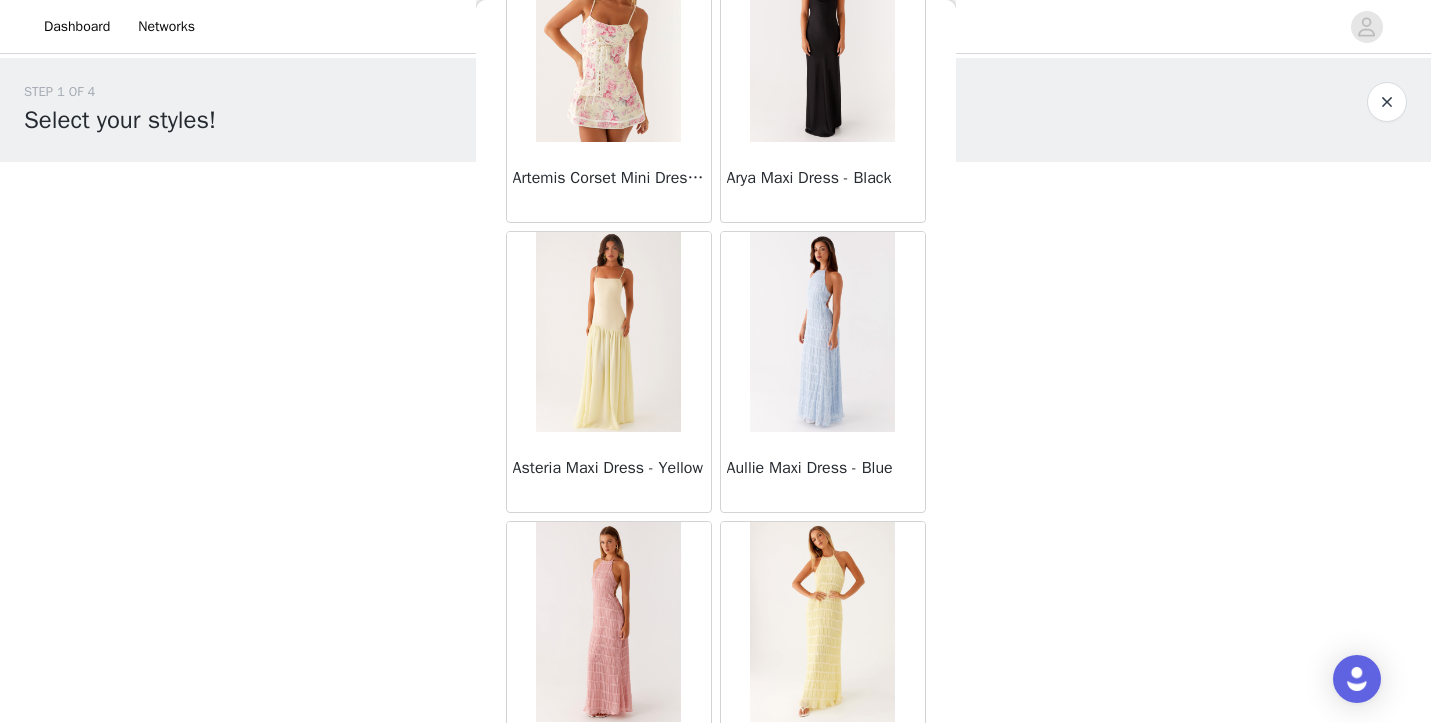 scroll, scrollTop: 3928, scrollLeft: 0, axis: vertical 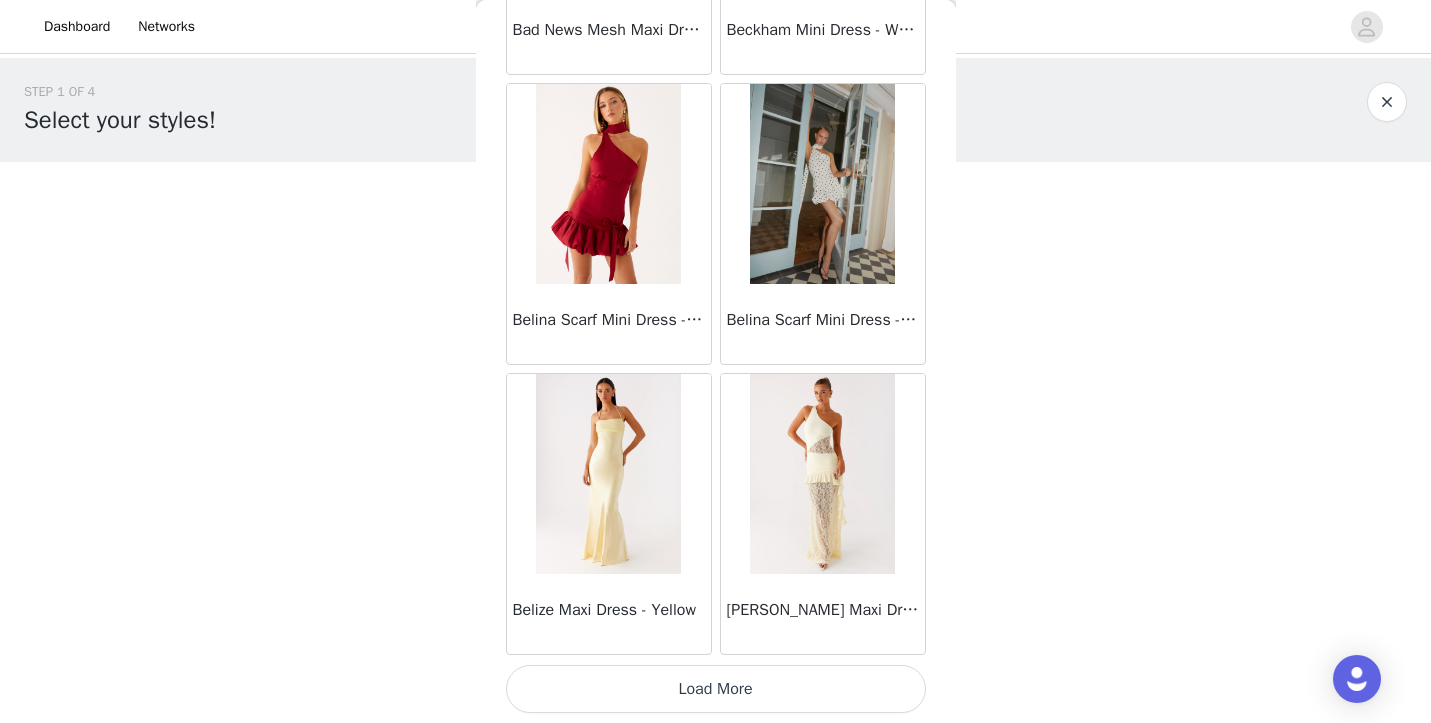 click on "Load More" at bounding box center [716, 689] 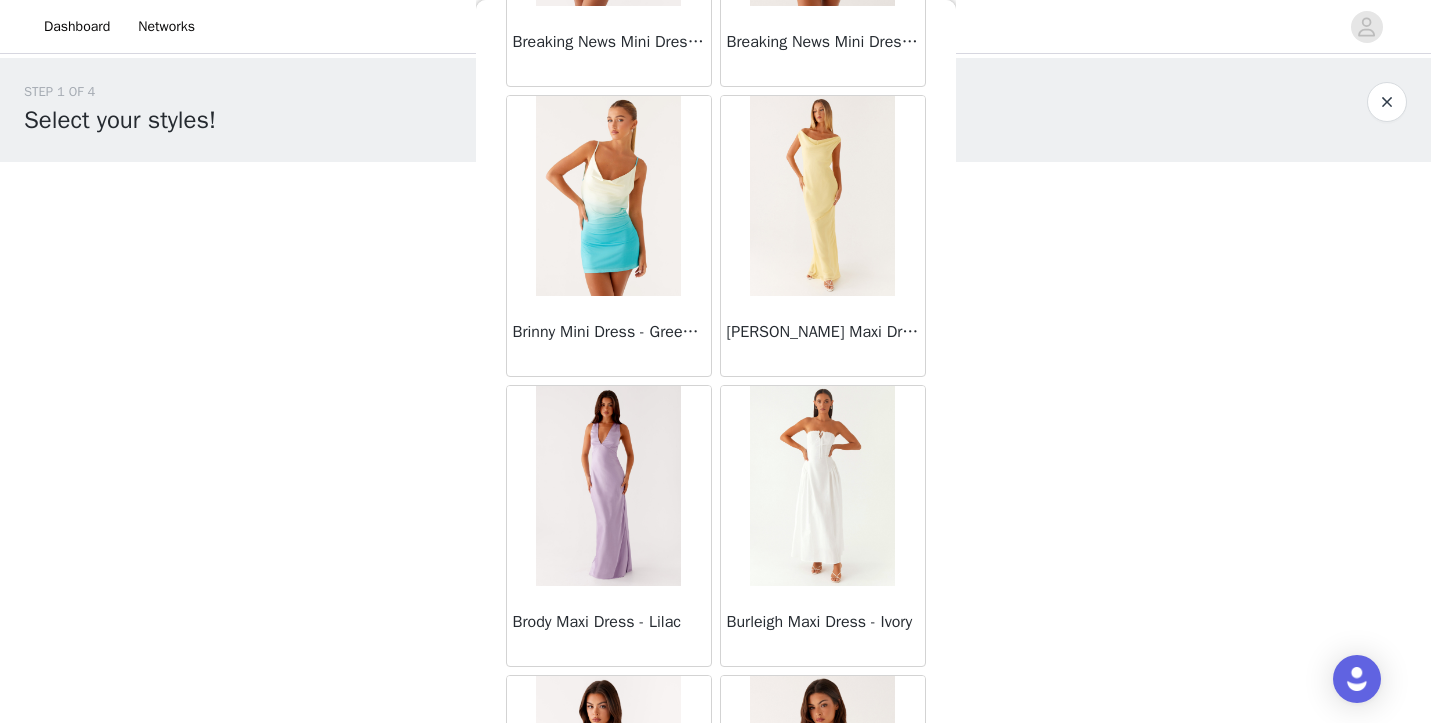 scroll, scrollTop: 7920, scrollLeft: 0, axis: vertical 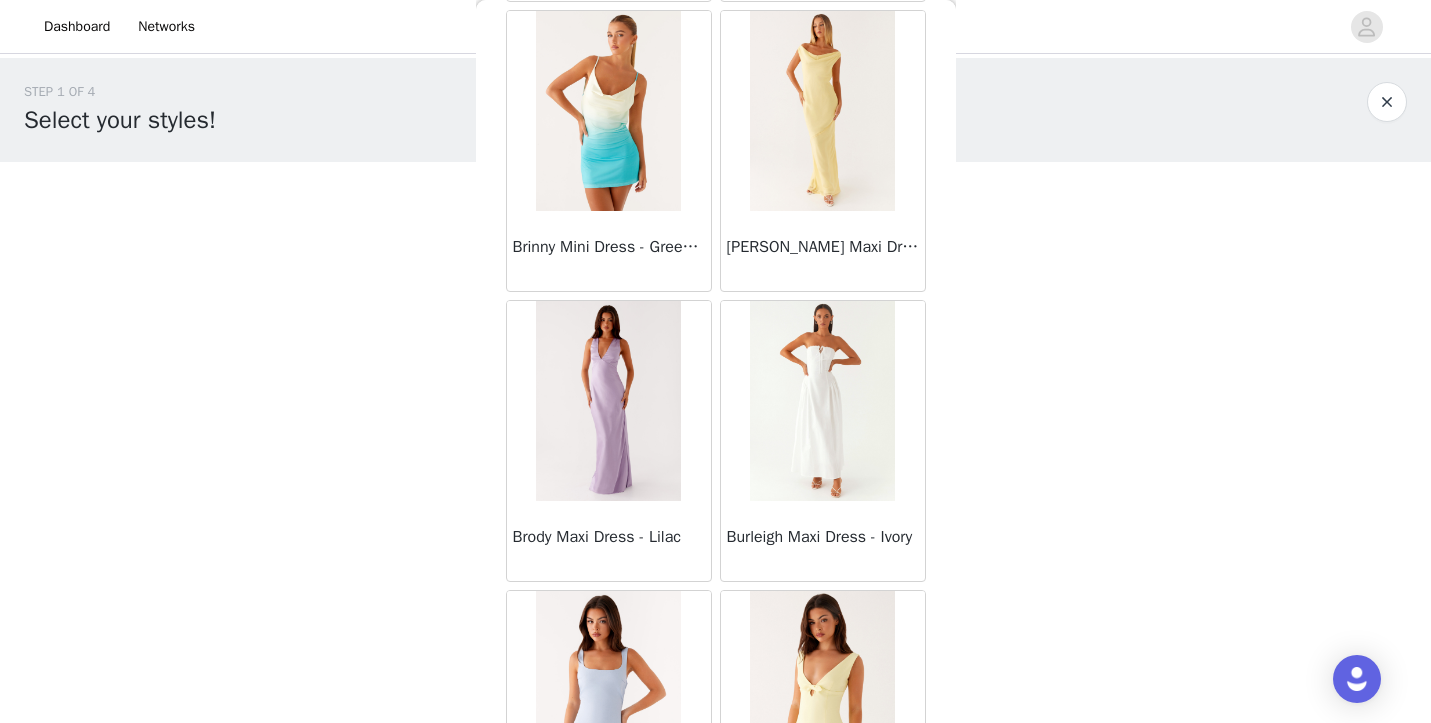 click at bounding box center [822, 401] 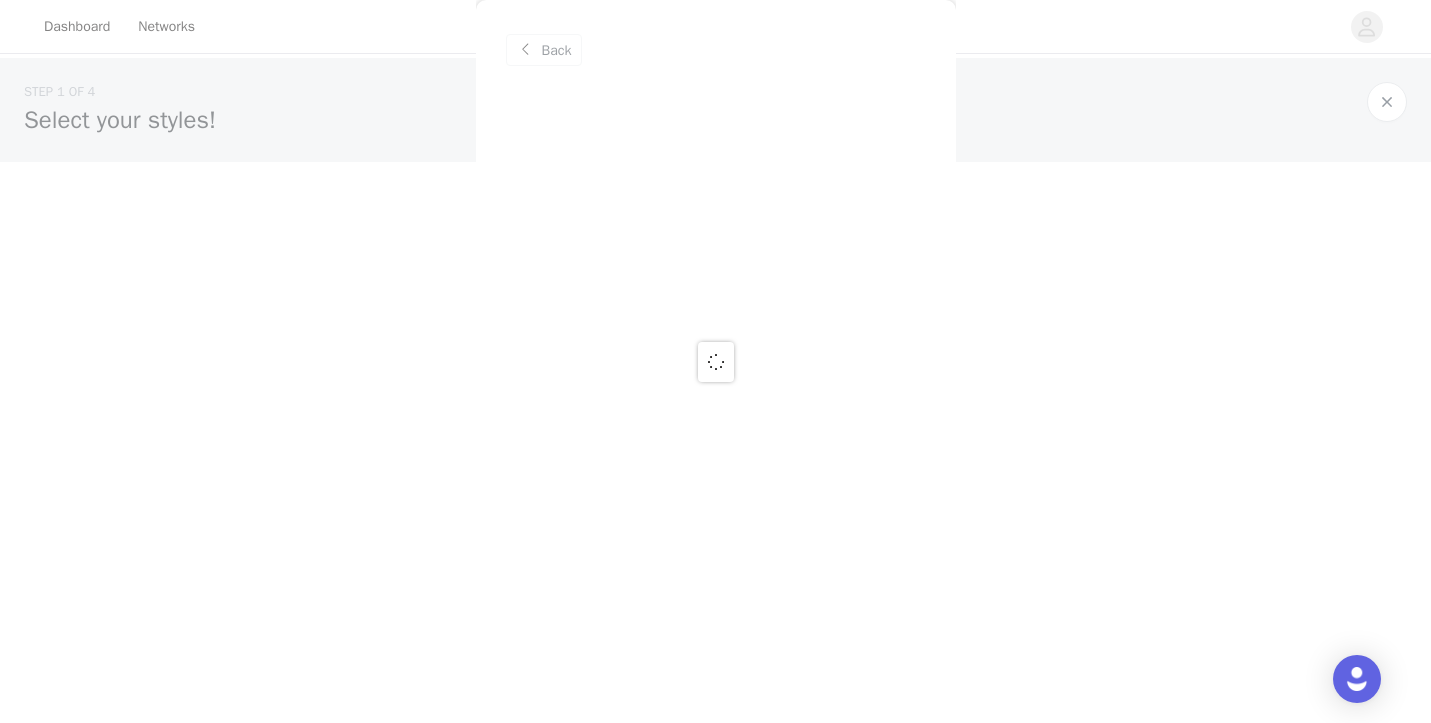 scroll, scrollTop: 0, scrollLeft: 0, axis: both 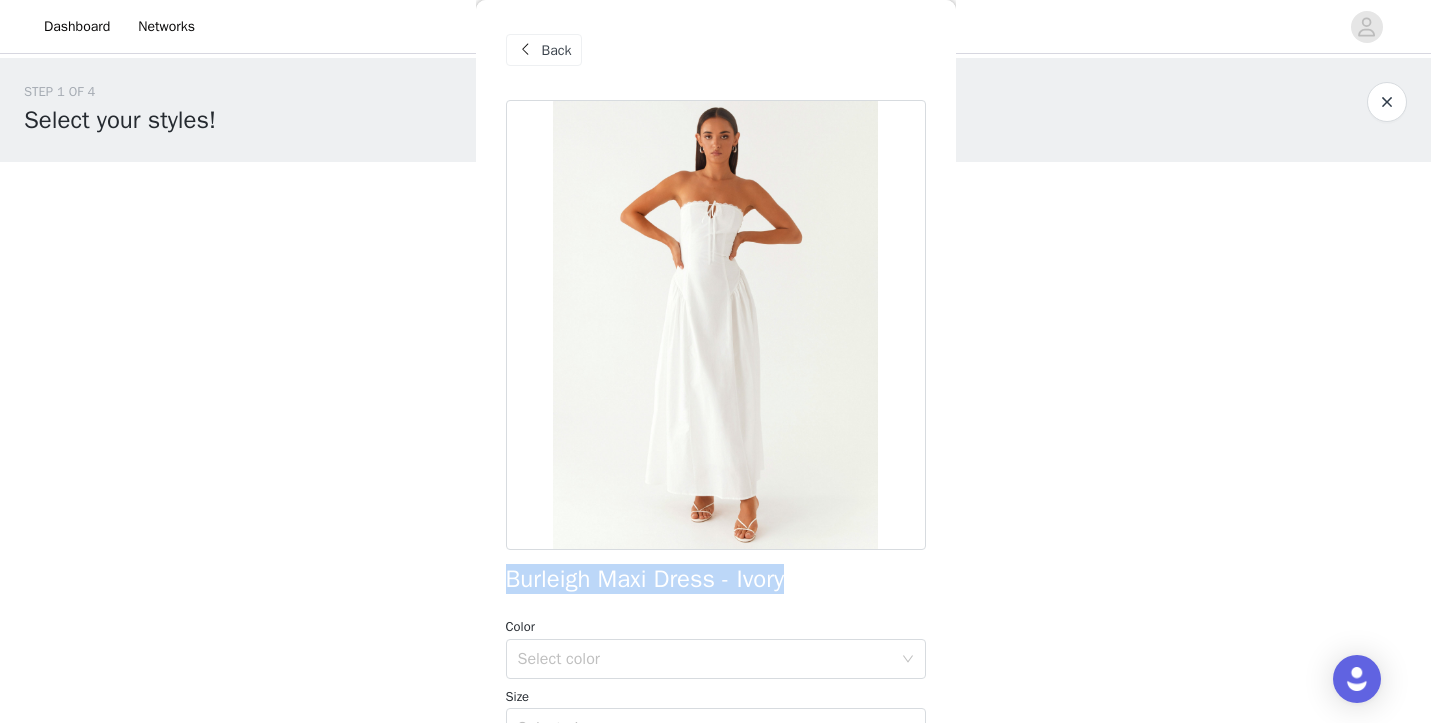 drag, startPoint x: 827, startPoint y: 578, endPoint x: 499, endPoint y: 585, distance: 328.07468 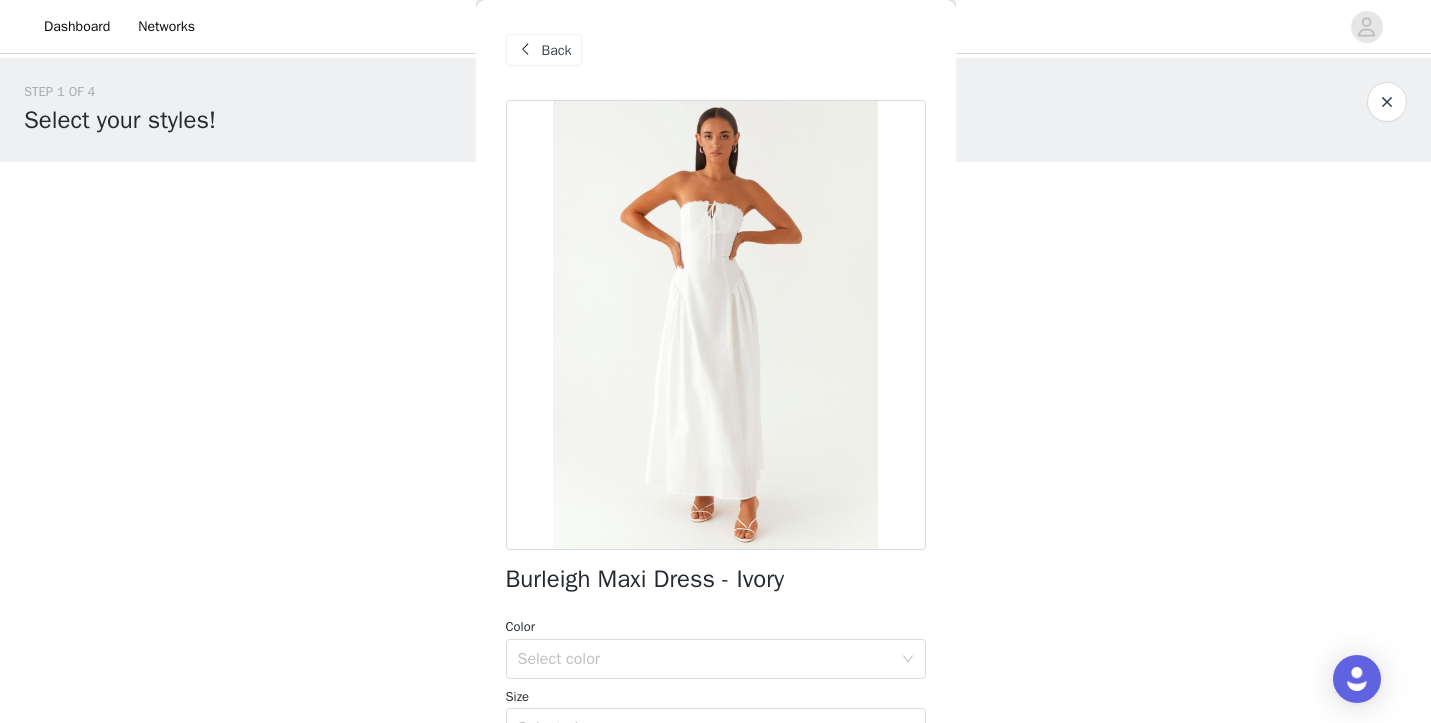 click on "Back" at bounding box center (557, 50) 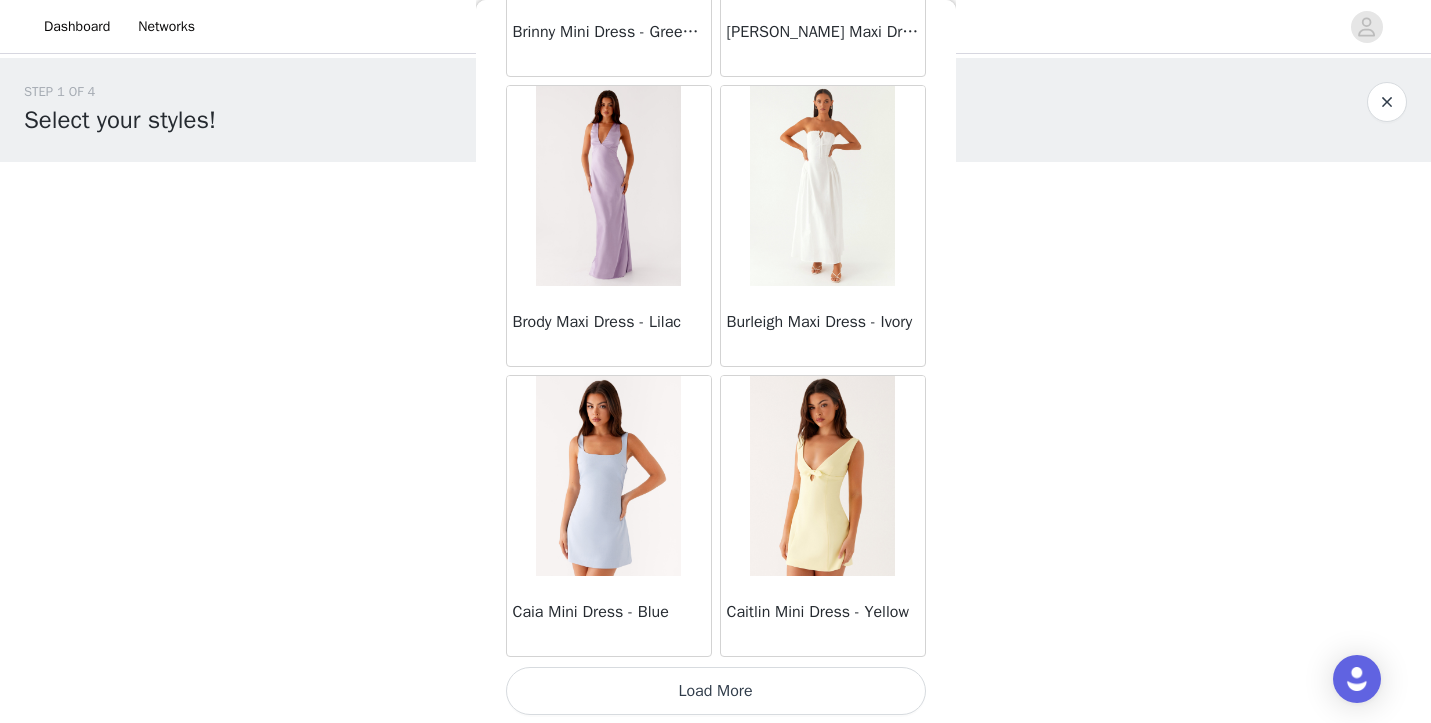 click on "Load More" at bounding box center (716, 691) 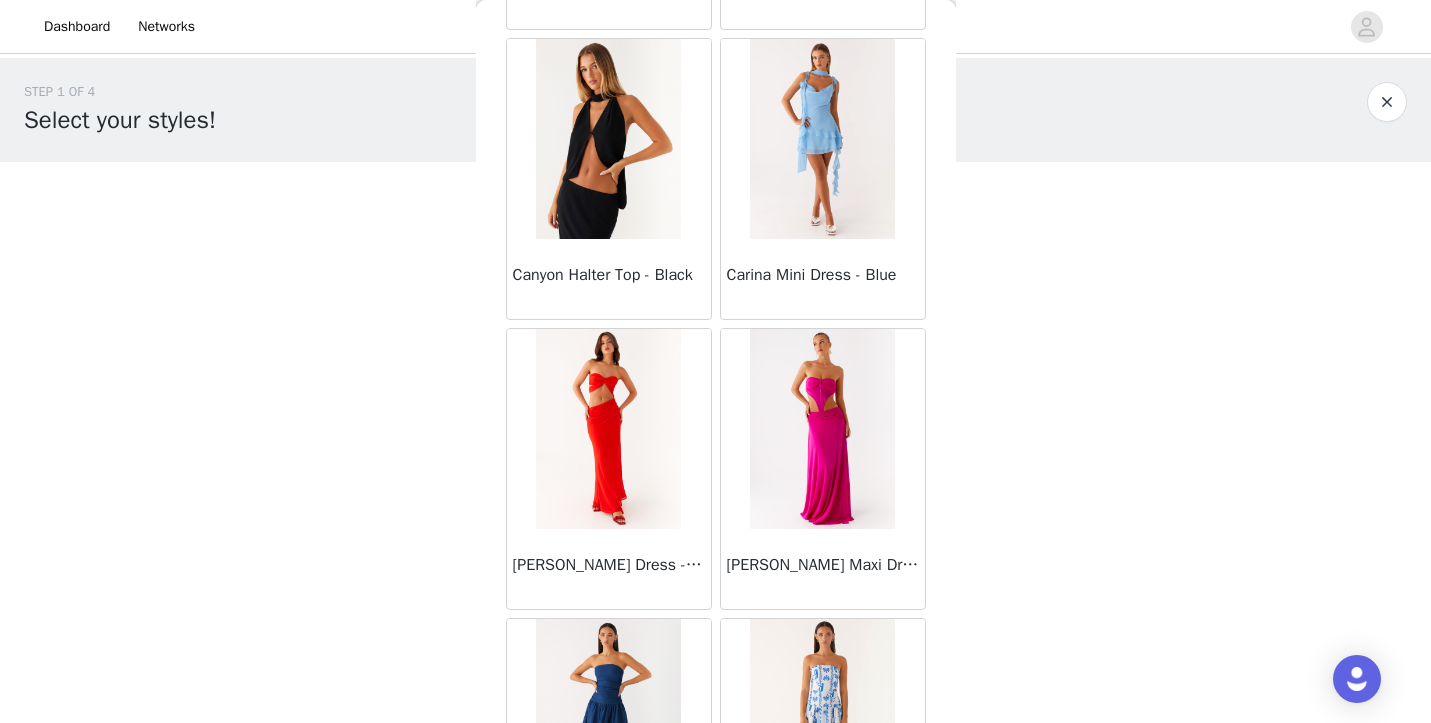 scroll, scrollTop: 9325, scrollLeft: 0, axis: vertical 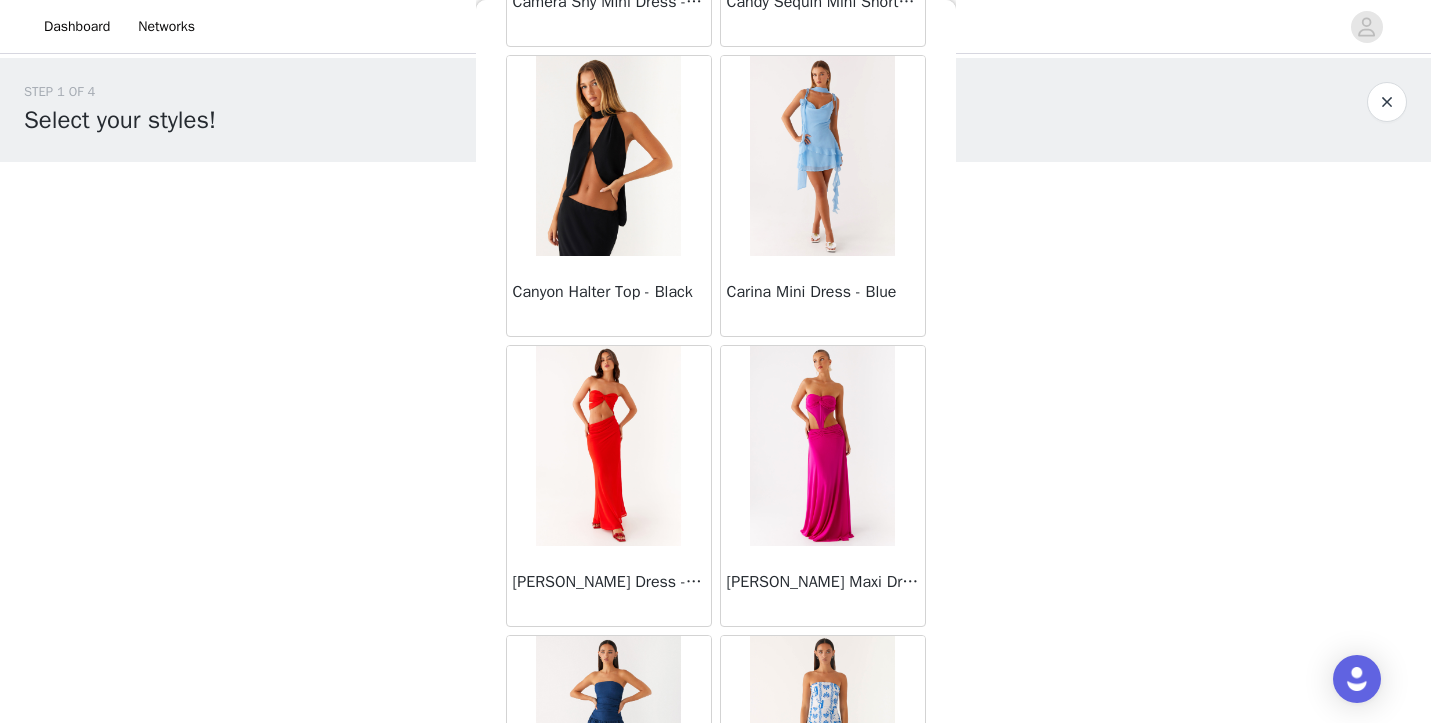 click at bounding box center (608, 156) 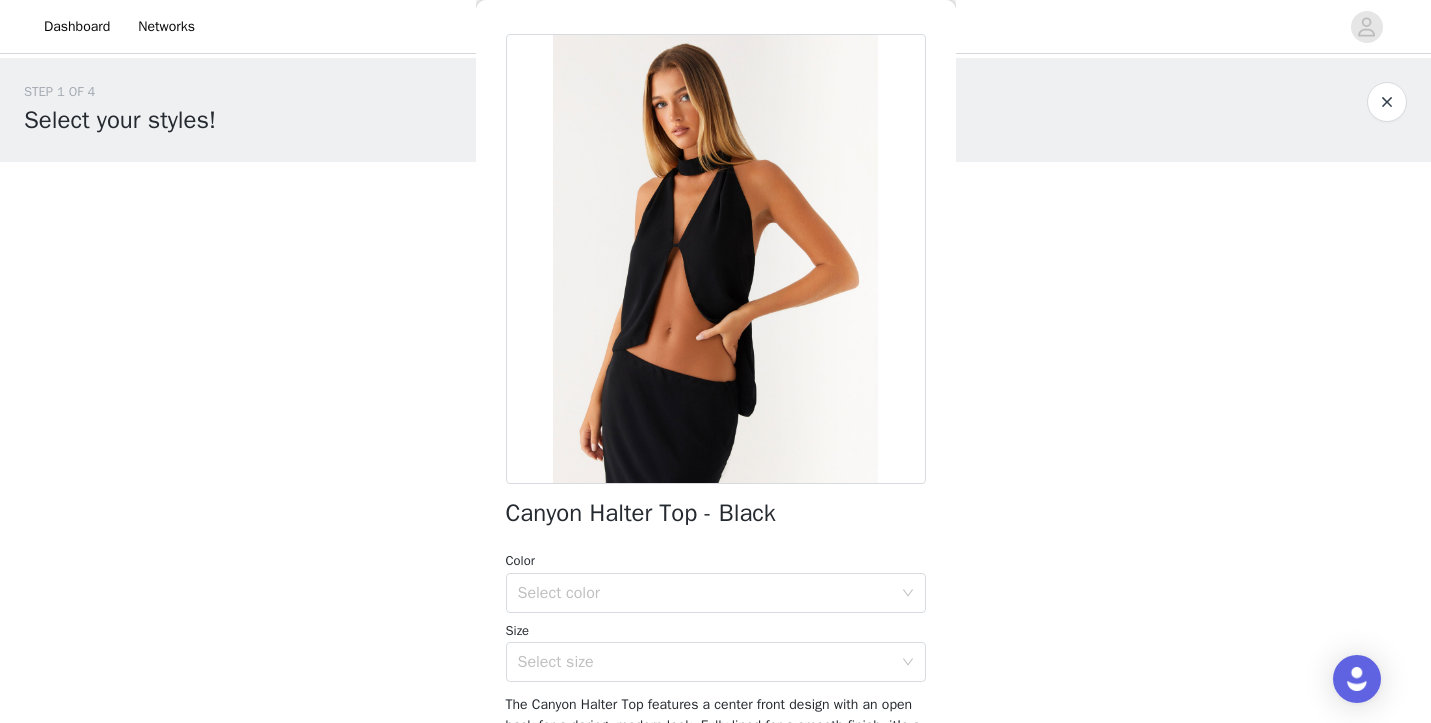 scroll, scrollTop: 92, scrollLeft: 0, axis: vertical 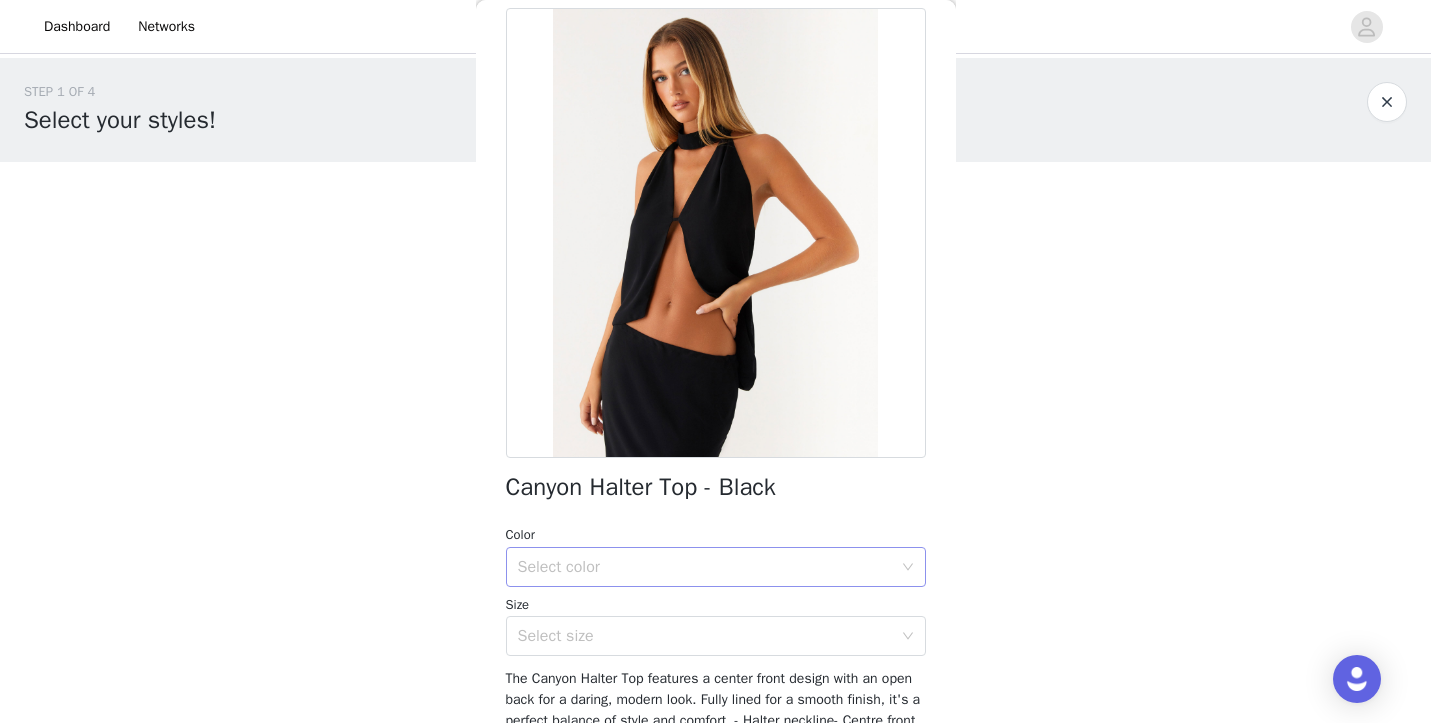 click on "Select color" at bounding box center [705, 567] 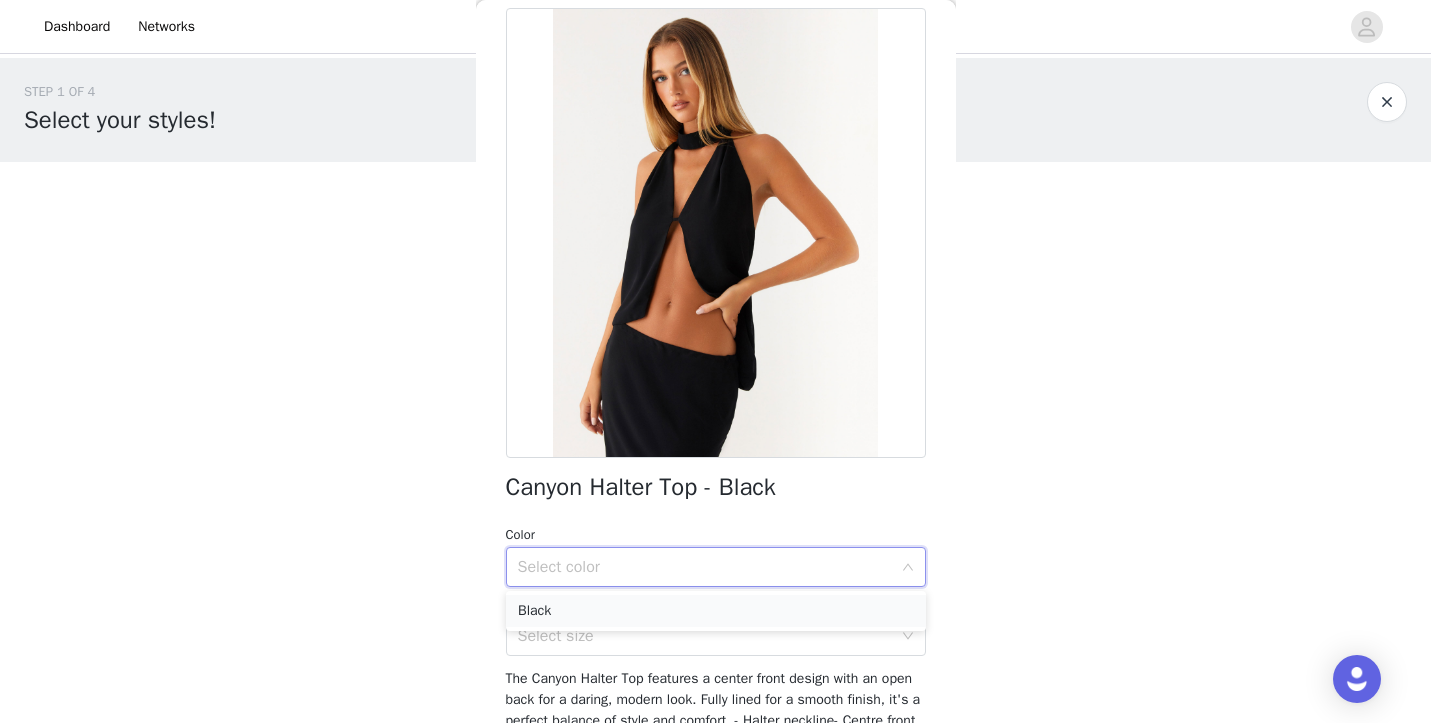 click on "Black" at bounding box center (716, 611) 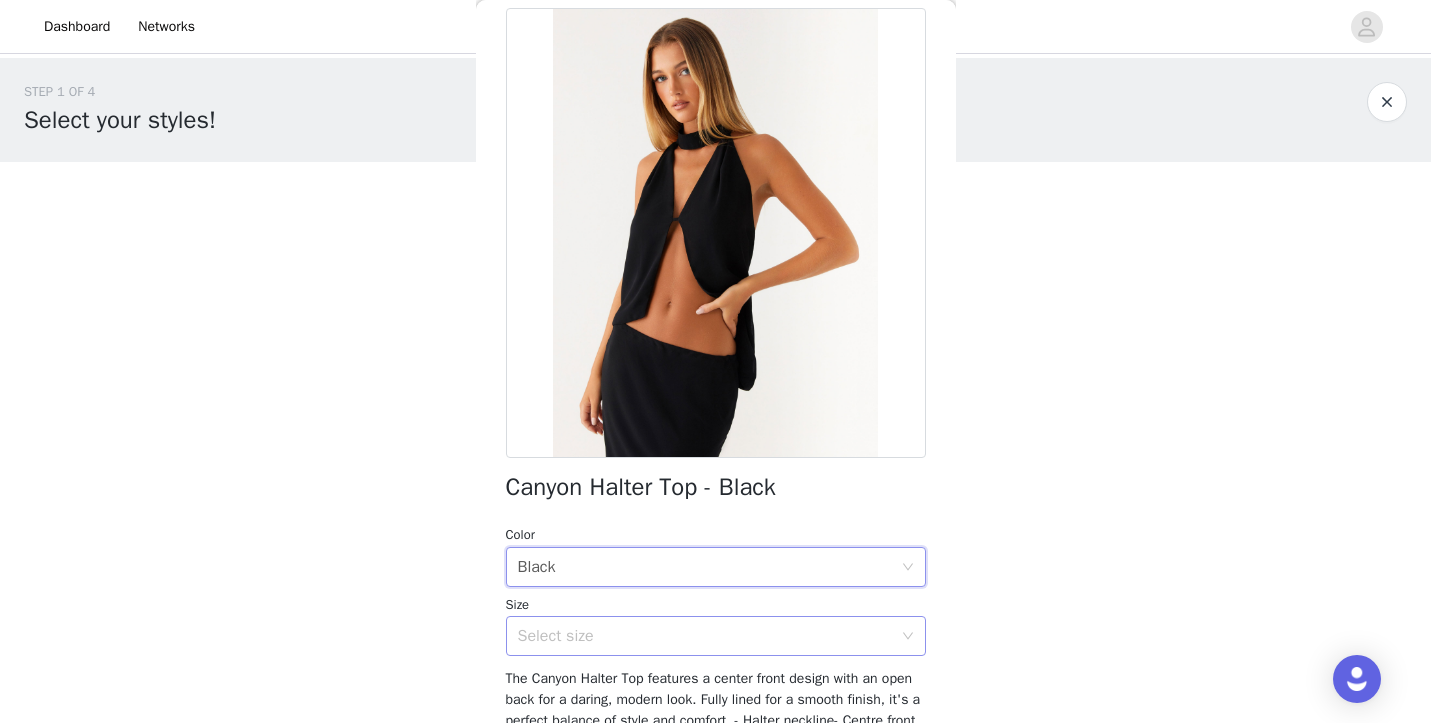 click on "Select size" at bounding box center (705, 636) 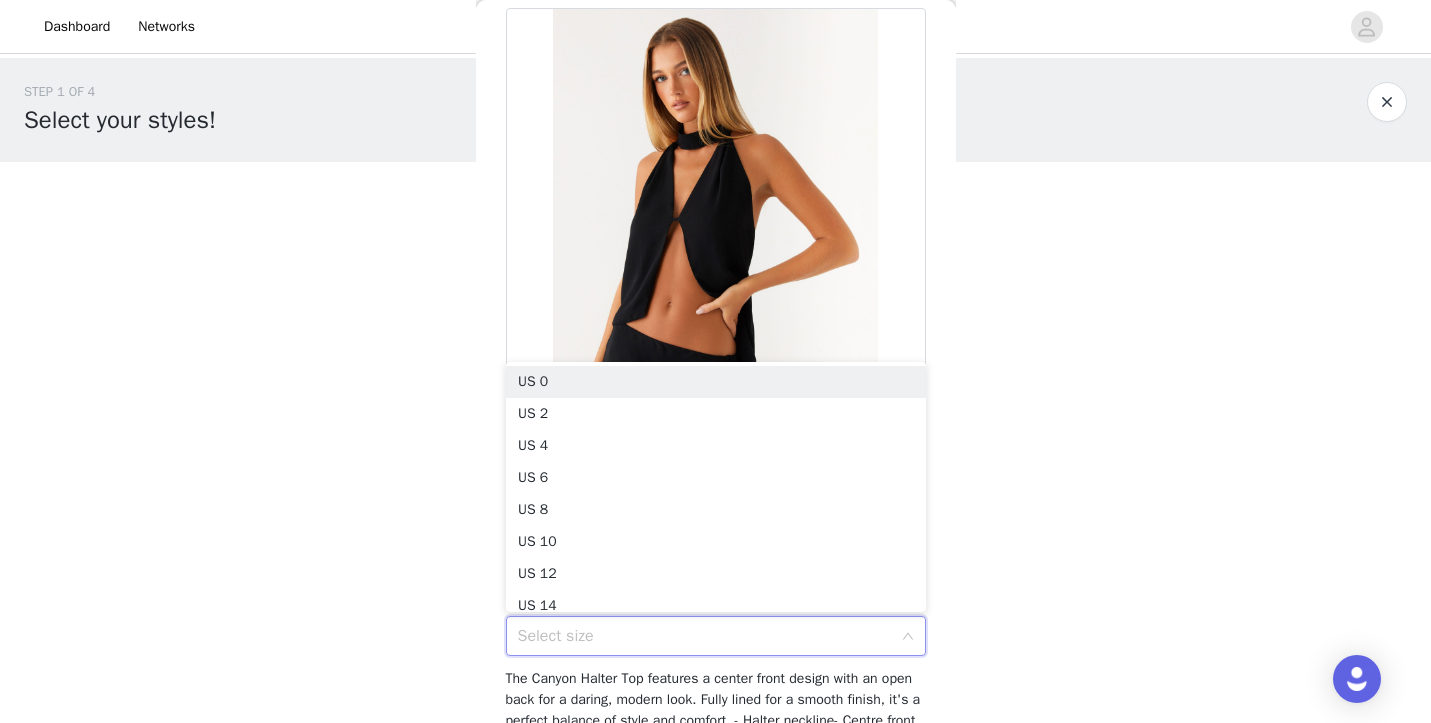 scroll, scrollTop: 121, scrollLeft: 0, axis: vertical 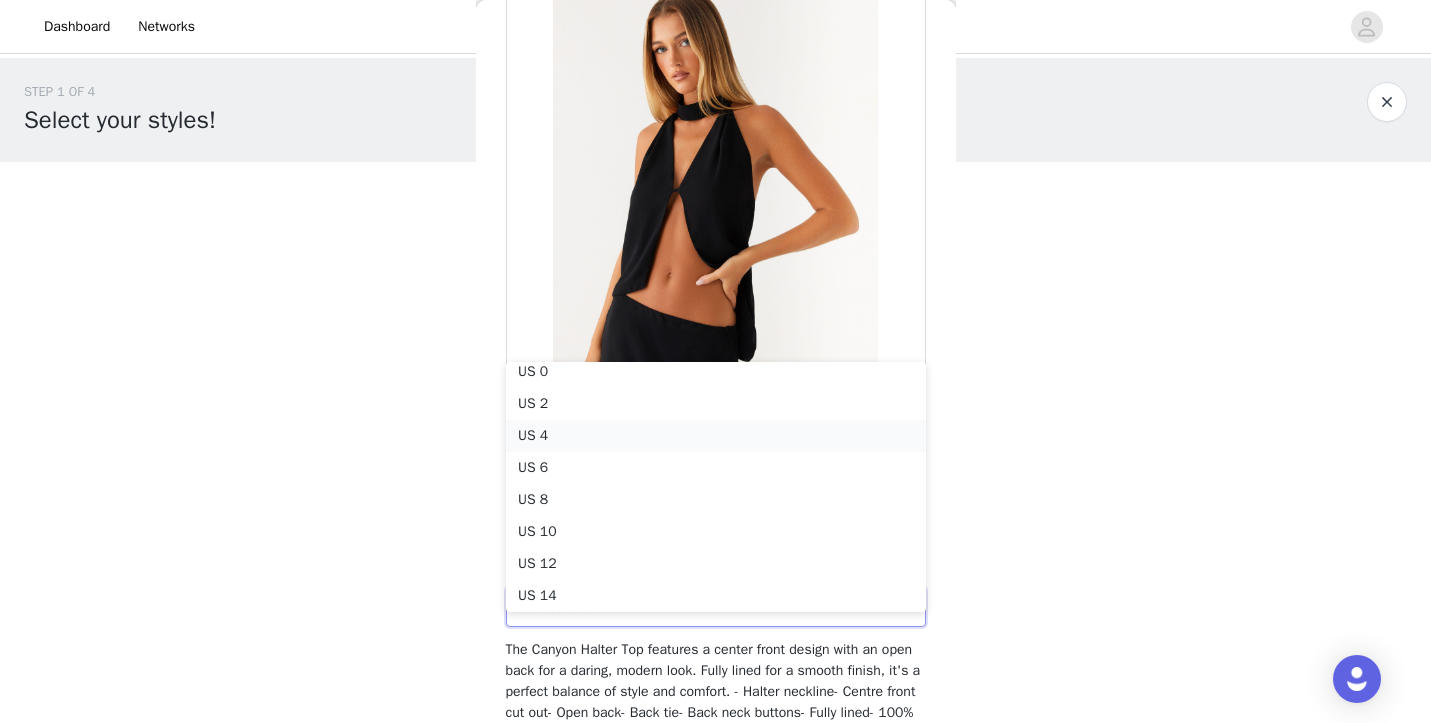 click on "US 4" at bounding box center (716, 436) 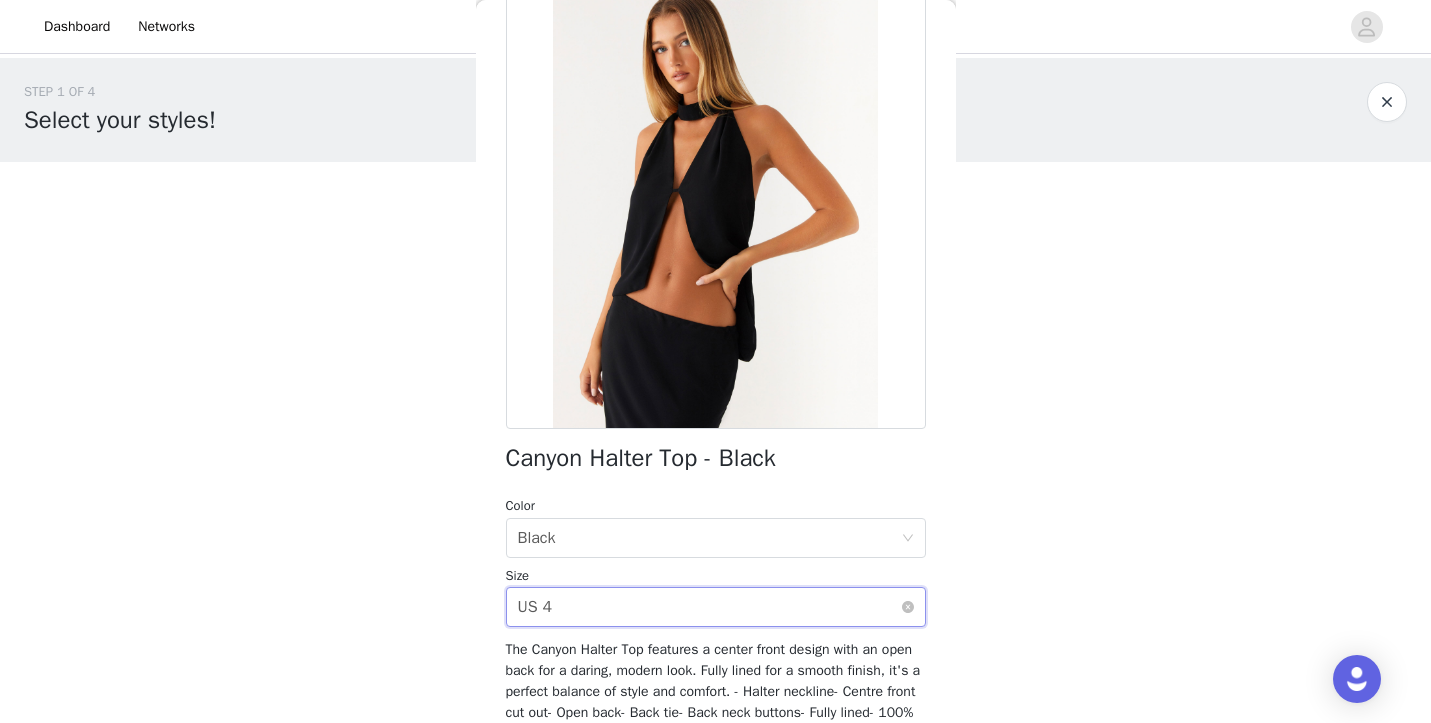 scroll, scrollTop: 289, scrollLeft: 0, axis: vertical 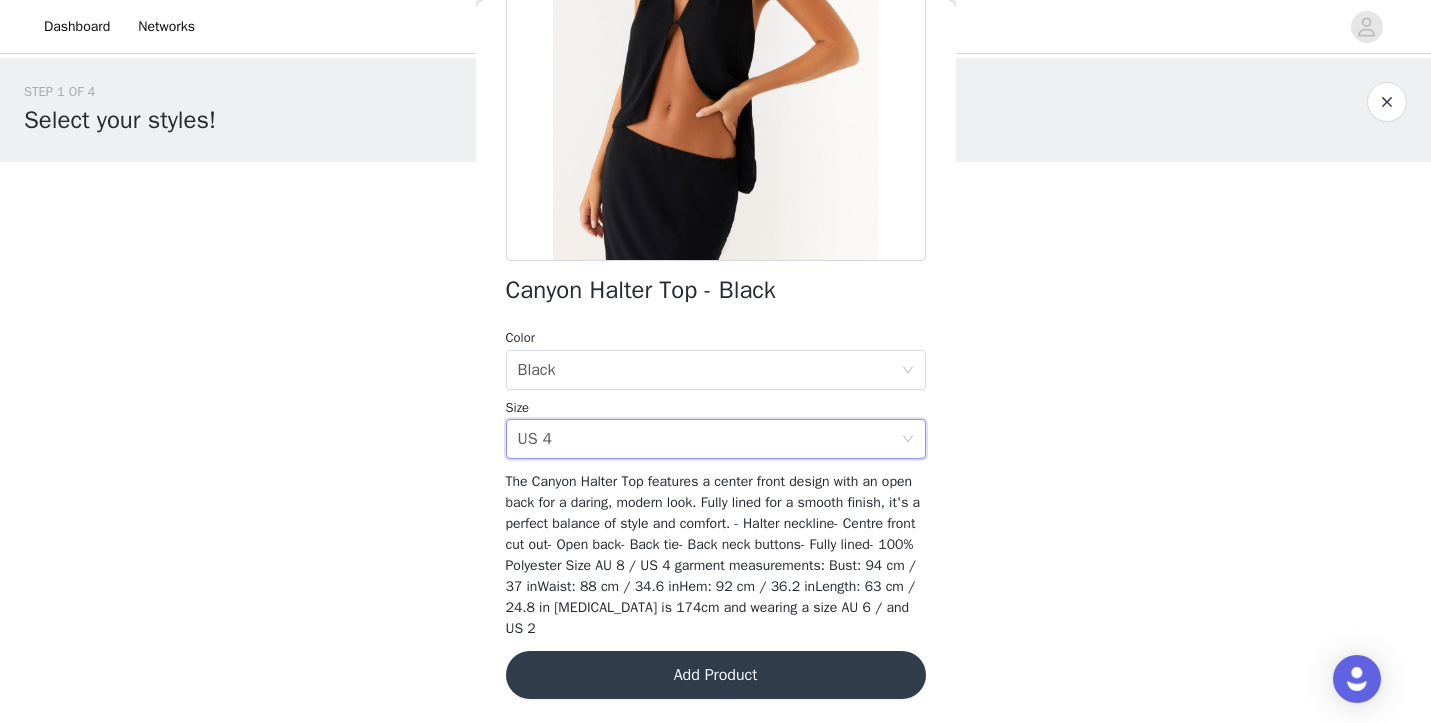 click on "Add Product" at bounding box center [716, 675] 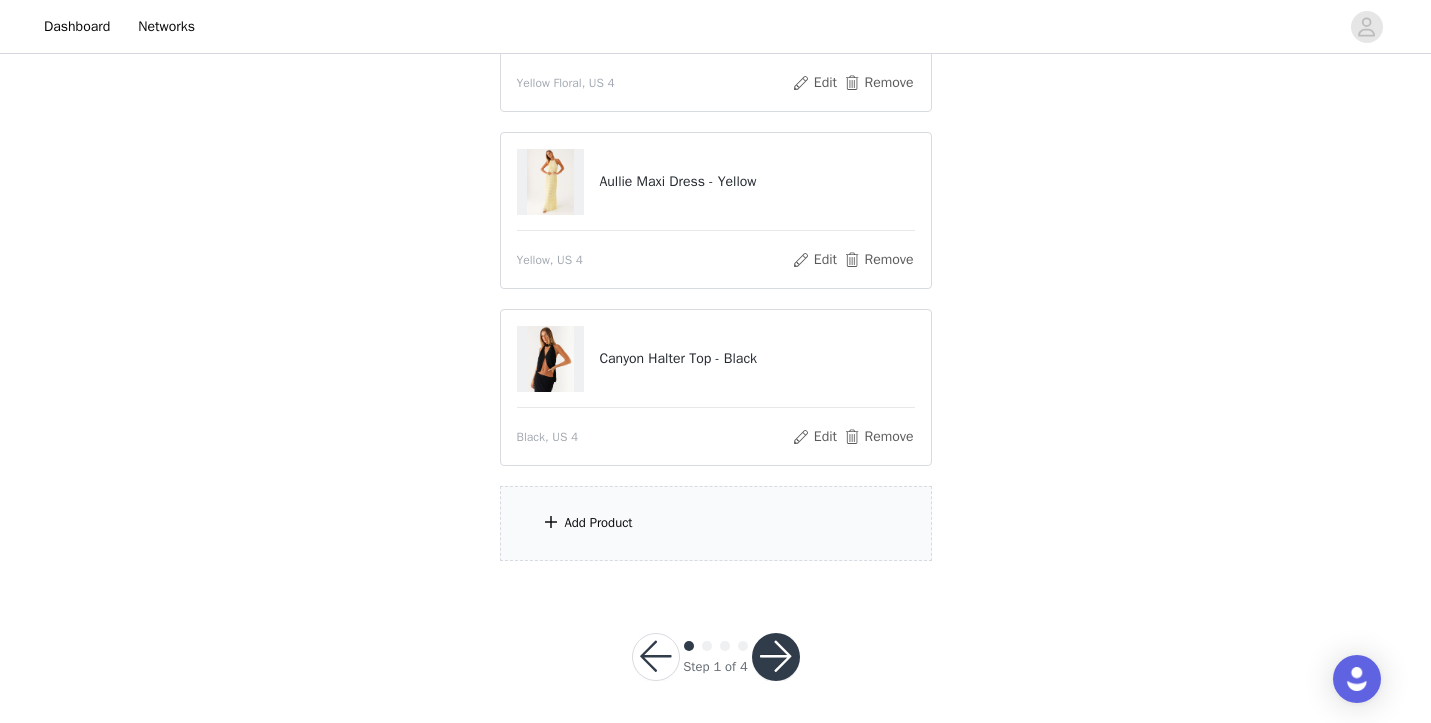 scroll, scrollTop: 326, scrollLeft: 0, axis: vertical 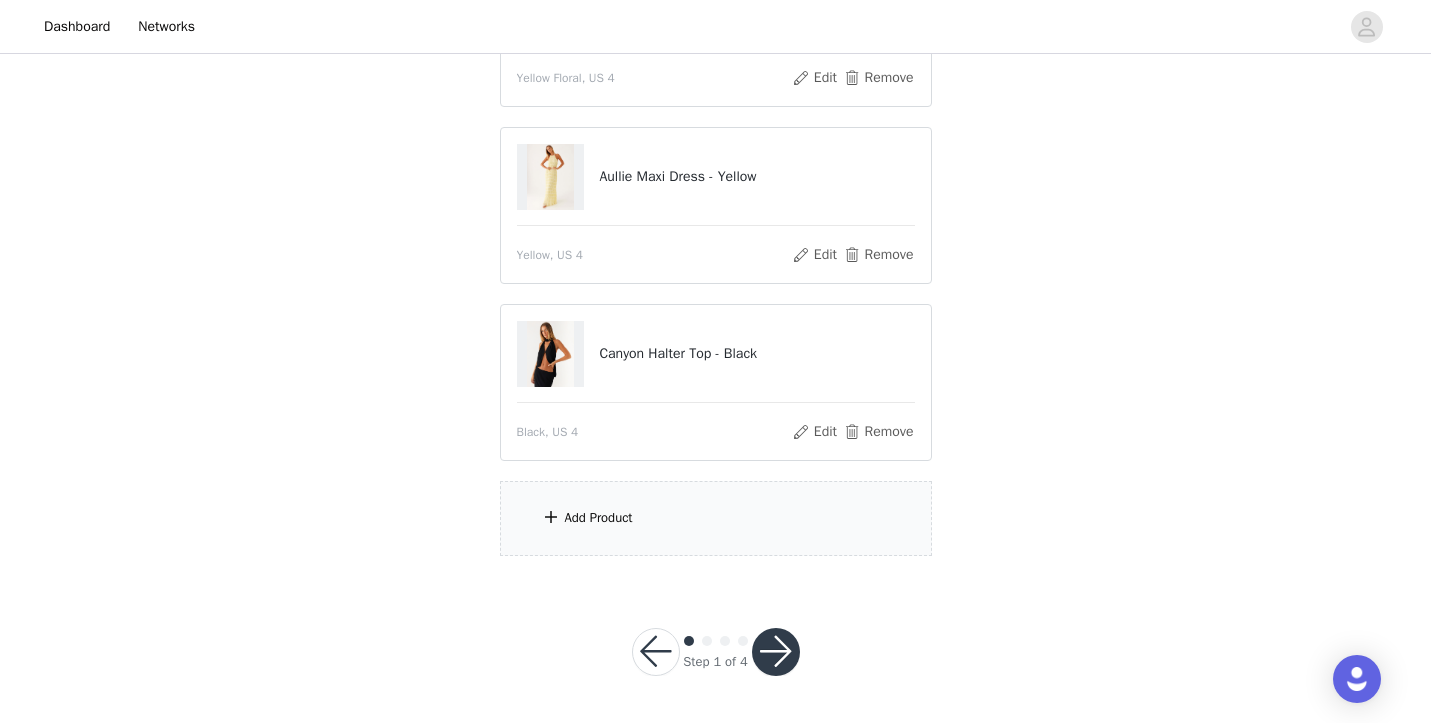 click on "Add Product" at bounding box center [599, 518] 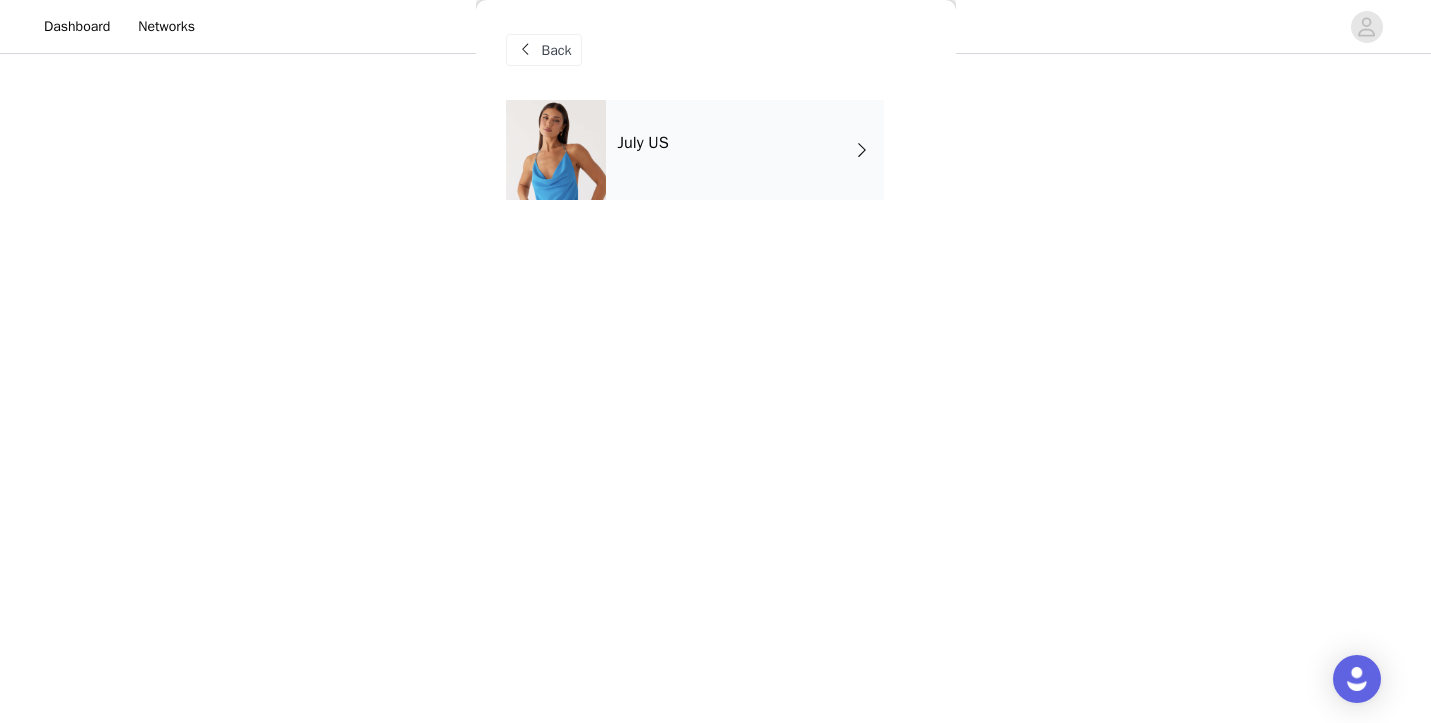 click on "July US" at bounding box center [745, 150] 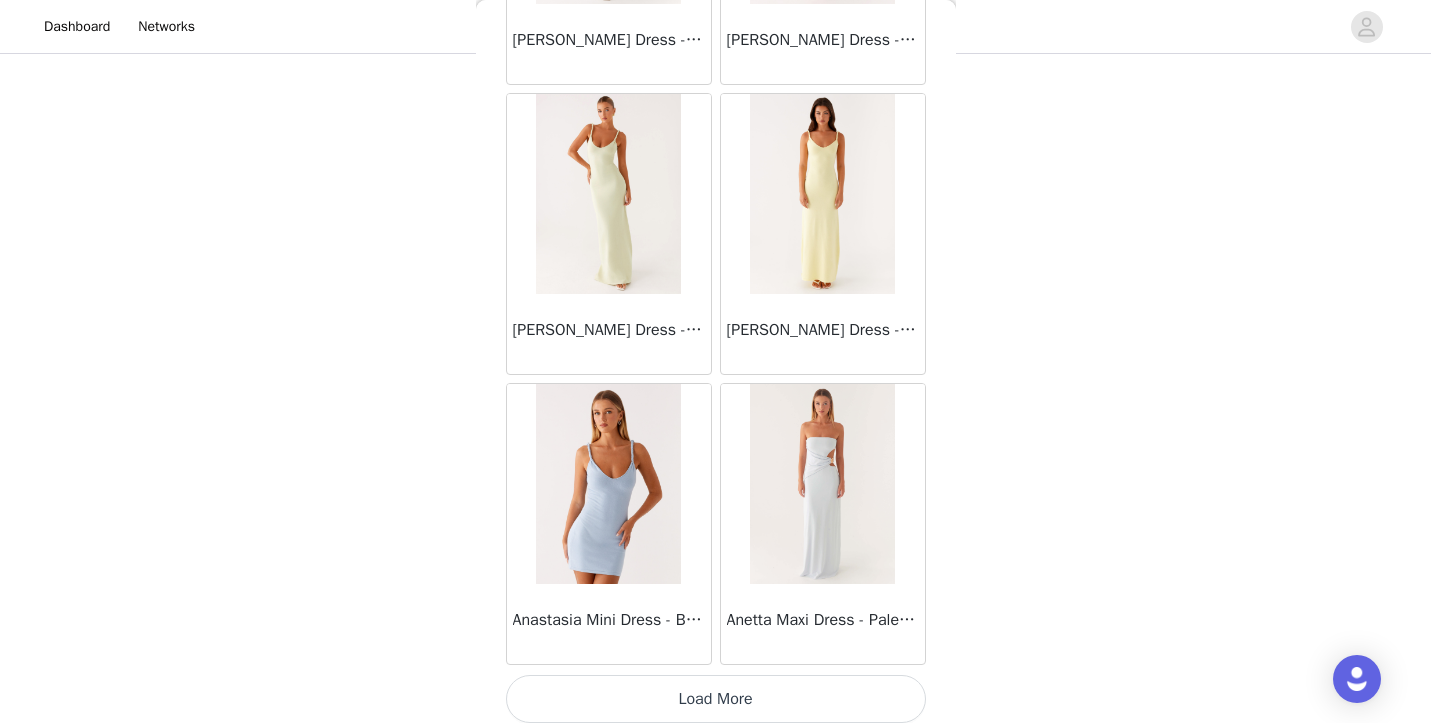 scroll, scrollTop: 2337, scrollLeft: 0, axis: vertical 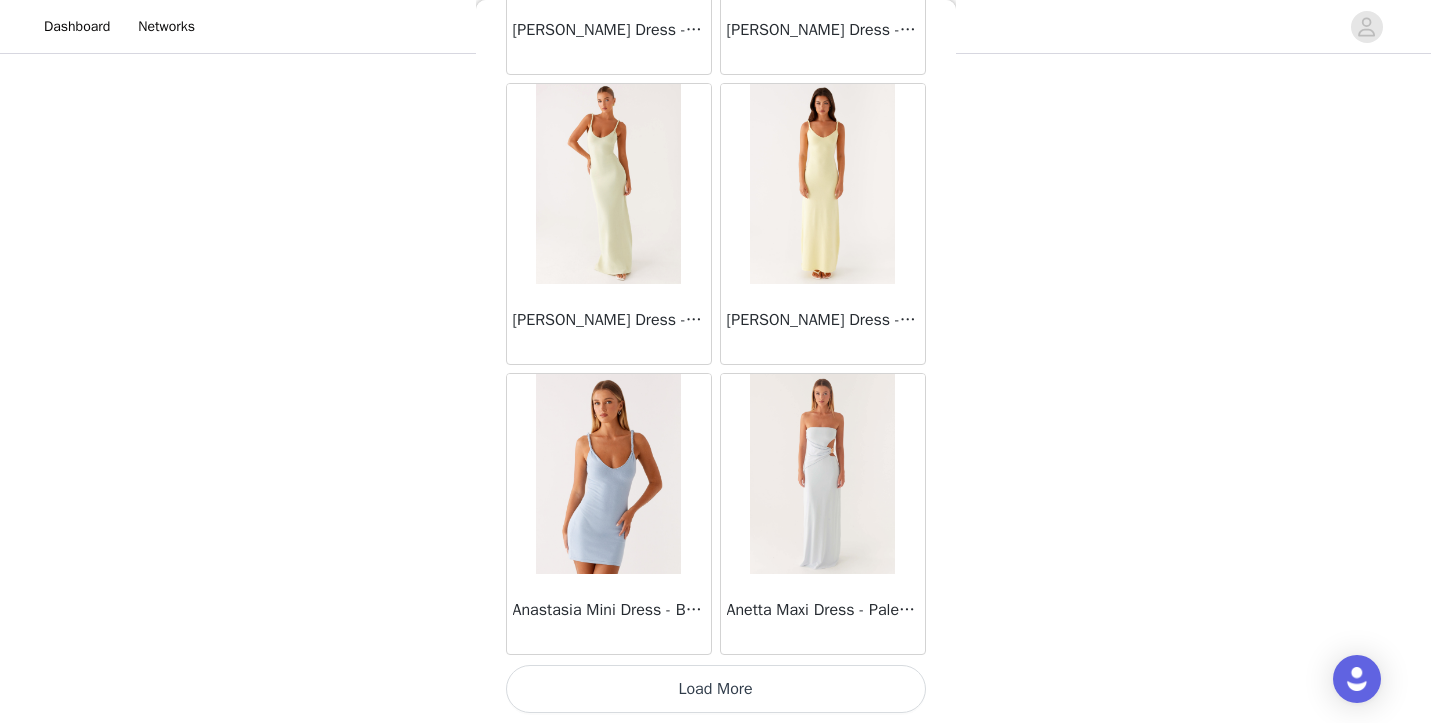 click on "Load More" at bounding box center [716, 689] 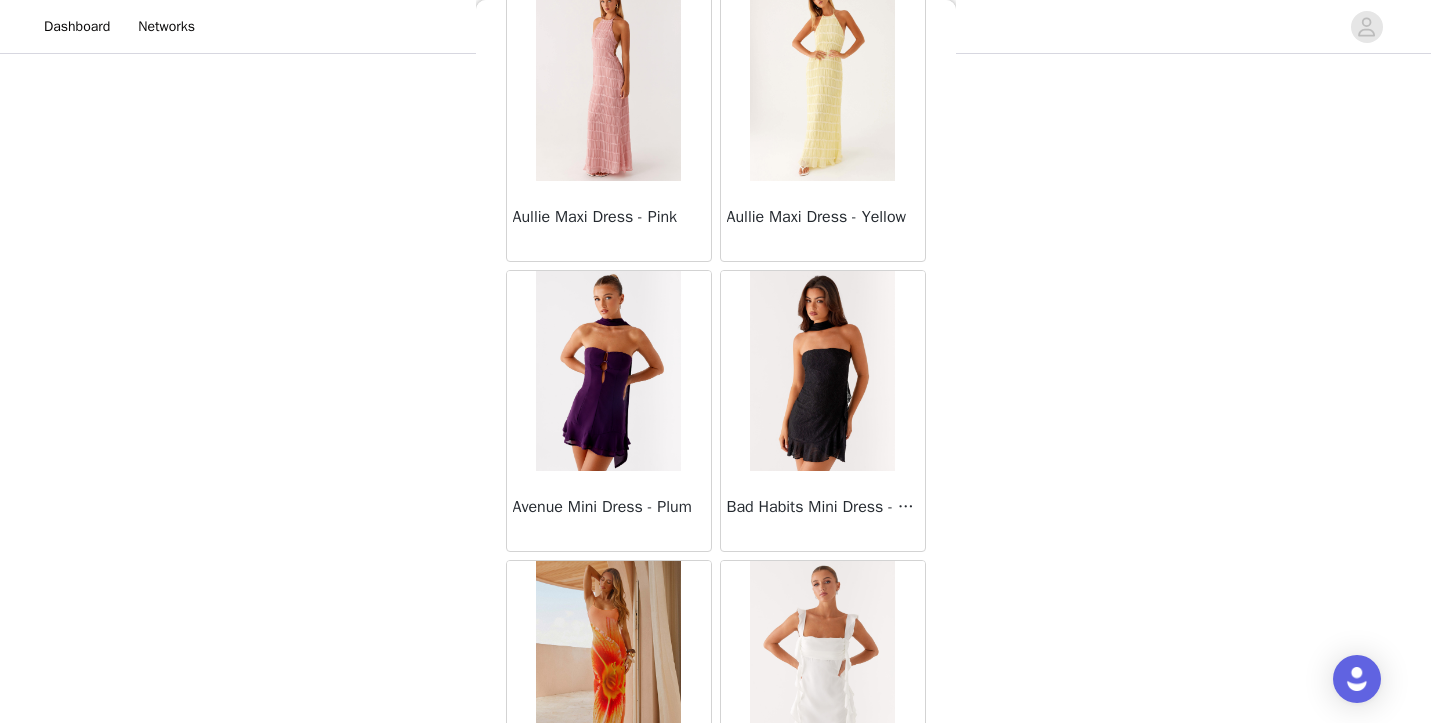 scroll, scrollTop: 4520, scrollLeft: 0, axis: vertical 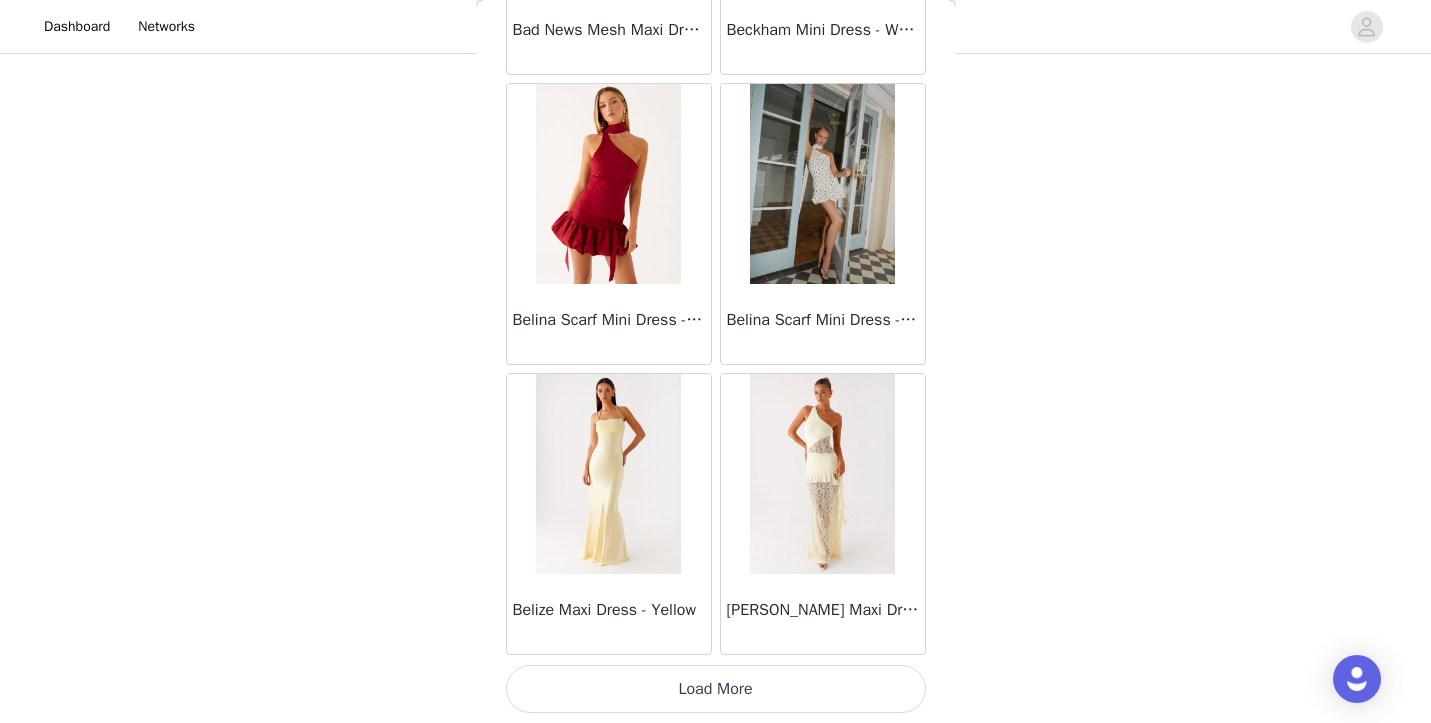 click on "Load More" at bounding box center (716, 689) 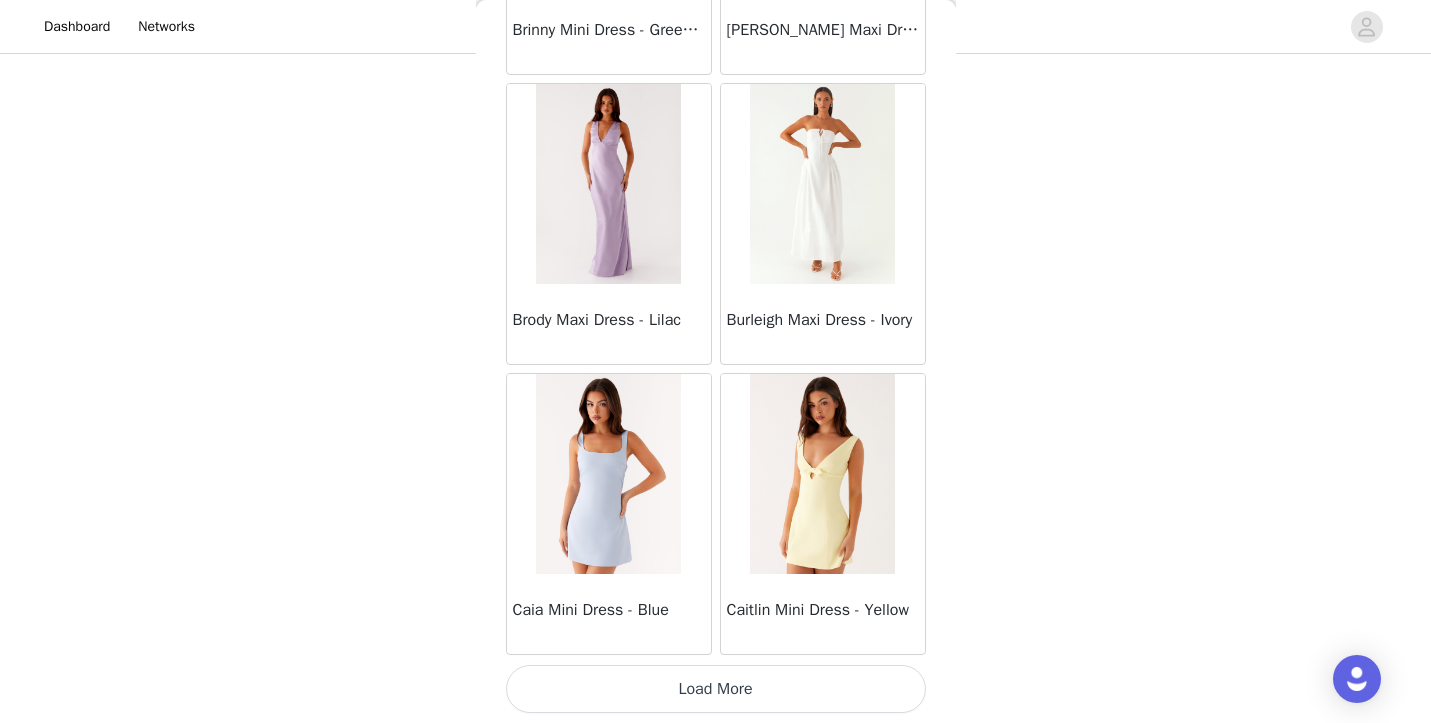 click on "Load More" at bounding box center [716, 689] 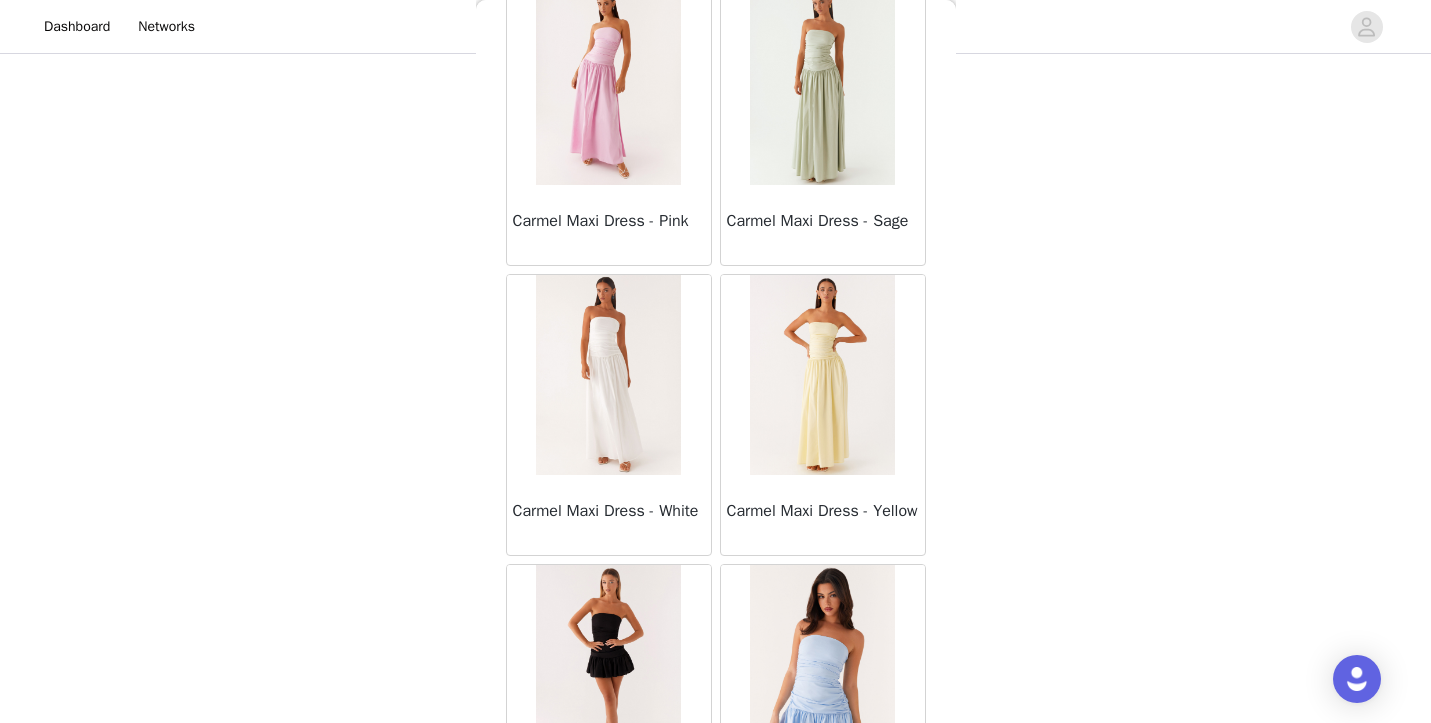 scroll, scrollTop: 11037, scrollLeft: 0, axis: vertical 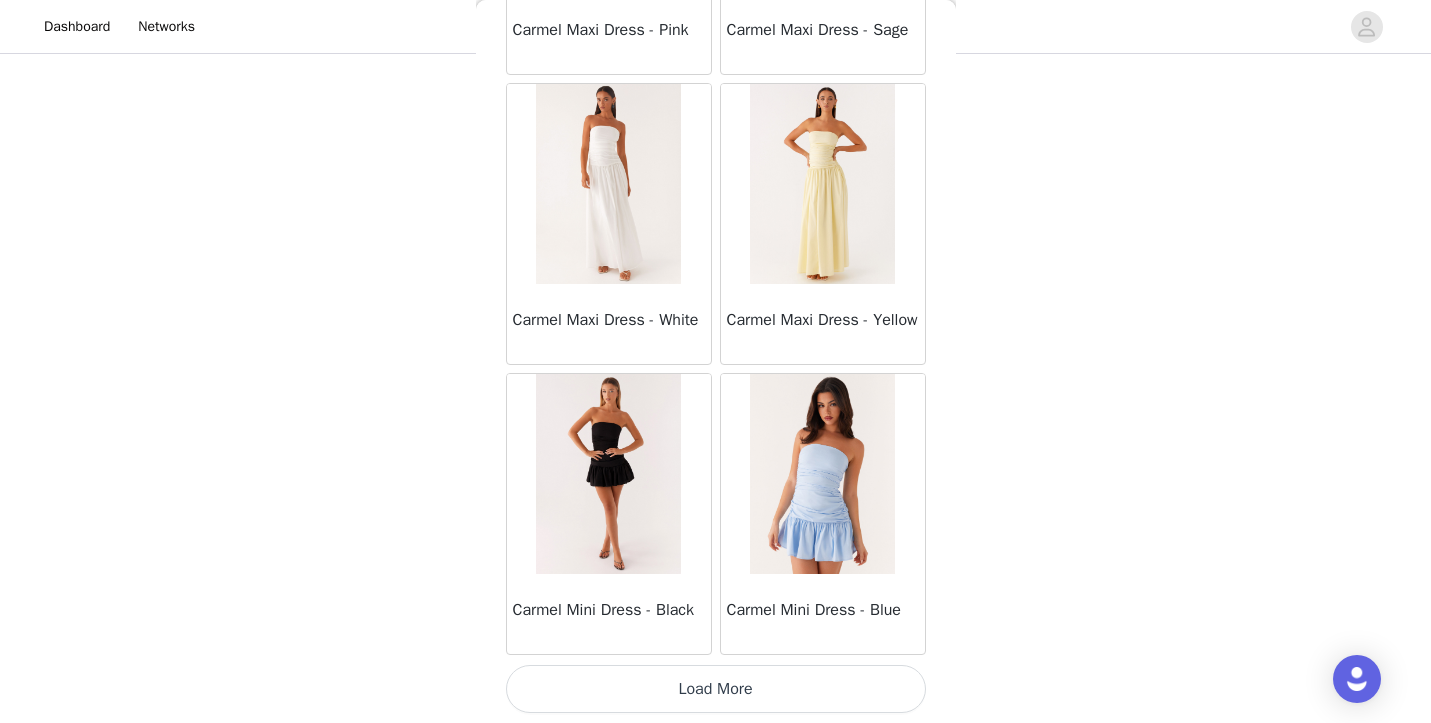 click on "Load More" at bounding box center [716, 689] 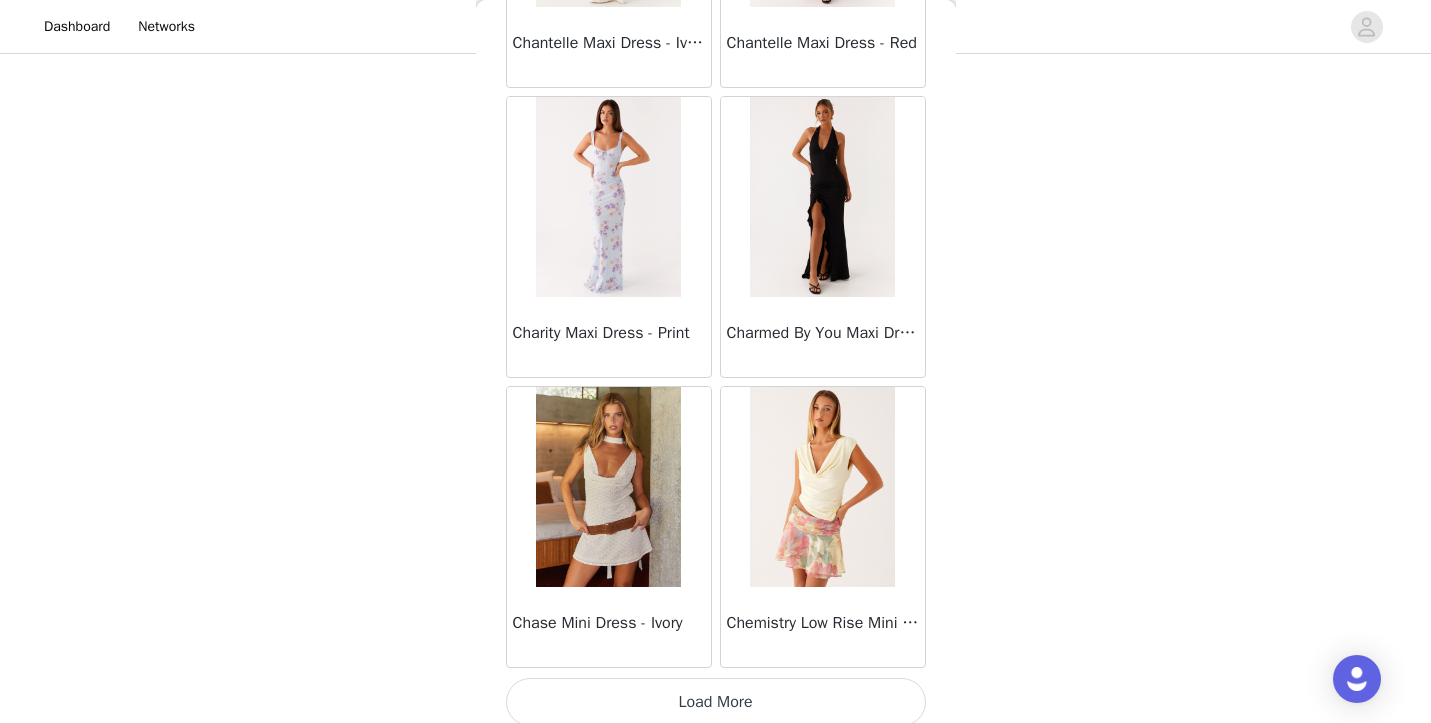 scroll, scrollTop: 13937, scrollLeft: 0, axis: vertical 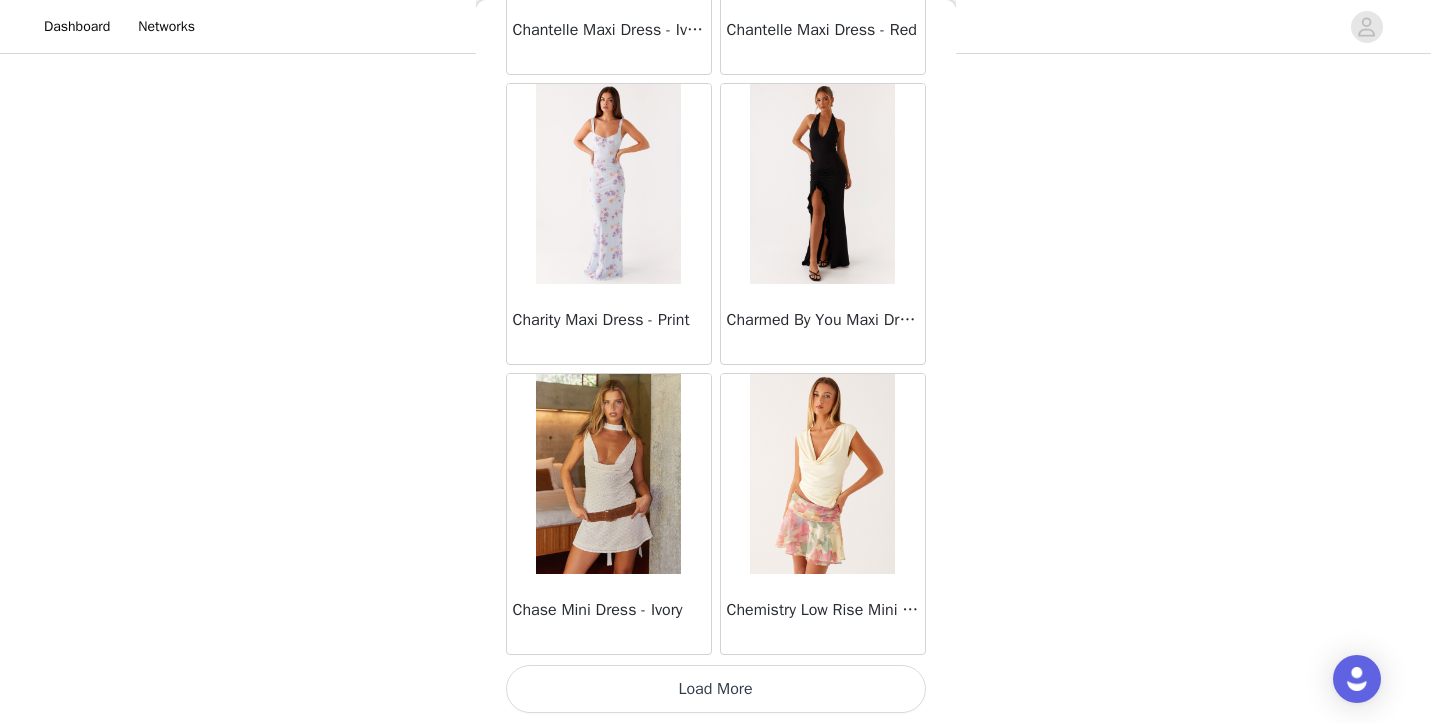 click on "Load More" at bounding box center (716, 689) 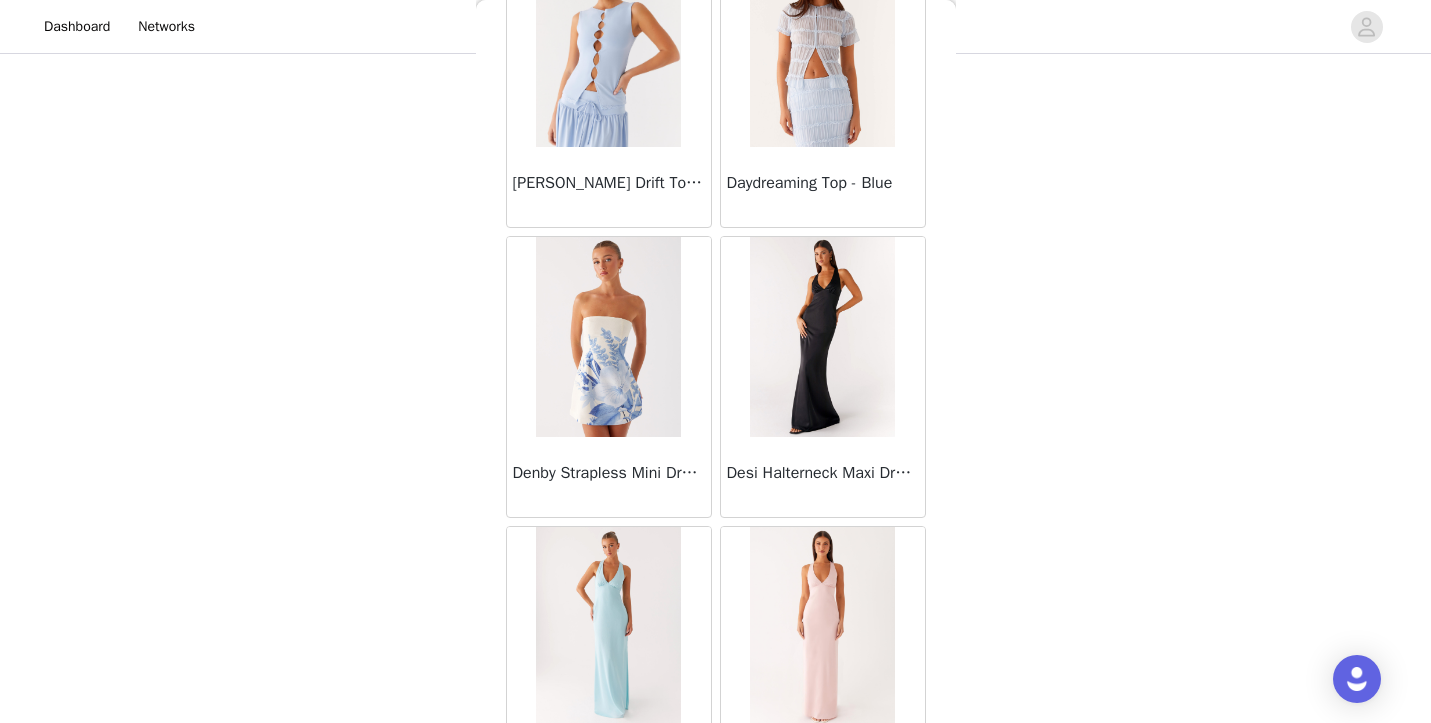 scroll, scrollTop: 16837, scrollLeft: 0, axis: vertical 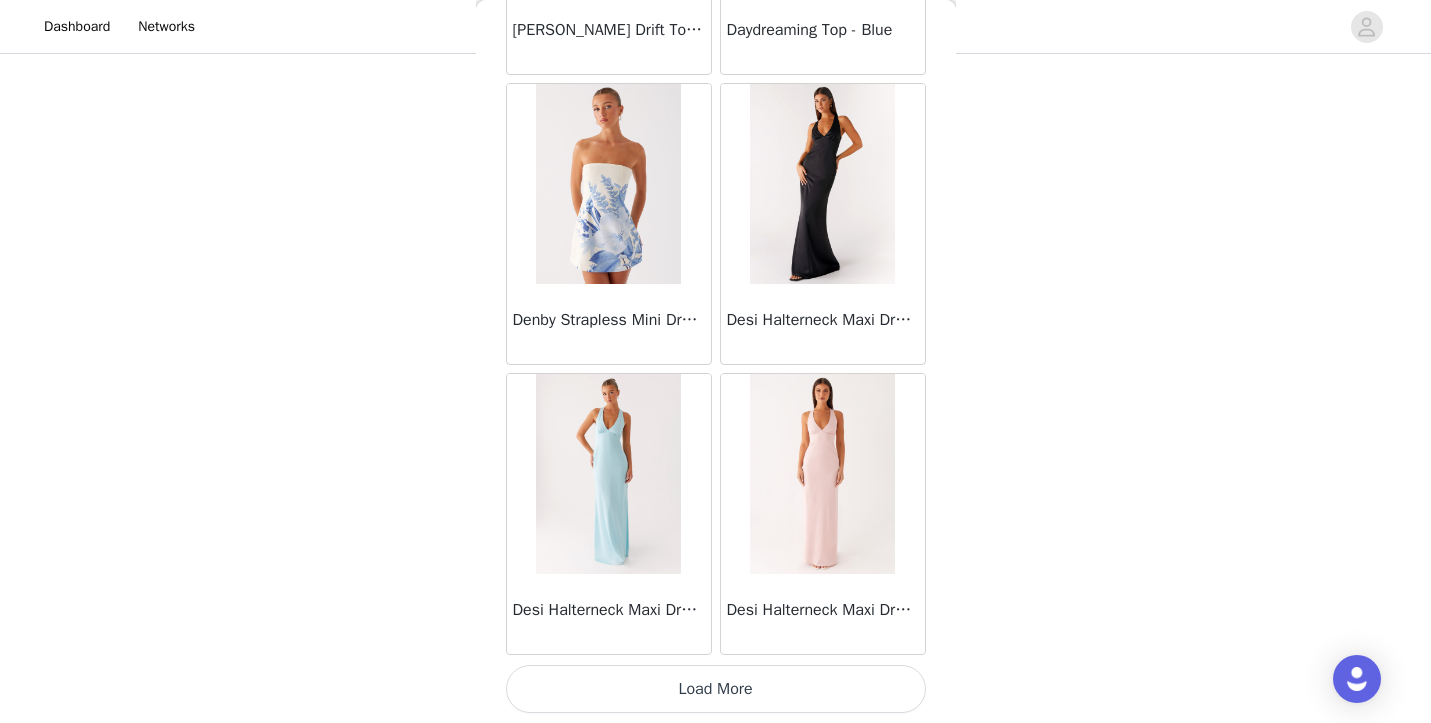 click on "Load More" at bounding box center [716, 689] 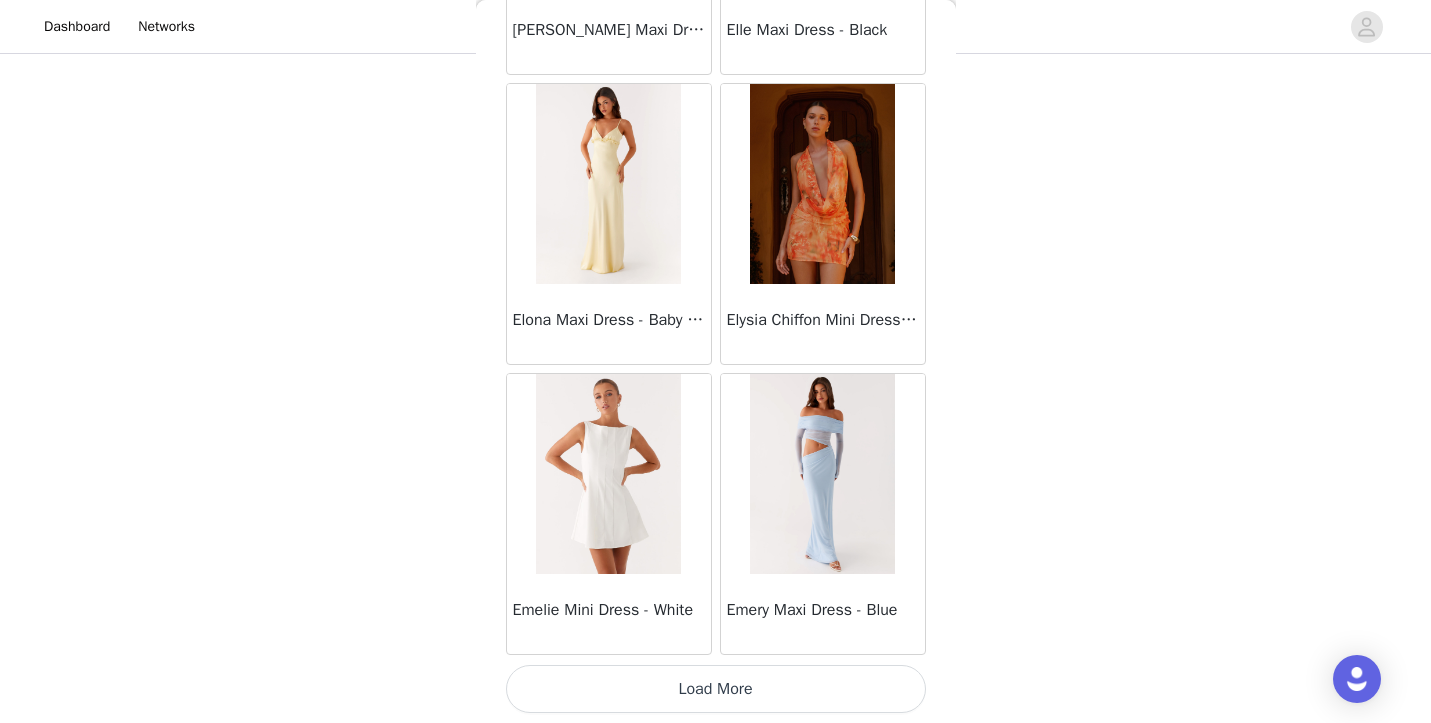 scroll, scrollTop: 19735, scrollLeft: 0, axis: vertical 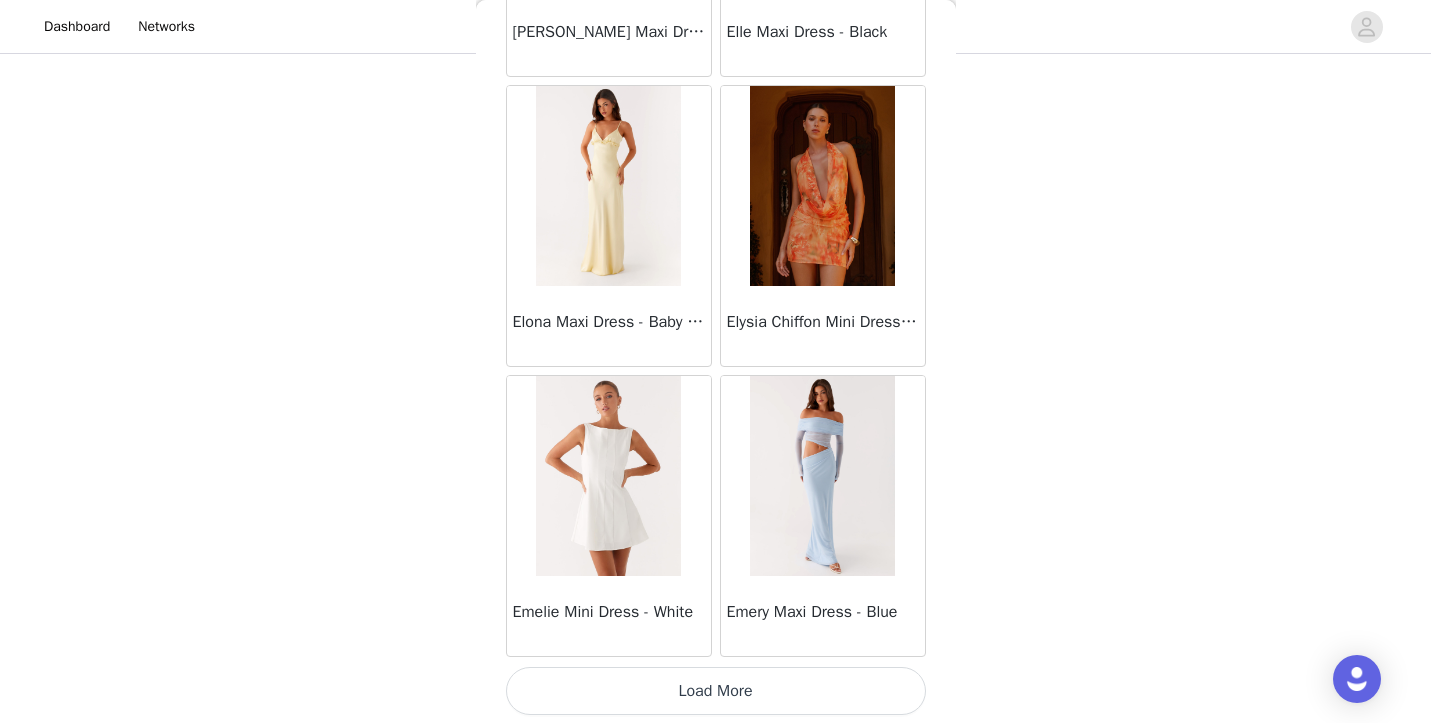 click on "Load More" at bounding box center [716, 691] 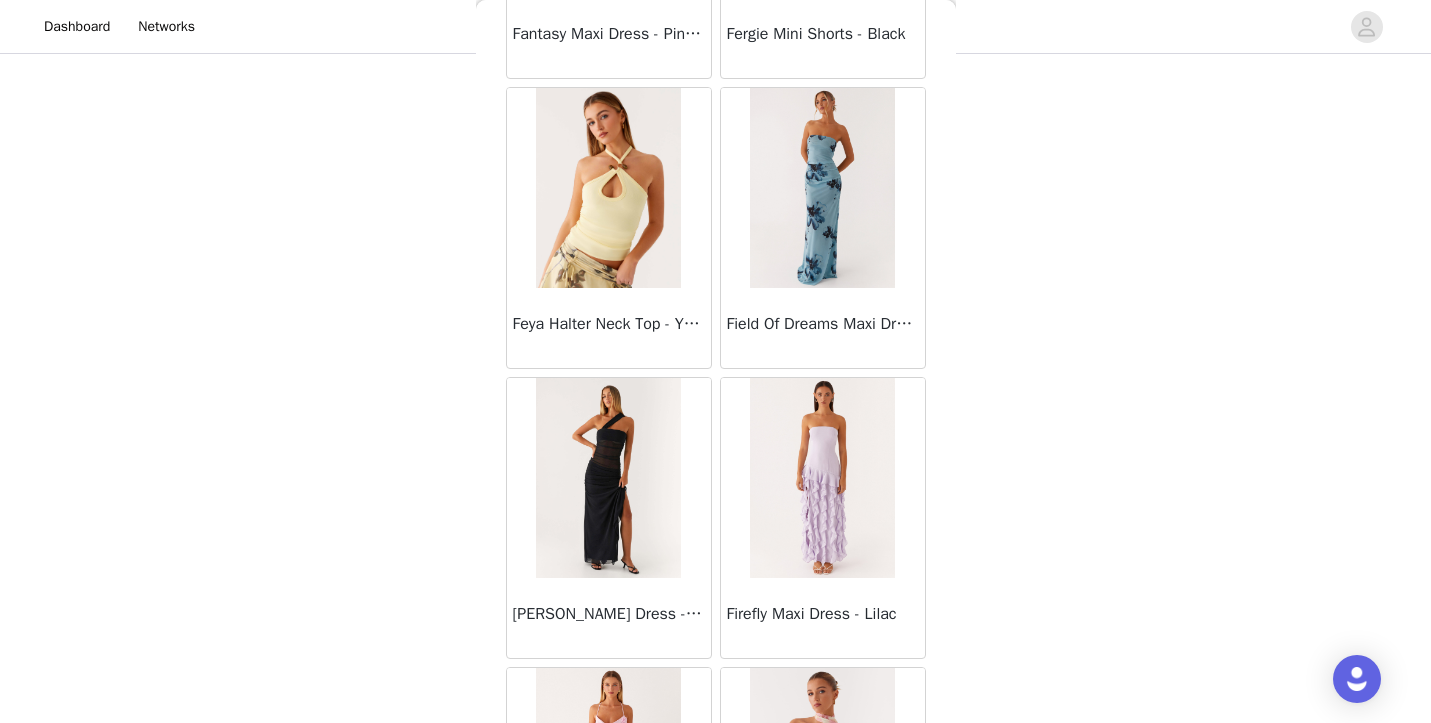 scroll, scrollTop: 22341, scrollLeft: 0, axis: vertical 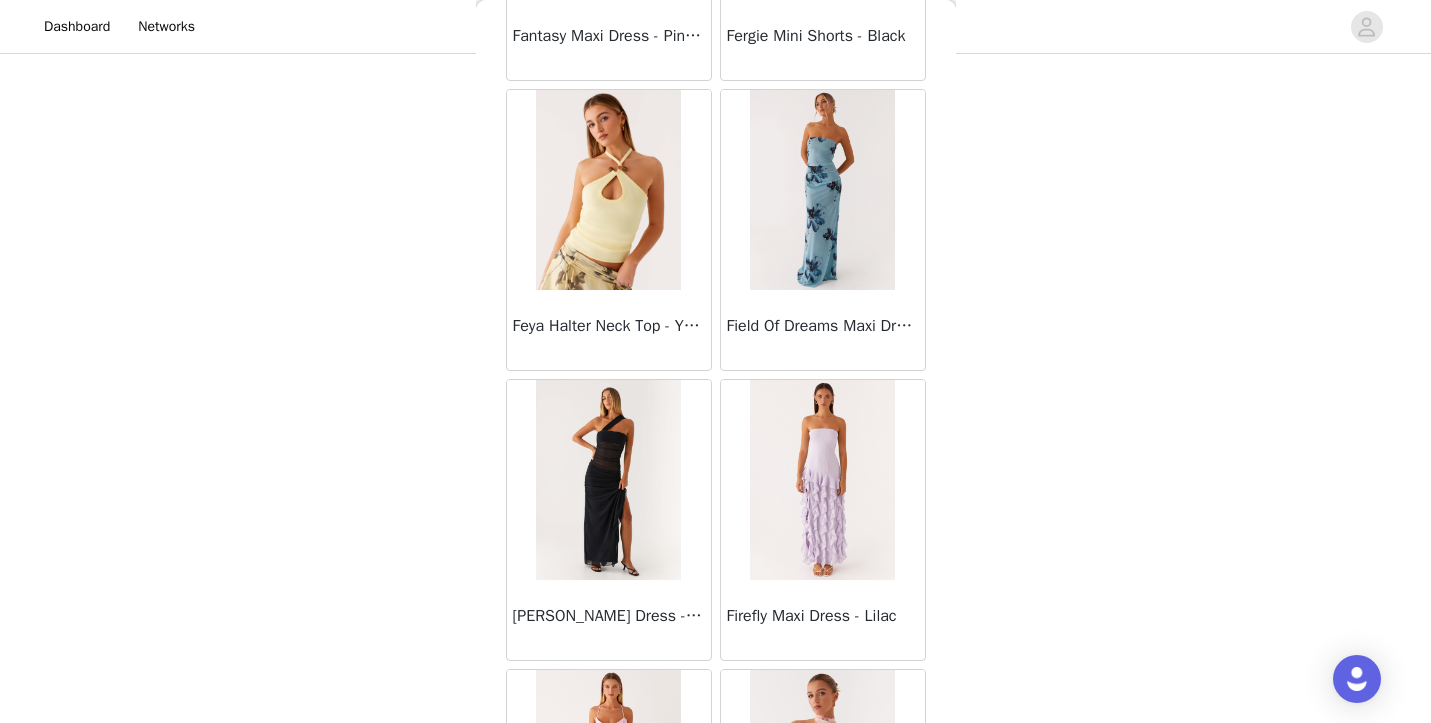 click on "Field Of Dreams Maxi Dress - Blue Black Floral" at bounding box center [823, 326] 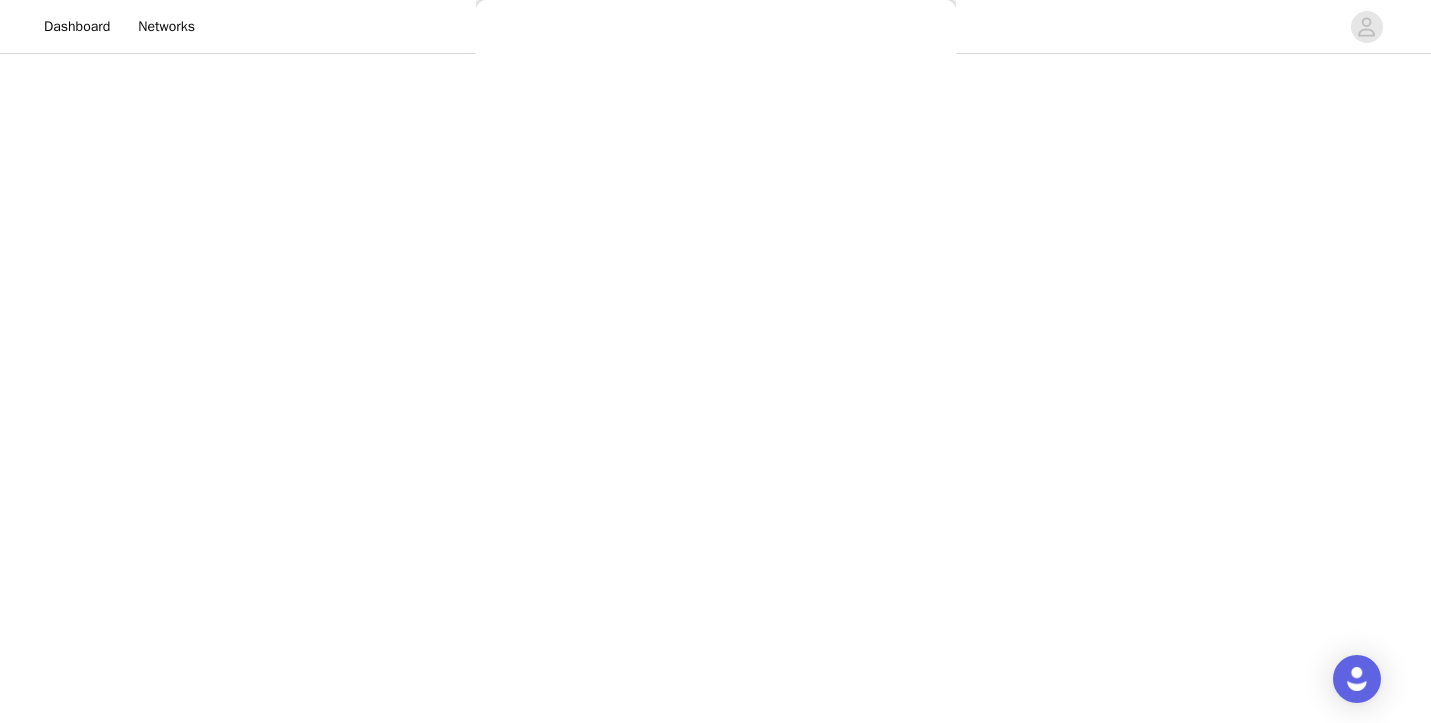 click on "Back       Mariella Linen Maxi Skirt - Pink       Aamari Maxi Dress - Red       Abby Mini Dress - Floral Print       Adrina Ruffle Mini Dress - Pink Floral Print       Aiva Mini Dress - Yellow Floral       Alberta Maxi Dress - Mulberry       Alden Mini Dress - Floral Print       Aliah Knit Shorts - Yellow       Alicia Satin Halter Maxi Dress - Yellow       Alicia Satin Halter Mini Dress - Pastel Yellow       Alivia Mini Dress - Pink       Amerie Maxi Dress - Chocolate       Amerie Maxi Dress - Maroon       Anastasia Maxi Dress - Blue       Anastasia Maxi Dress - Ivory       Anastasia Maxi Dress - Pink       Anastasia Maxi Dress - Sage       Anastasia Maxi Dress - Yellow       Anastasia Mini Dress - Blue       Anetta Maxi Dress - Pale Blue       Anetta Maxi Dress - Yellow       Angie Maxi Dress - Yellow       Anna Sophia Maxi Dress - Blue       Annie One Button Cardigan - Black       Another Life Halter Top - Pale Blue       Arli Strapless Maxi Dress - Ivory             Arya Maxi Dress - Black" at bounding box center [716, 361] 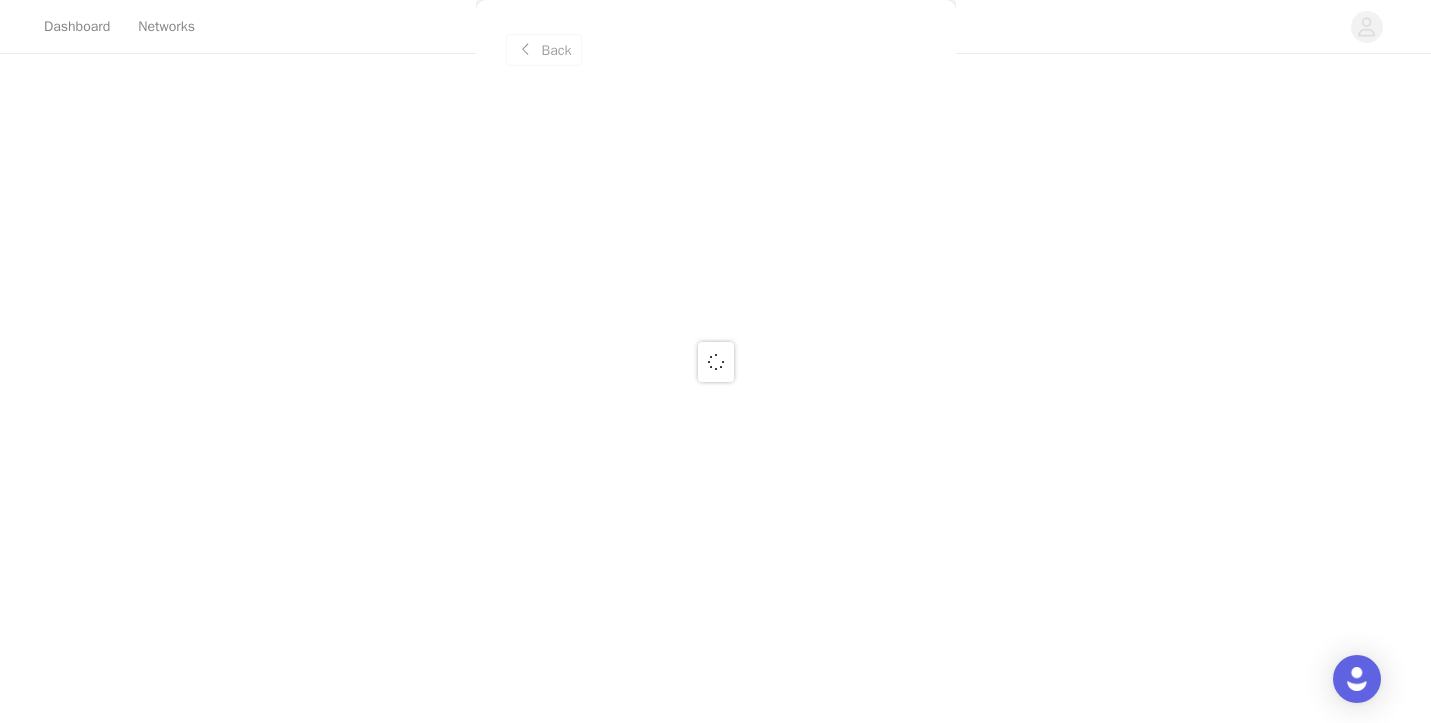 scroll, scrollTop: 0, scrollLeft: 0, axis: both 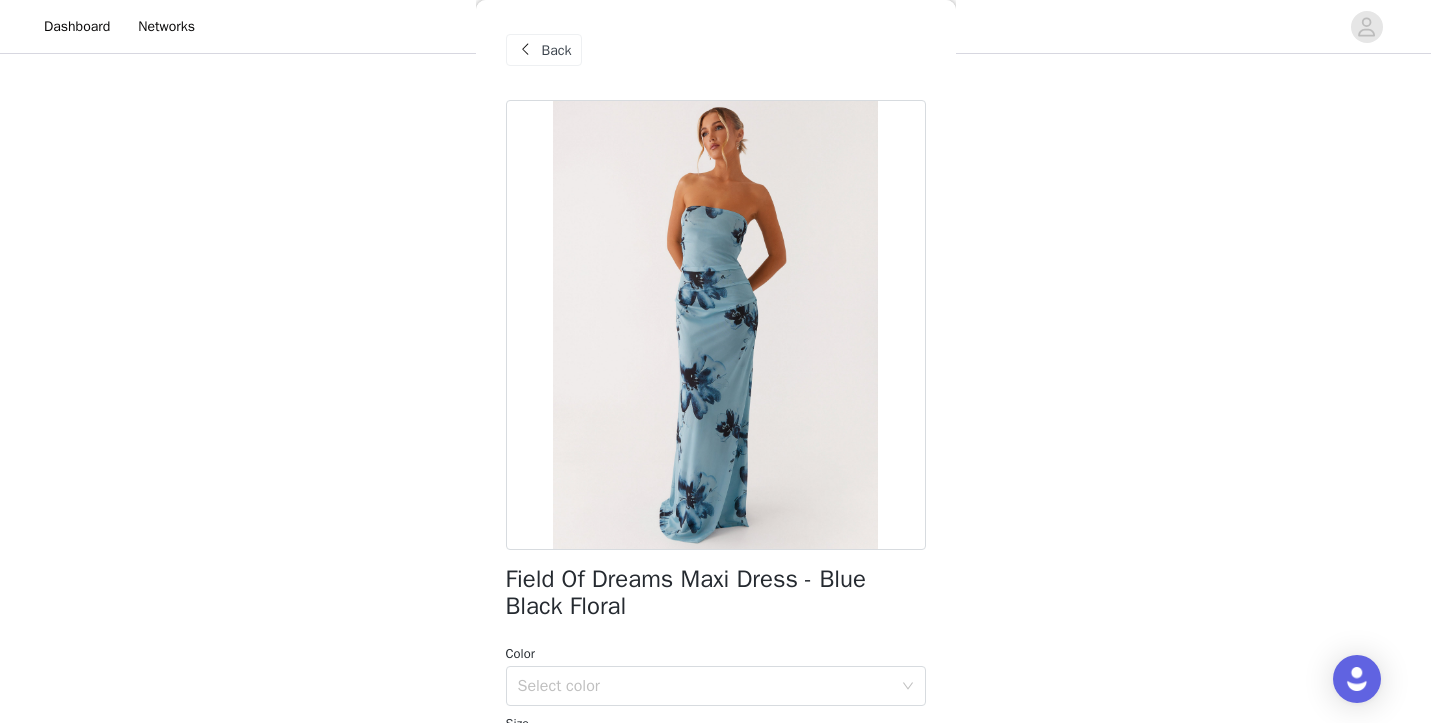 click on "Back" at bounding box center (544, 50) 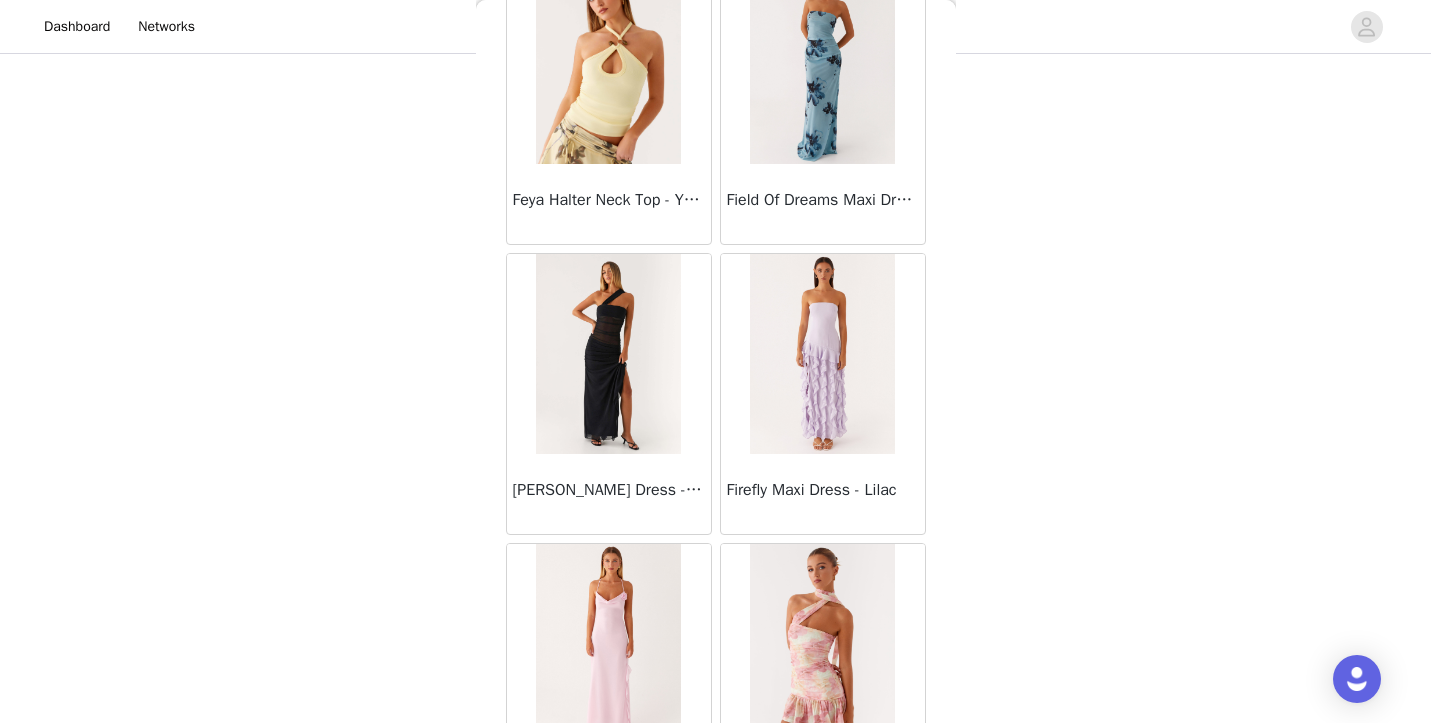 scroll, scrollTop: 22637, scrollLeft: 0, axis: vertical 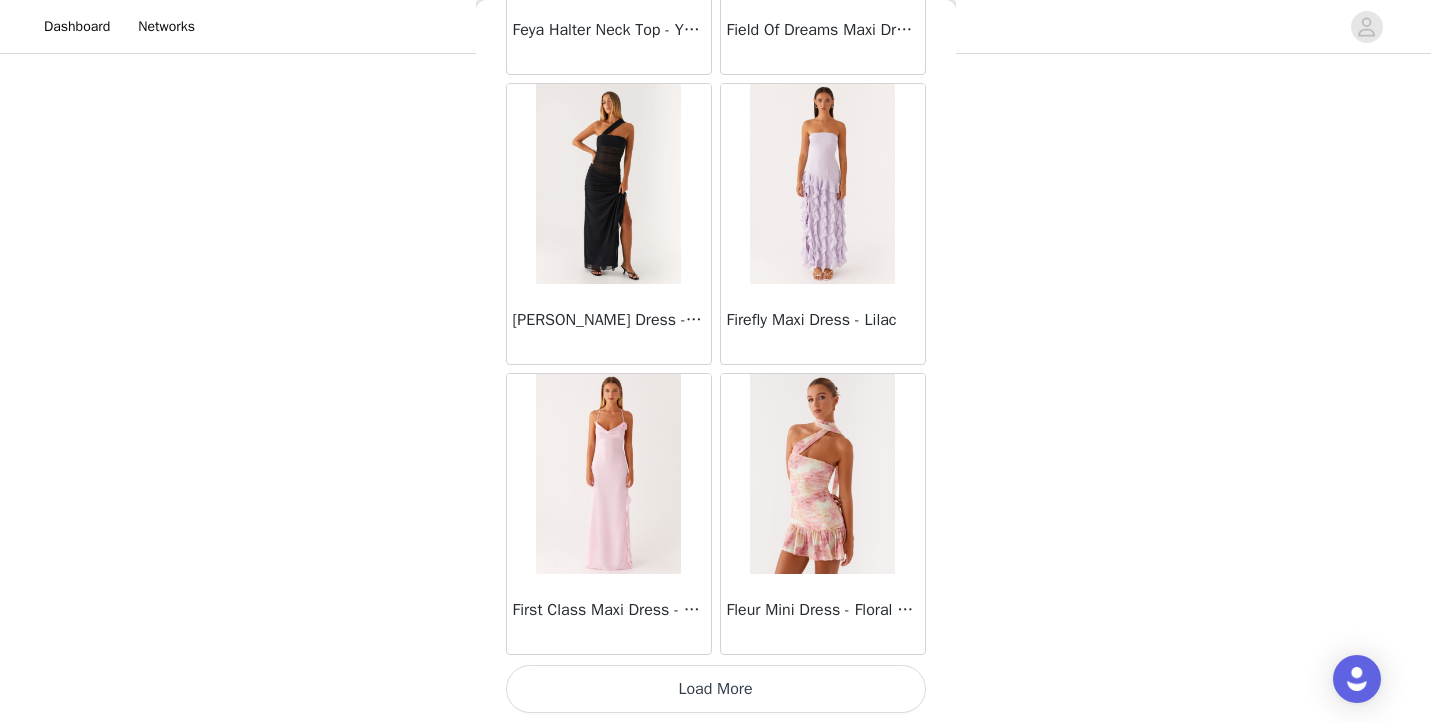 click on "Load More" at bounding box center [716, 689] 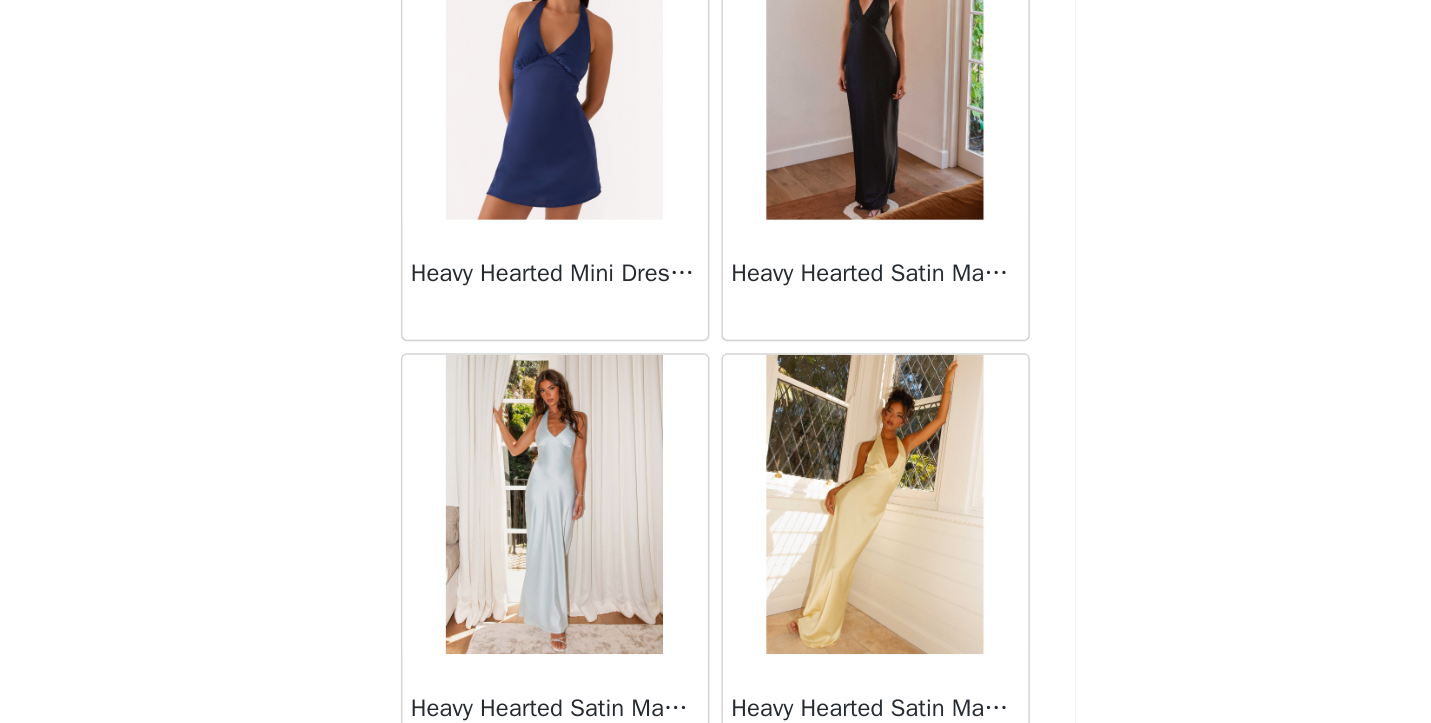 scroll, scrollTop: 25537, scrollLeft: 0, axis: vertical 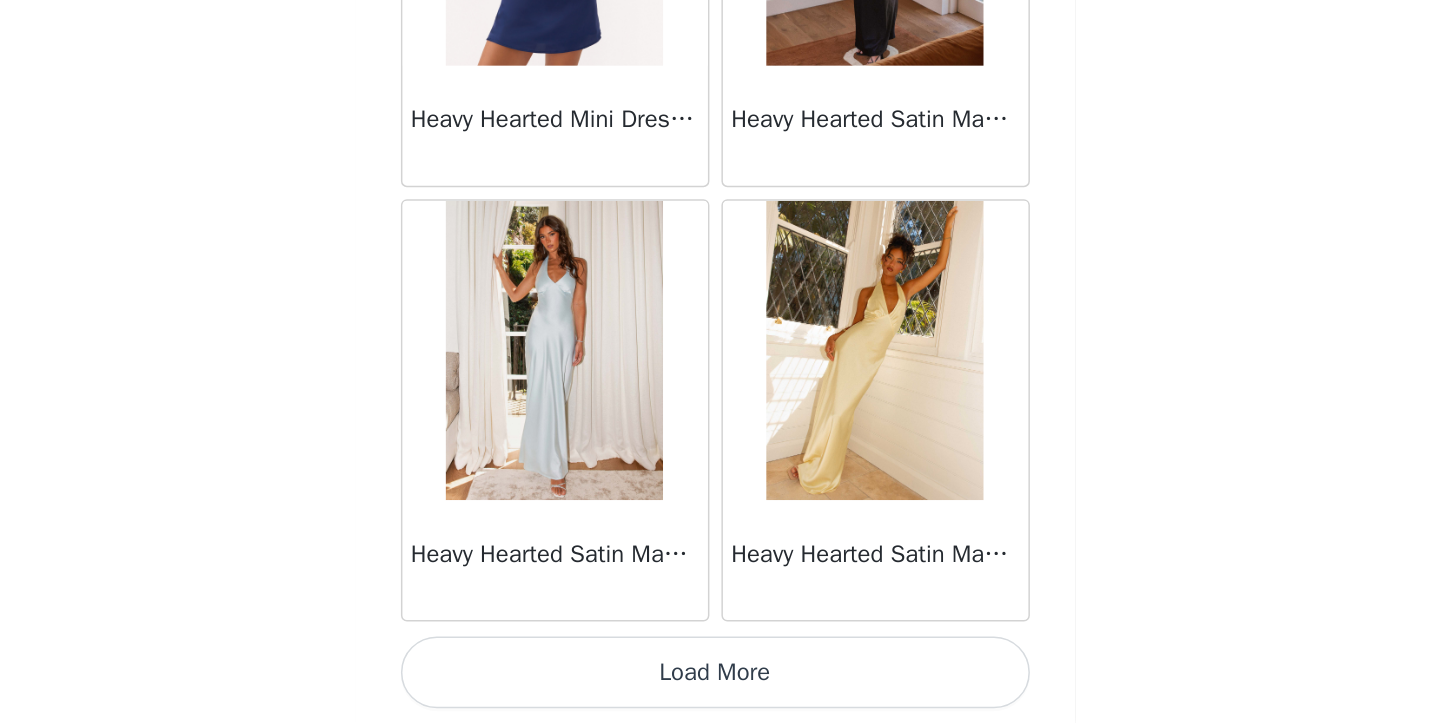 click on "Load More" at bounding box center (716, 689) 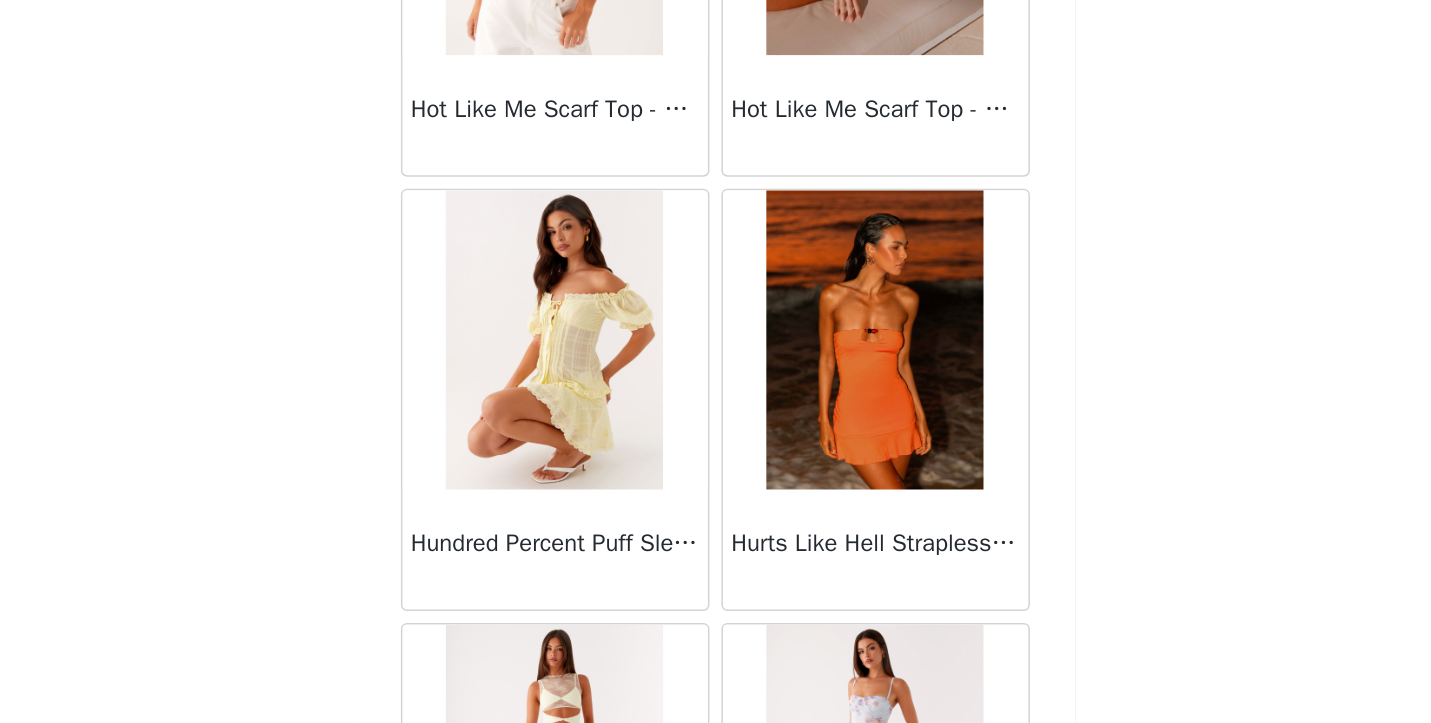 scroll, scrollTop: 27010, scrollLeft: 0, axis: vertical 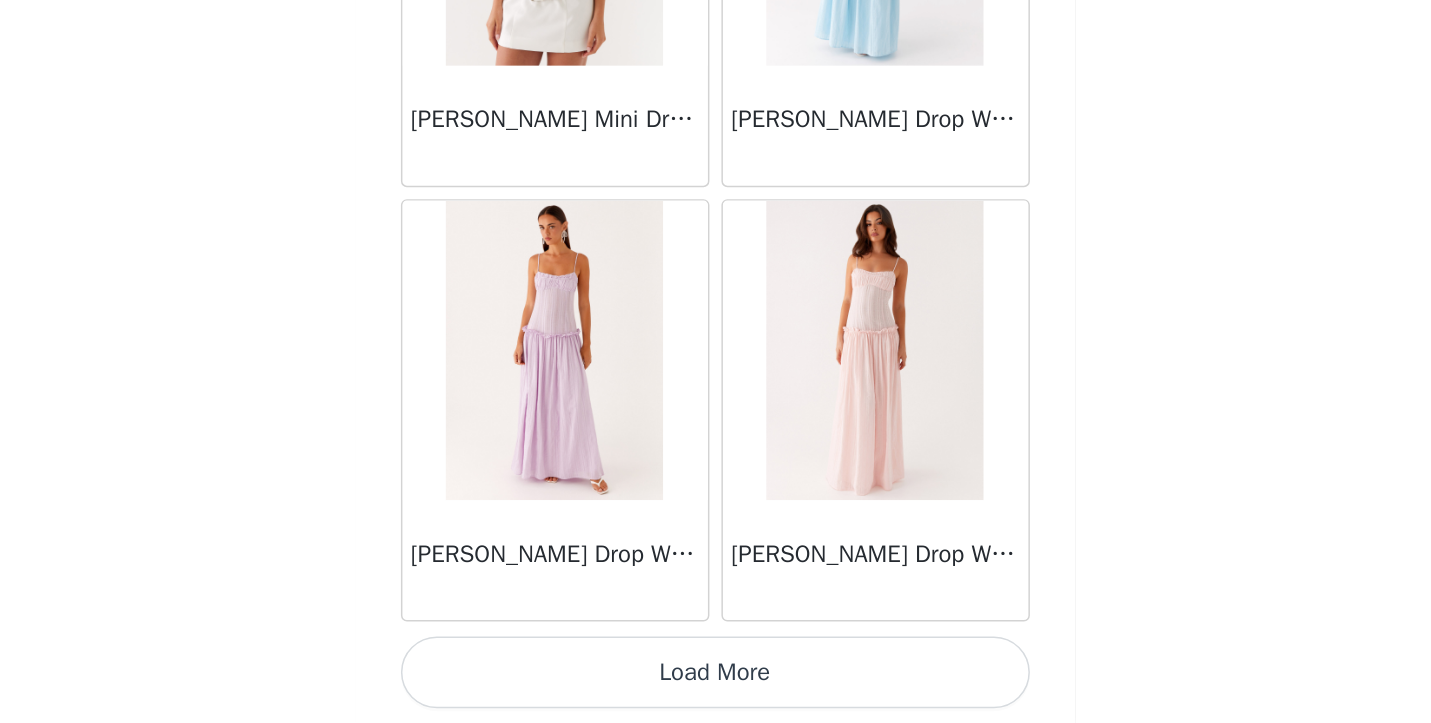 click on "Load More" at bounding box center [716, 689] 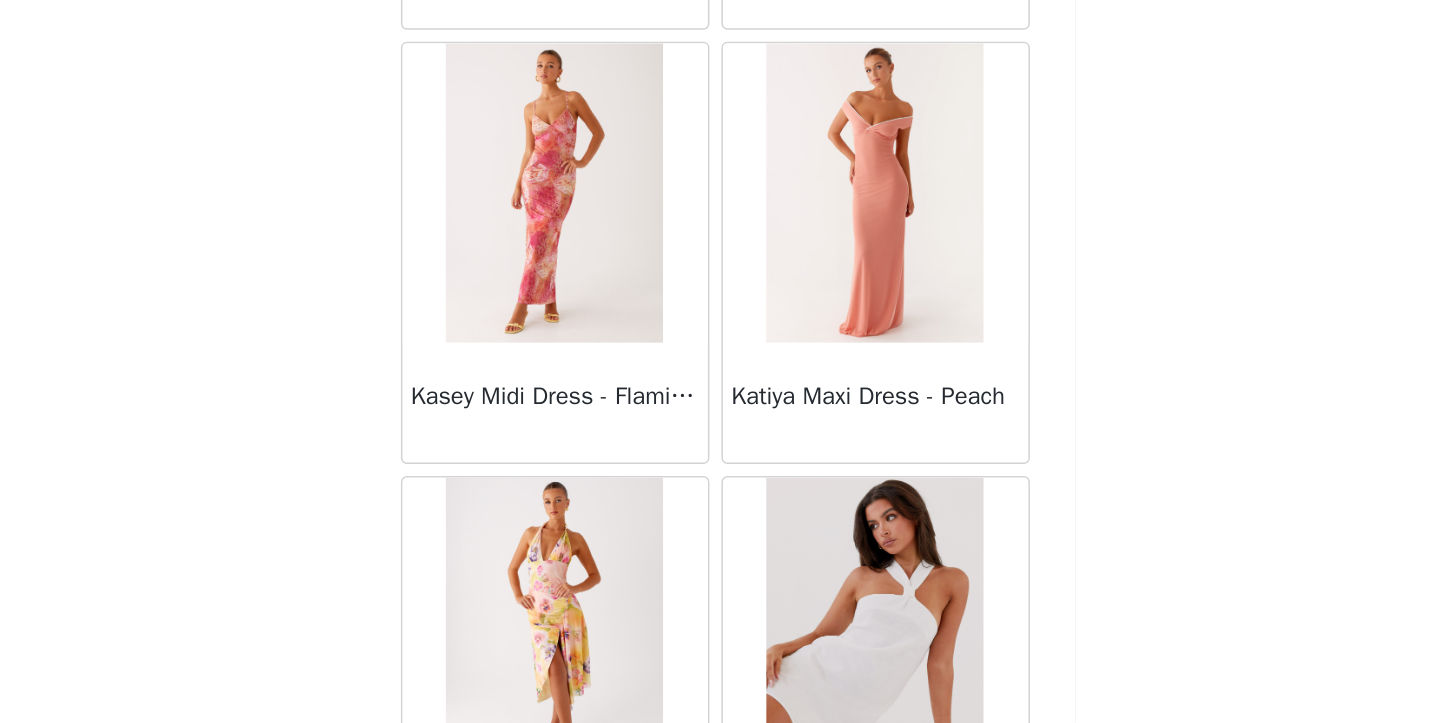 scroll, scrollTop: 31156, scrollLeft: 0, axis: vertical 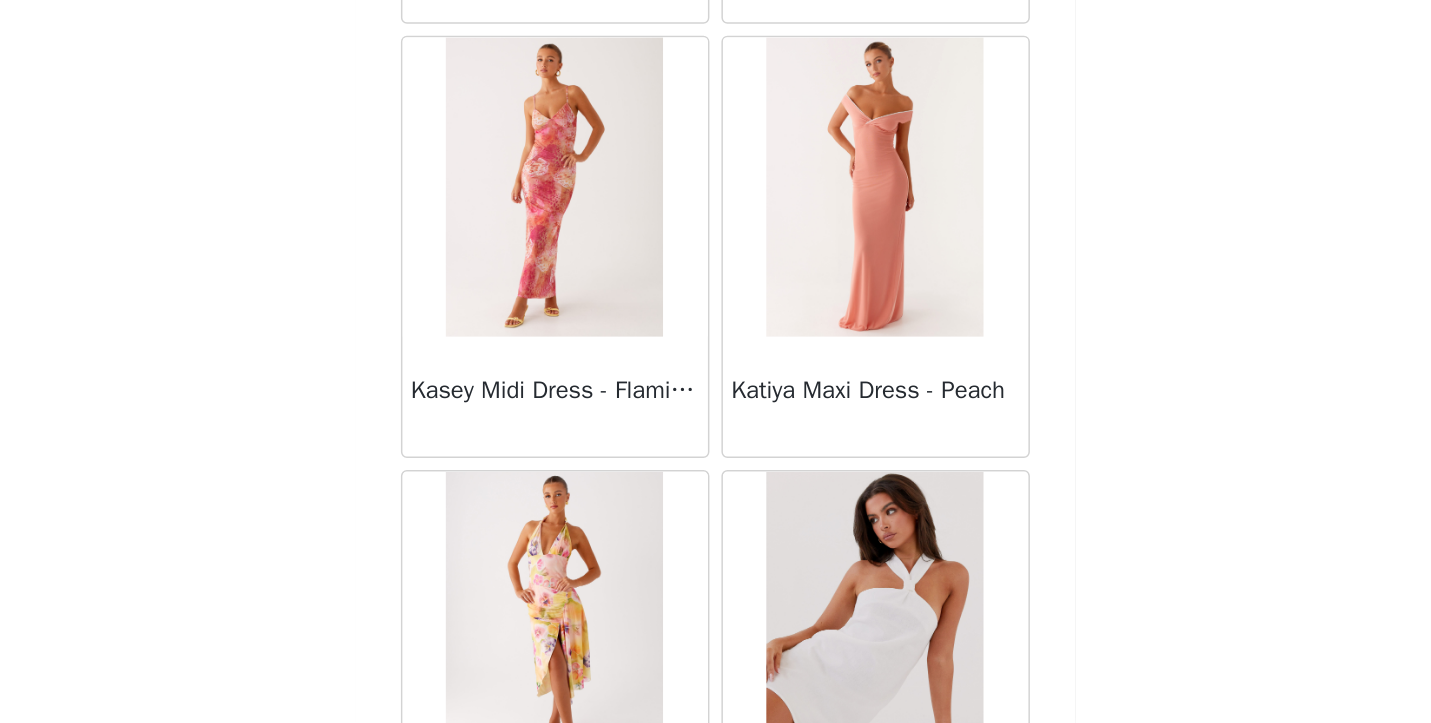 click on "Katiya Maxi Dress - Peach" at bounding box center [823, 501] 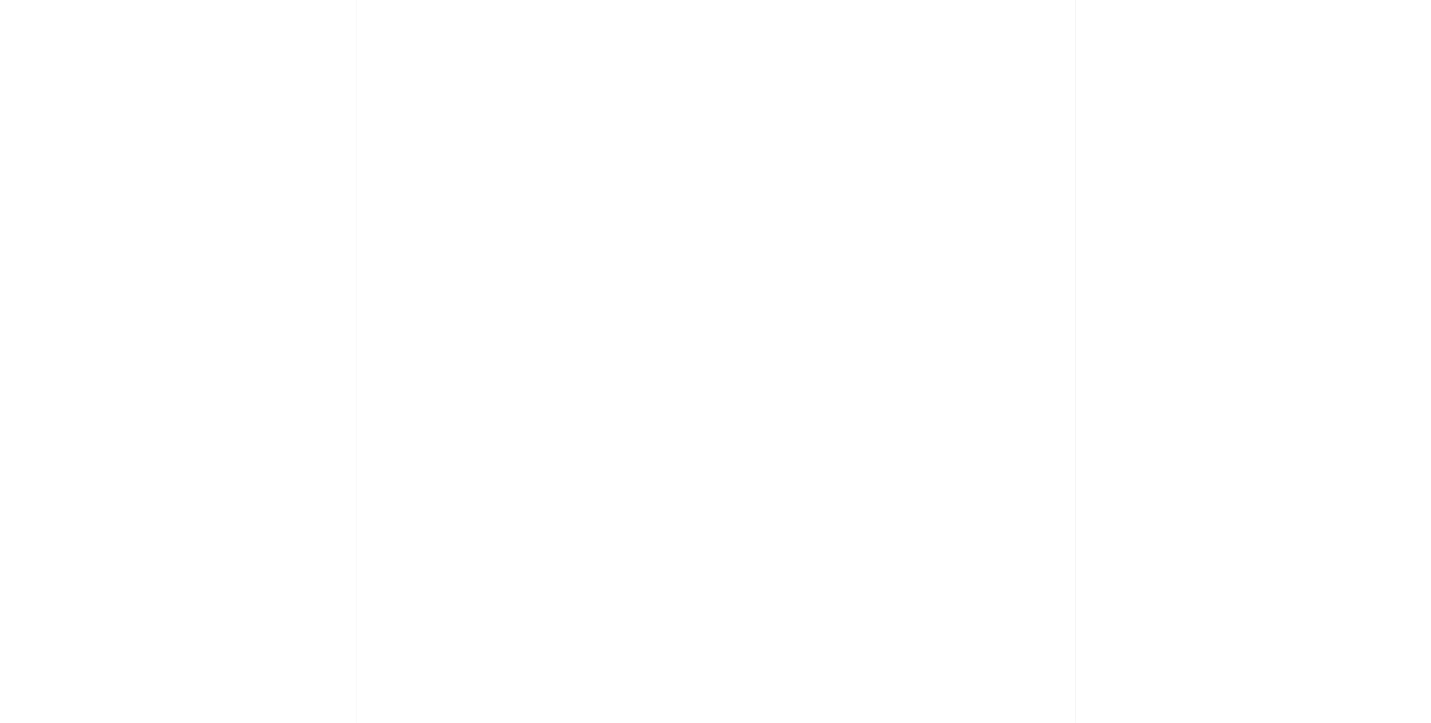 click on "Back       Mariella Linen Maxi Skirt - Pink       Aamari Maxi Dress - Red       Abby Mini Dress - Floral Print       Adrina Ruffle Mini Dress - Pink Floral Print       Aiva Mini Dress - Yellow Floral       Alberta Maxi Dress - Mulberry       Alden Mini Dress - Floral Print       Aliah Knit Shorts - Yellow       Alicia Satin Halter Maxi Dress - Yellow       Alicia Satin Halter Mini Dress - Pastel Yellow       Alivia Mini Dress - Pink       Amerie Maxi Dress - Chocolate       Amerie Maxi Dress - Maroon       Anastasia Maxi Dress - Blue       Anastasia Maxi Dress - Ivory       Anastasia Maxi Dress - Pink       Anastasia Maxi Dress - Sage       Anastasia Maxi Dress - Yellow       Anastasia Mini Dress - Blue       Anetta Maxi Dress - Pale Blue       Anetta Maxi Dress - Yellow       Angie Maxi Dress - Yellow       Anna Sophia Maxi Dress - Blue       Annie One Button Cardigan - Black       Another Life Halter Top - Pale Blue       Arli Strapless Maxi Dress - Ivory             Arya Maxi Dress - Black" at bounding box center [716, 361] 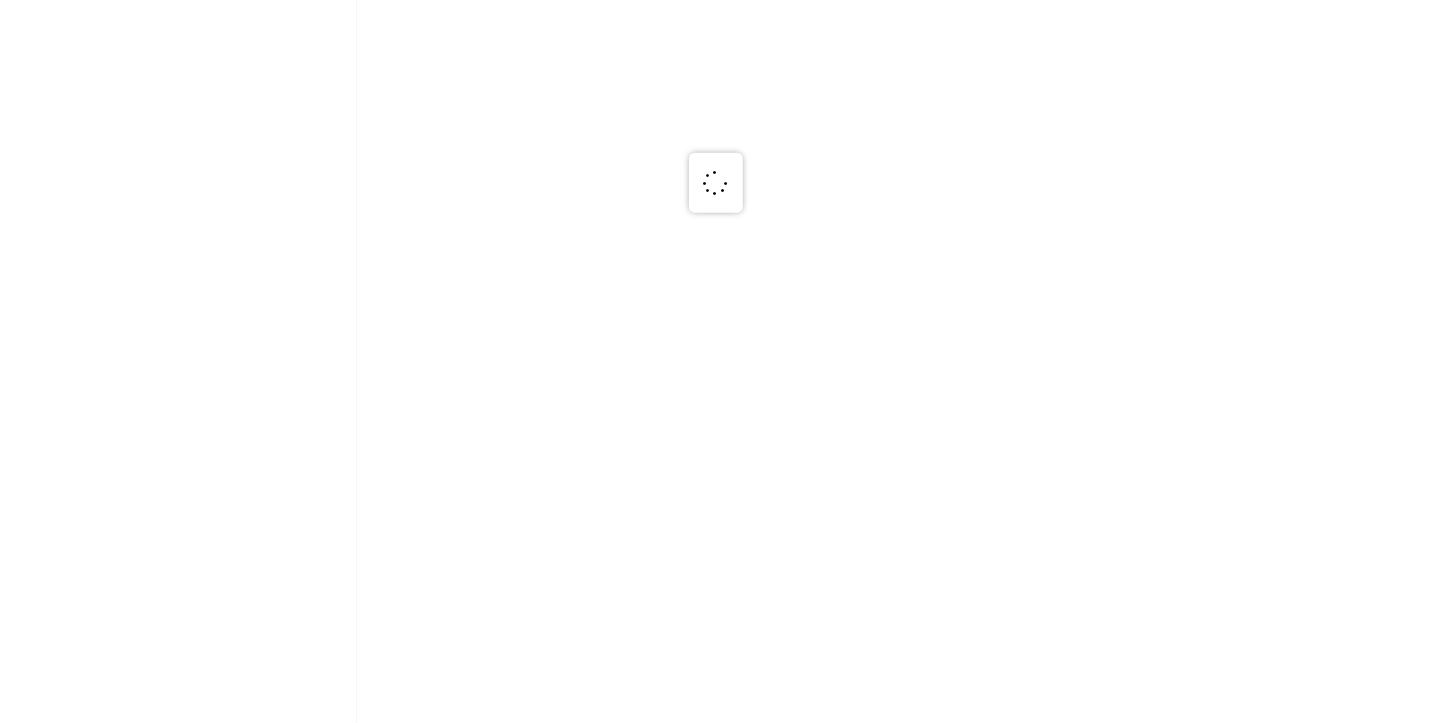 scroll, scrollTop: 0, scrollLeft: 0, axis: both 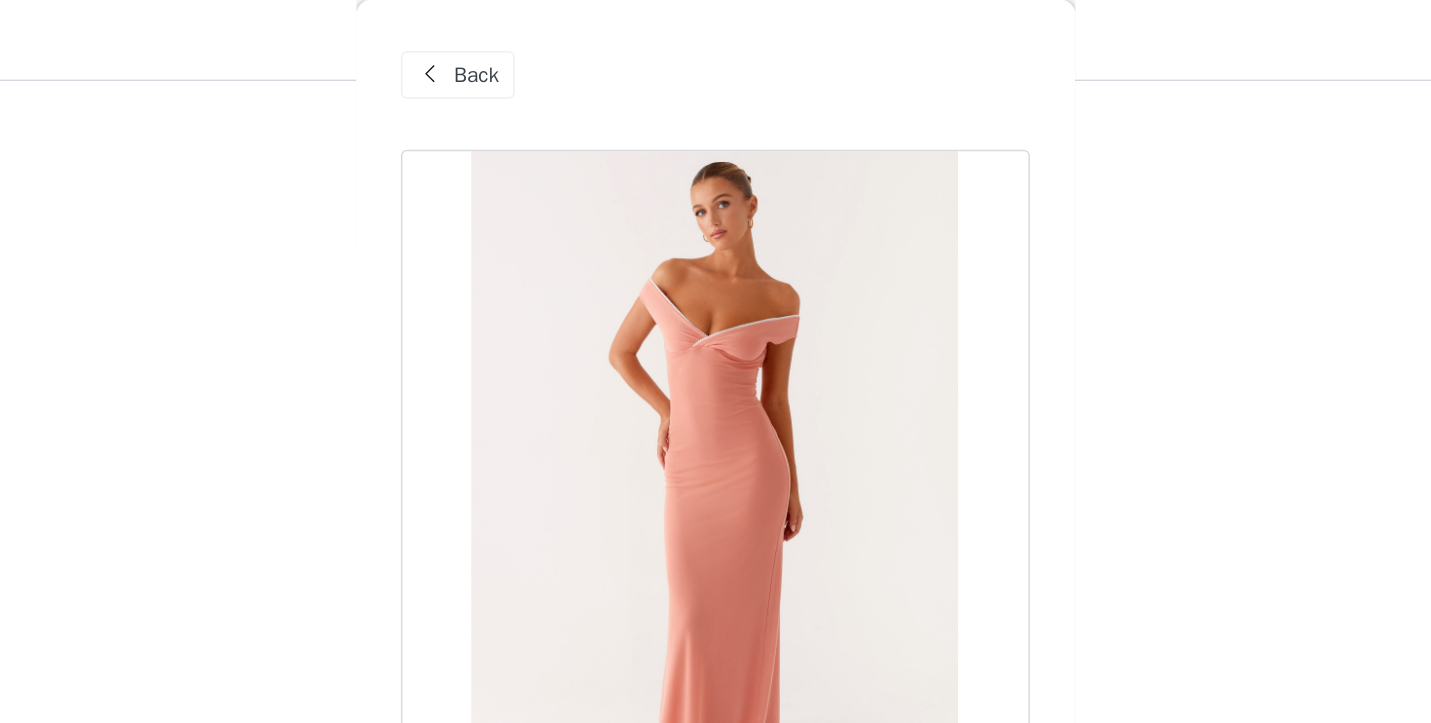 click on "Back" at bounding box center (557, 50) 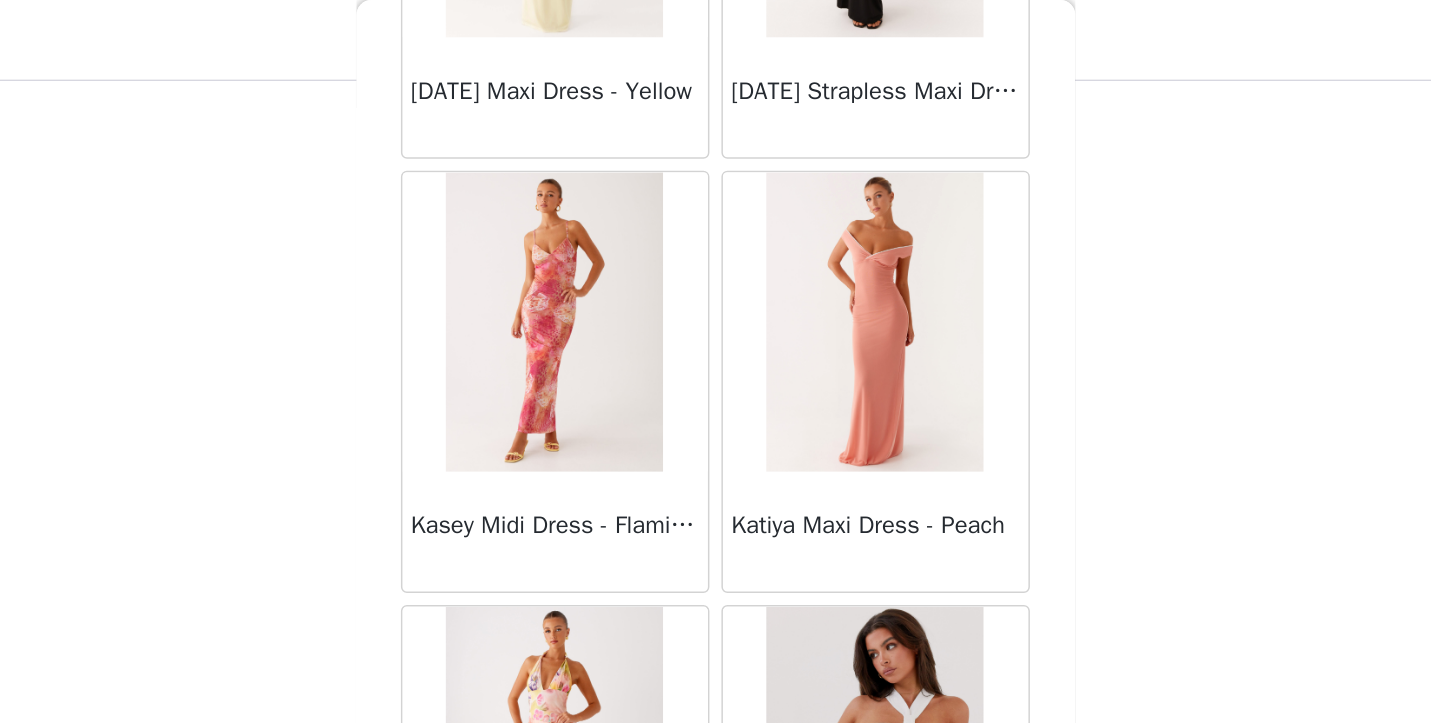 scroll, scrollTop: 31337, scrollLeft: 0, axis: vertical 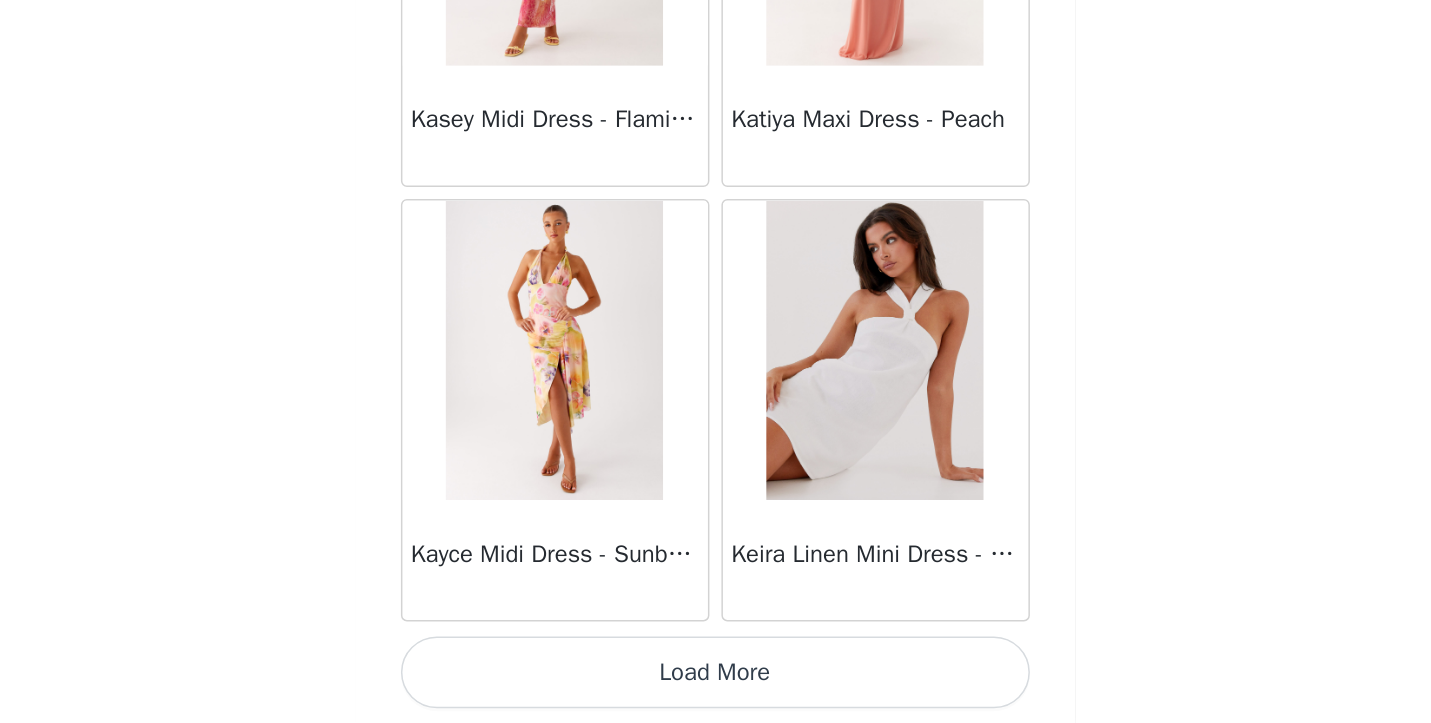 click on "Load More" at bounding box center [716, 689] 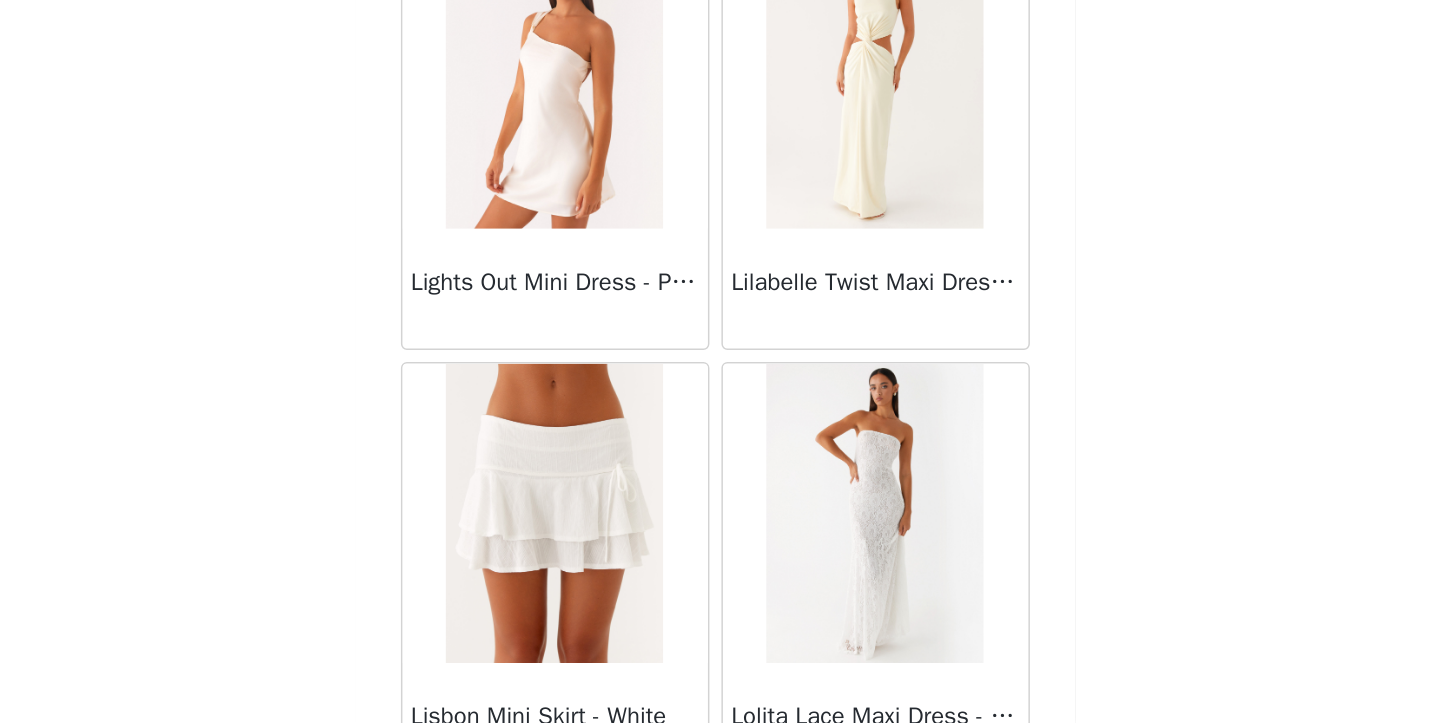 scroll, scrollTop: 34237, scrollLeft: 0, axis: vertical 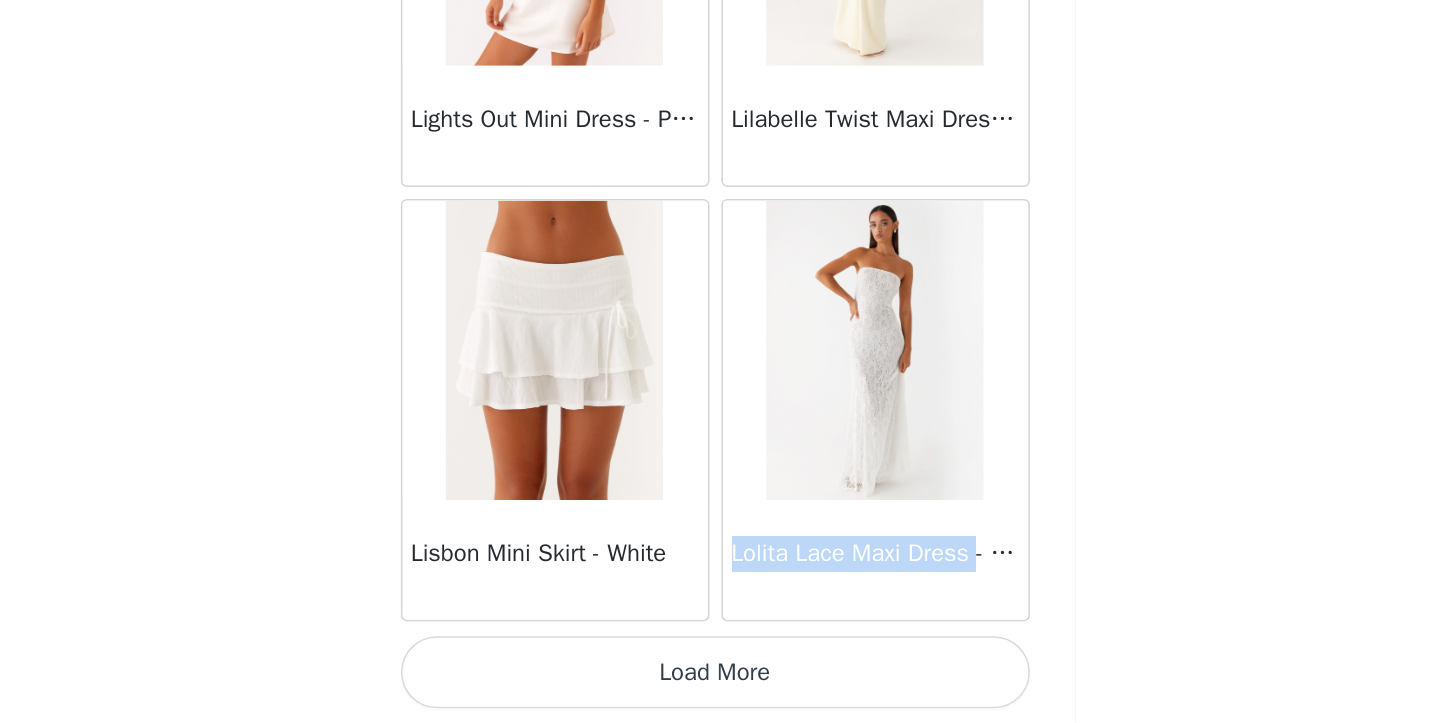drag, startPoint x: 898, startPoint y: 612, endPoint x: 723, endPoint y: 612, distance: 175 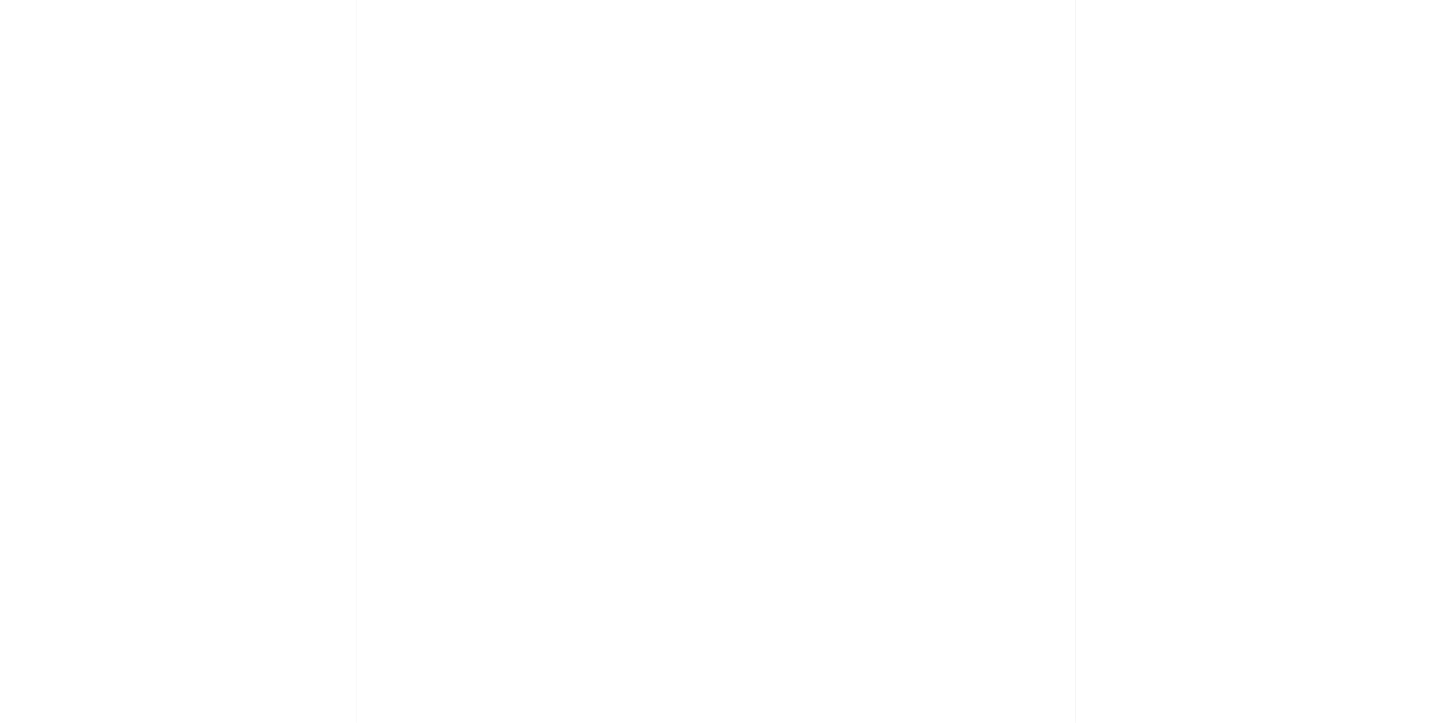 copy on "Lolita Lace Maxi Dress" 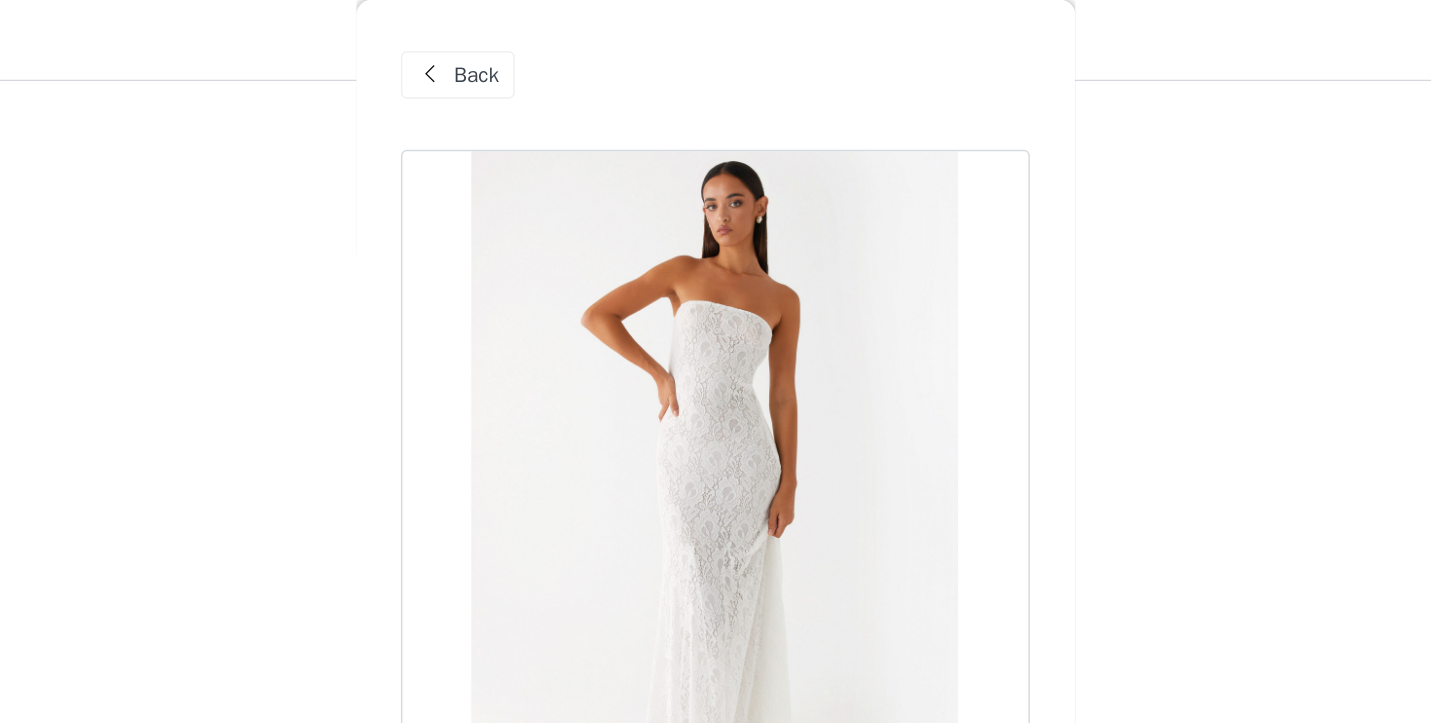 scroll, scrollTop: 256, scrollLeft: 0, axis: vertical 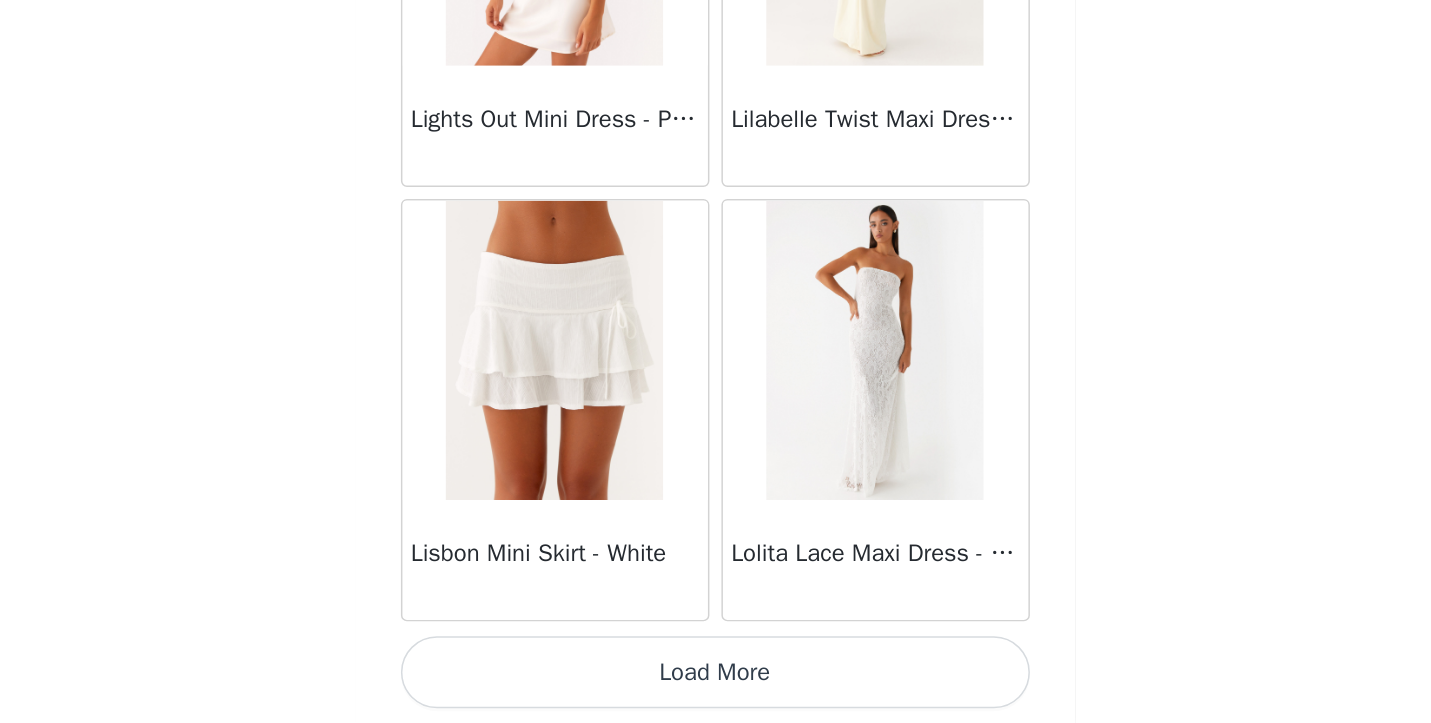 click on "Load More" at bounding box center (716, 689) 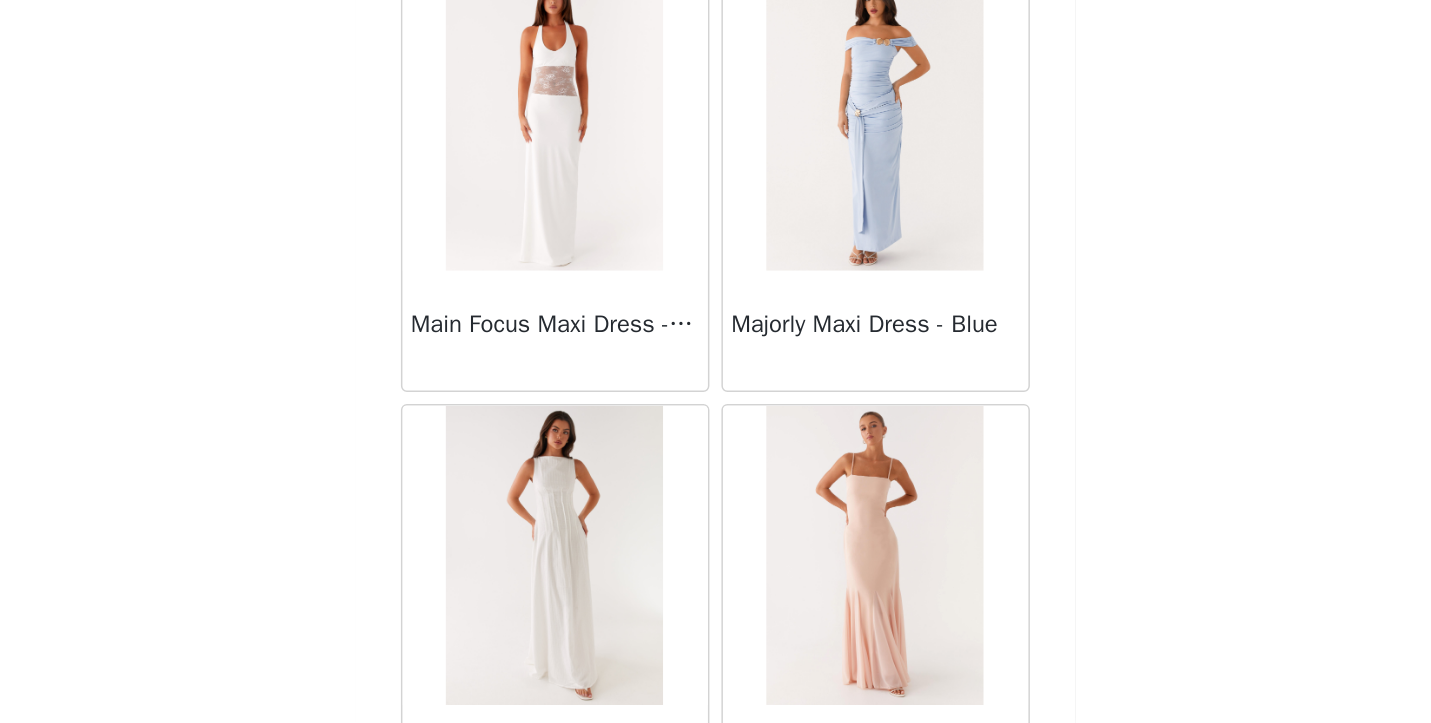 scroll, scrollTop: 37137, scrollLeft: 0, axis: vertical 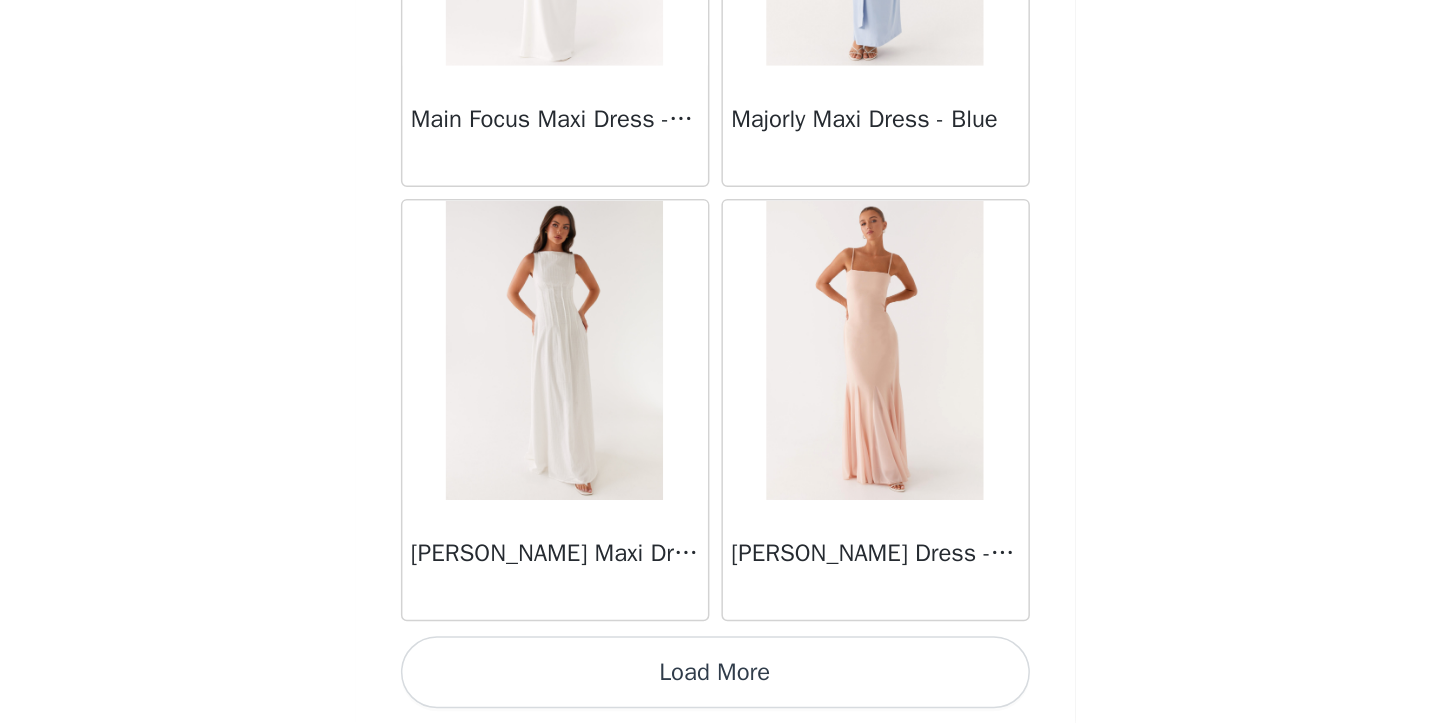 click on "Load More" at bounding box center (716, 689) 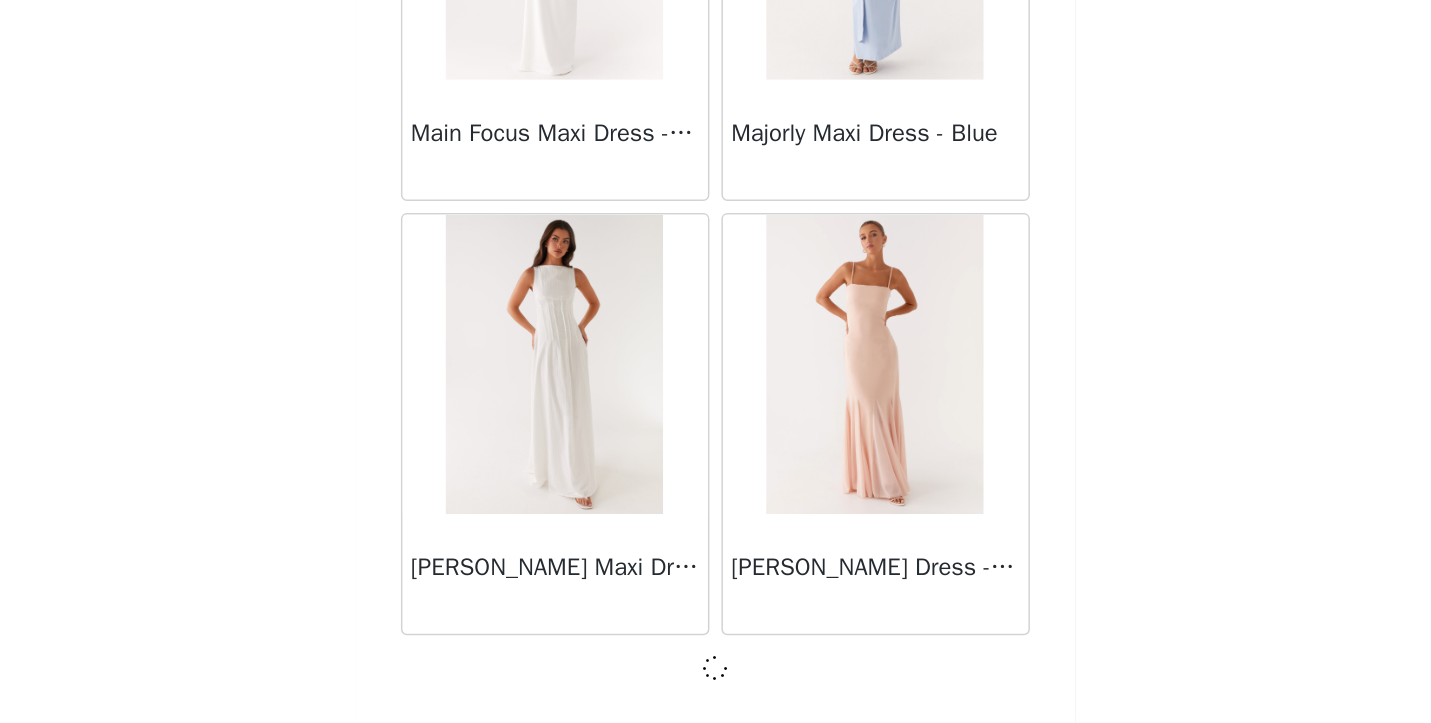 scroll, scrollTop: 37137, scrollLeft: 0, axis: vertical 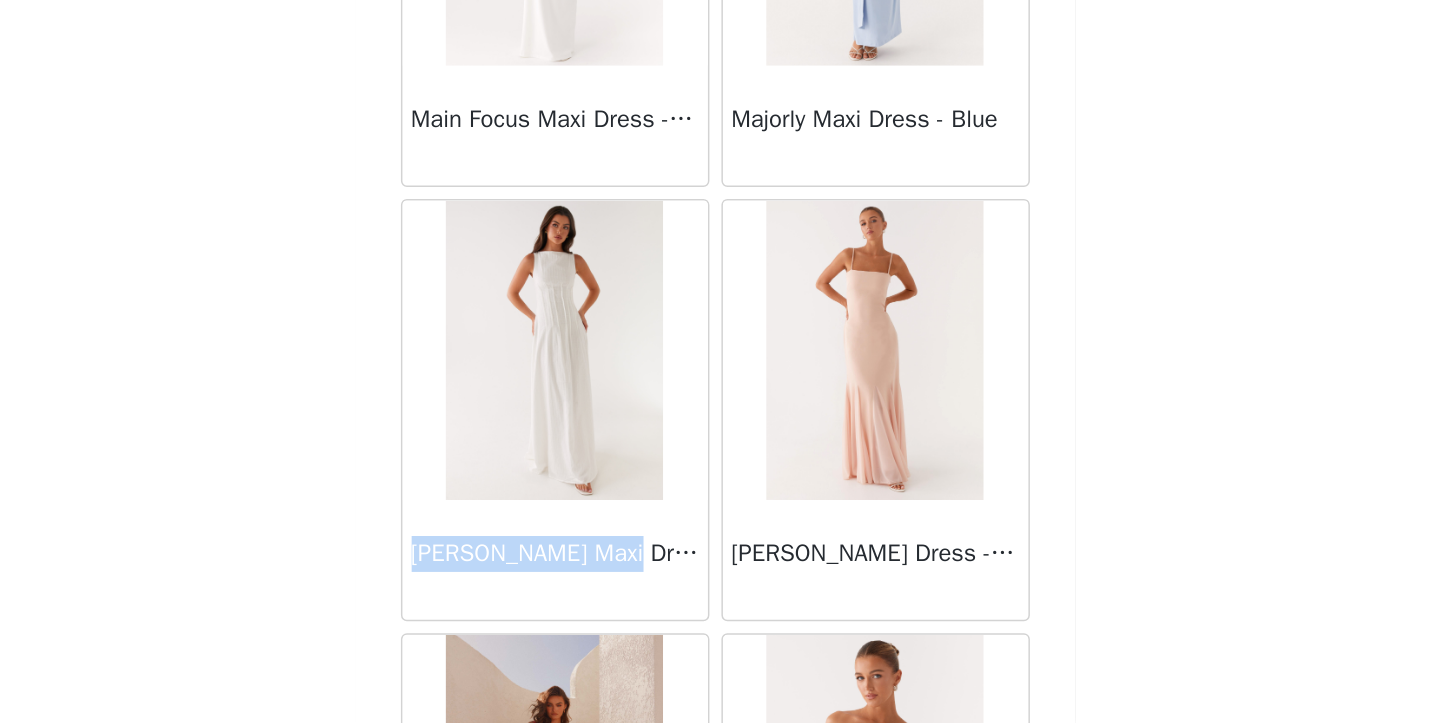 drag, startPoint x: 664, startPoint y: 612, endPoint x: 516, endPoint y: 613, distance: 148.00337 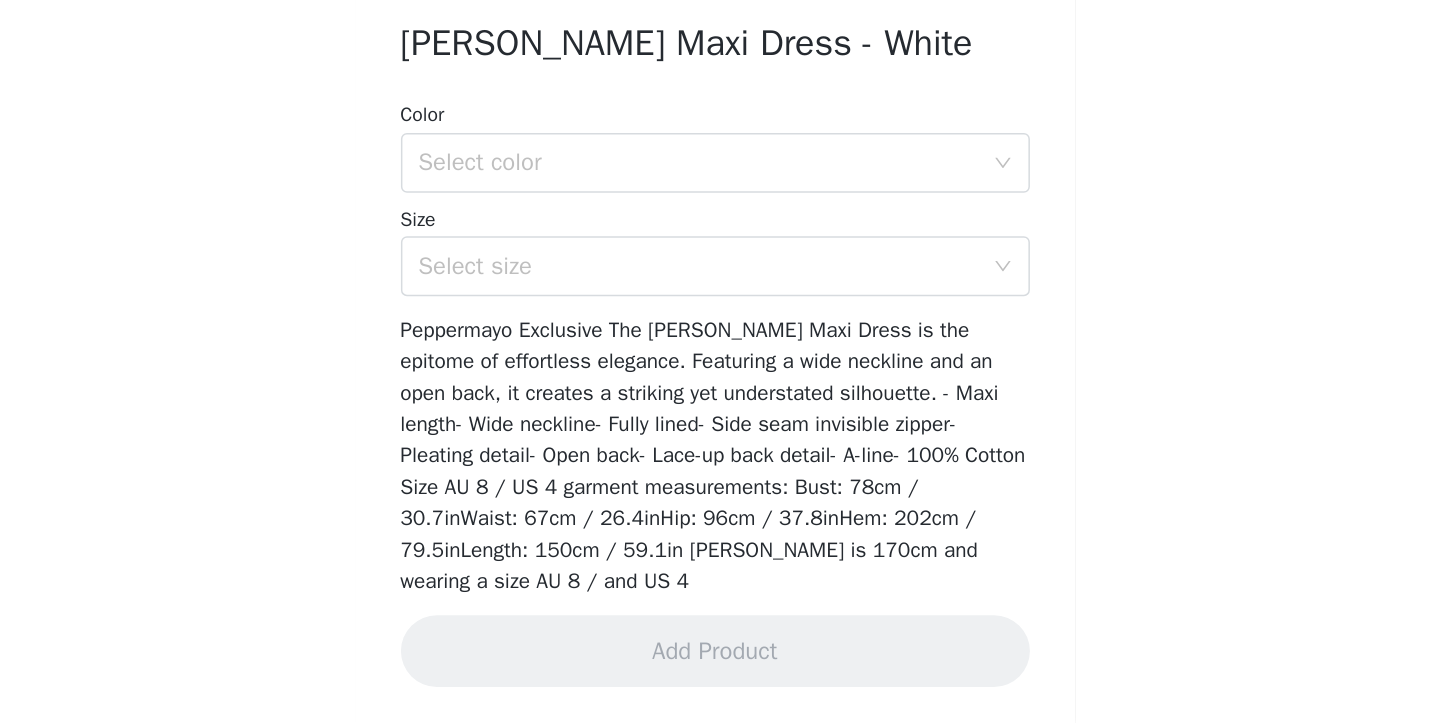 scroll, scrollTop: 0, scrollLeft: 0, axis: both 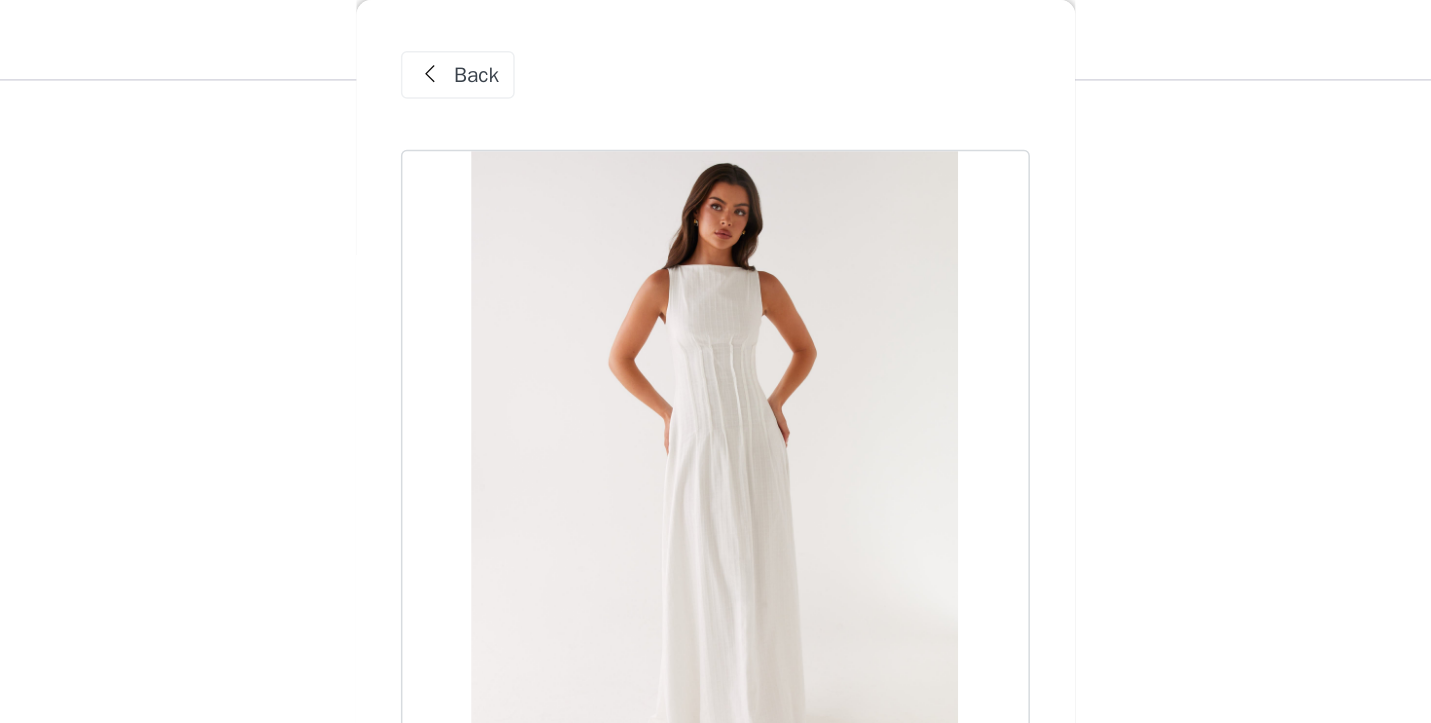 click on "Back" at bounding box center (544, 50) 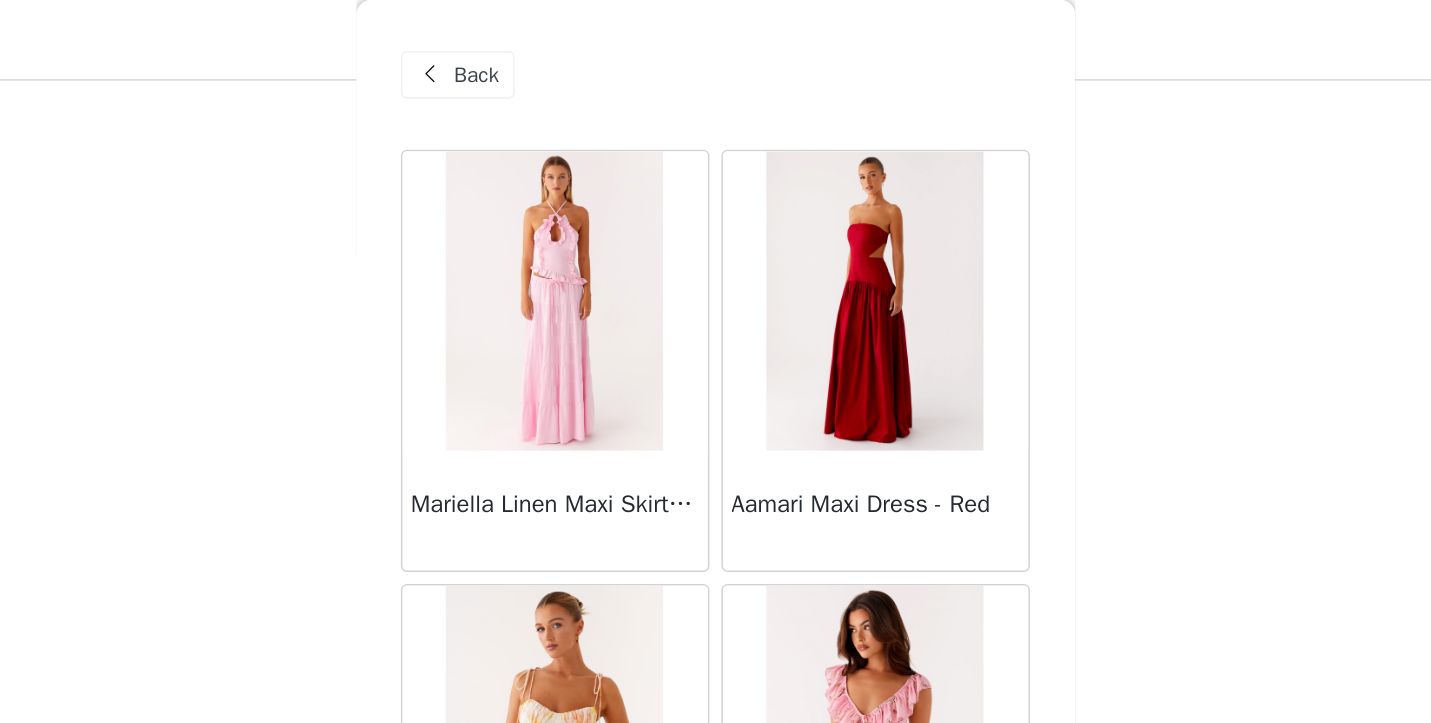 scroll, scrollTop: 326, scrollLeft: 0, axis: vertical 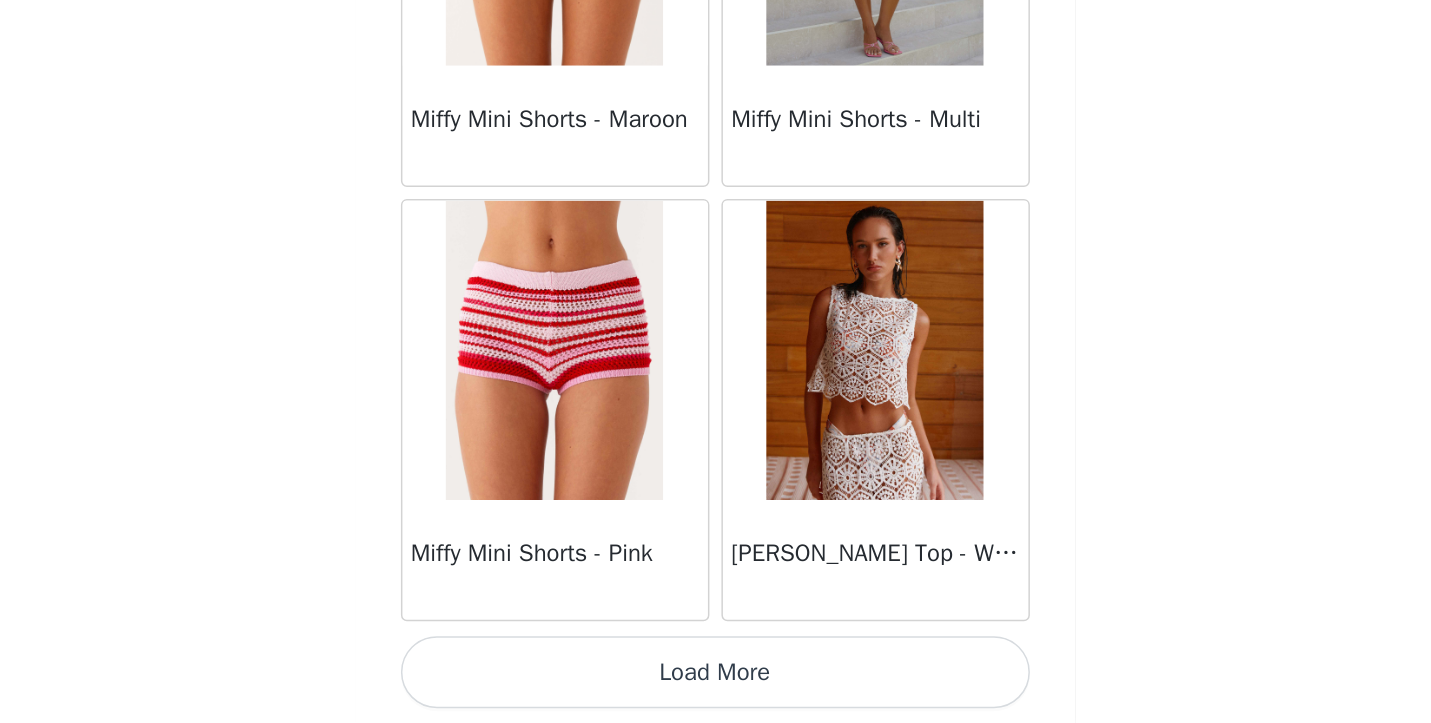 click on "Load More" at bounding box center [716, 689] 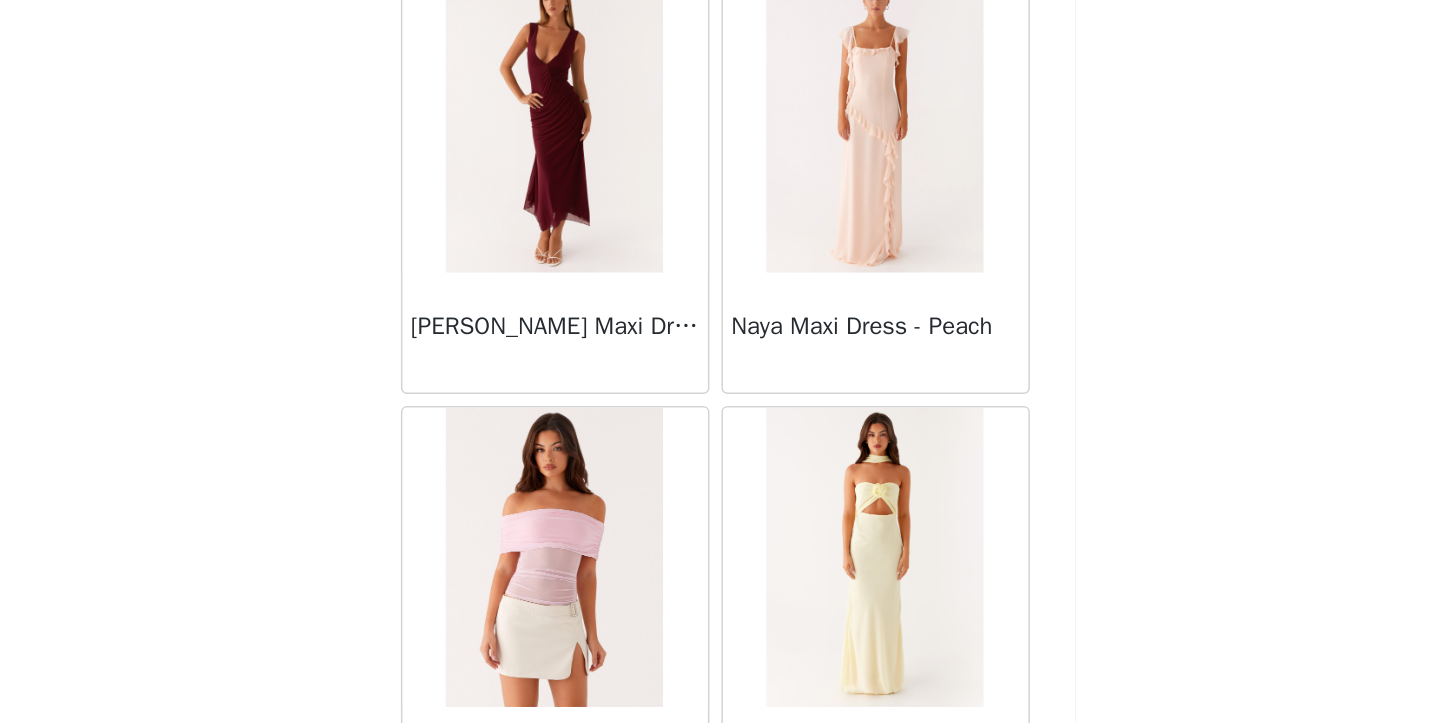 scroll, scrollTop: 42937, scrollLeft: 0, axis: vertical 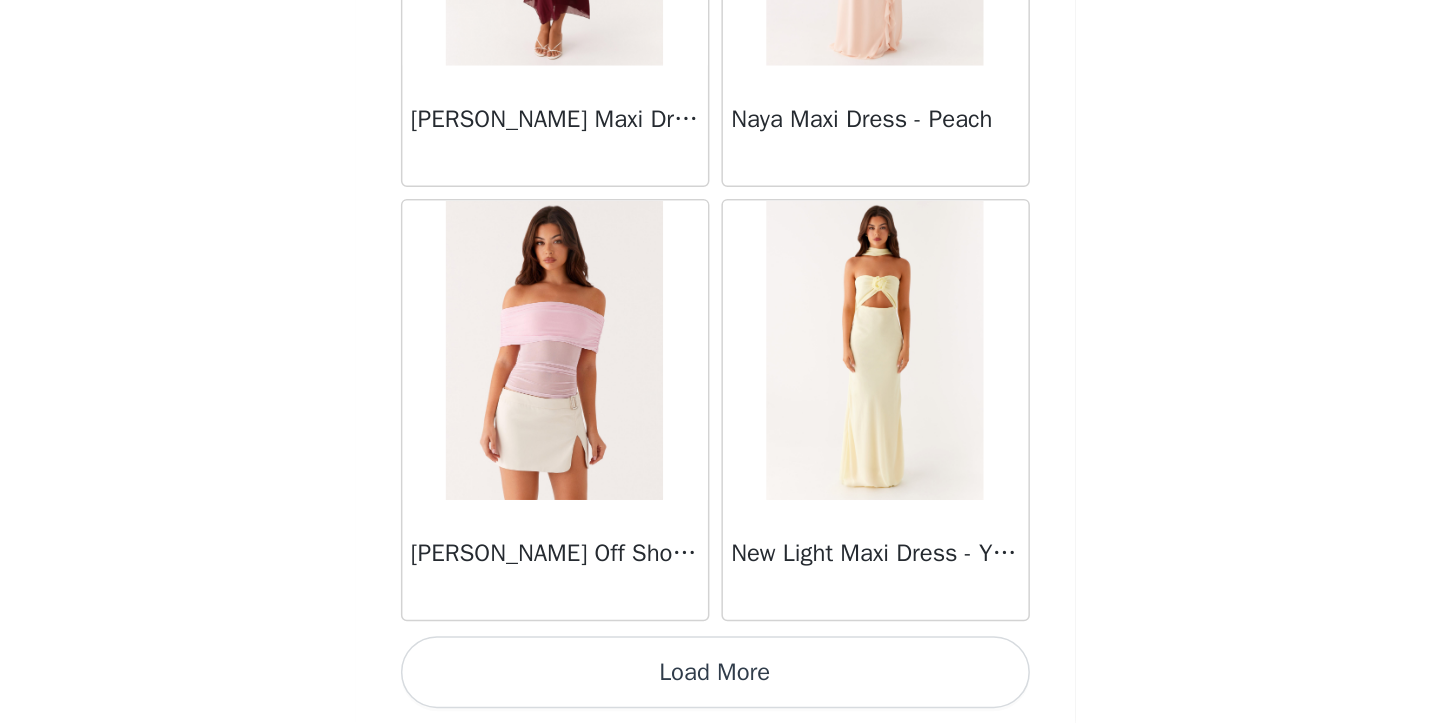 click on "Load More" at bounding box center (716, 689) 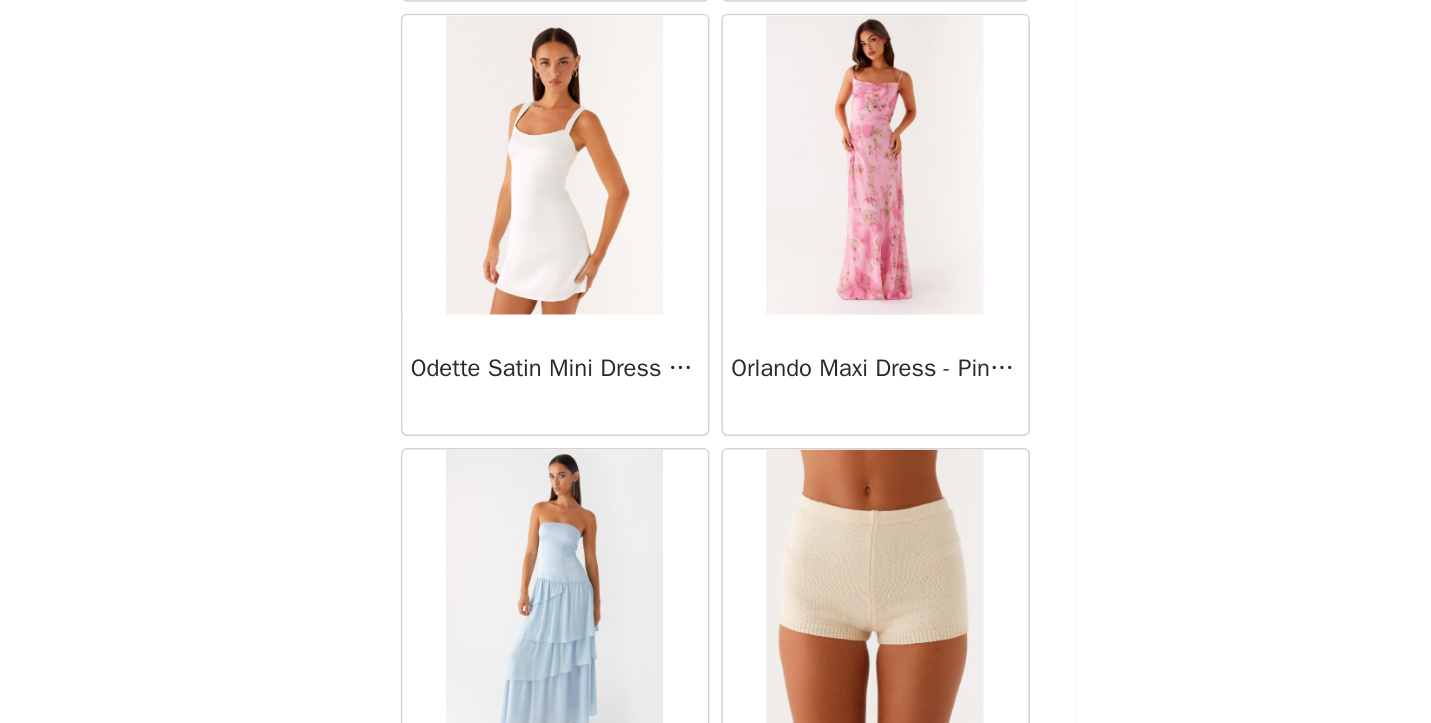 scroll, scrollTop: 45837, scrollLeft: 0, axis: vertical 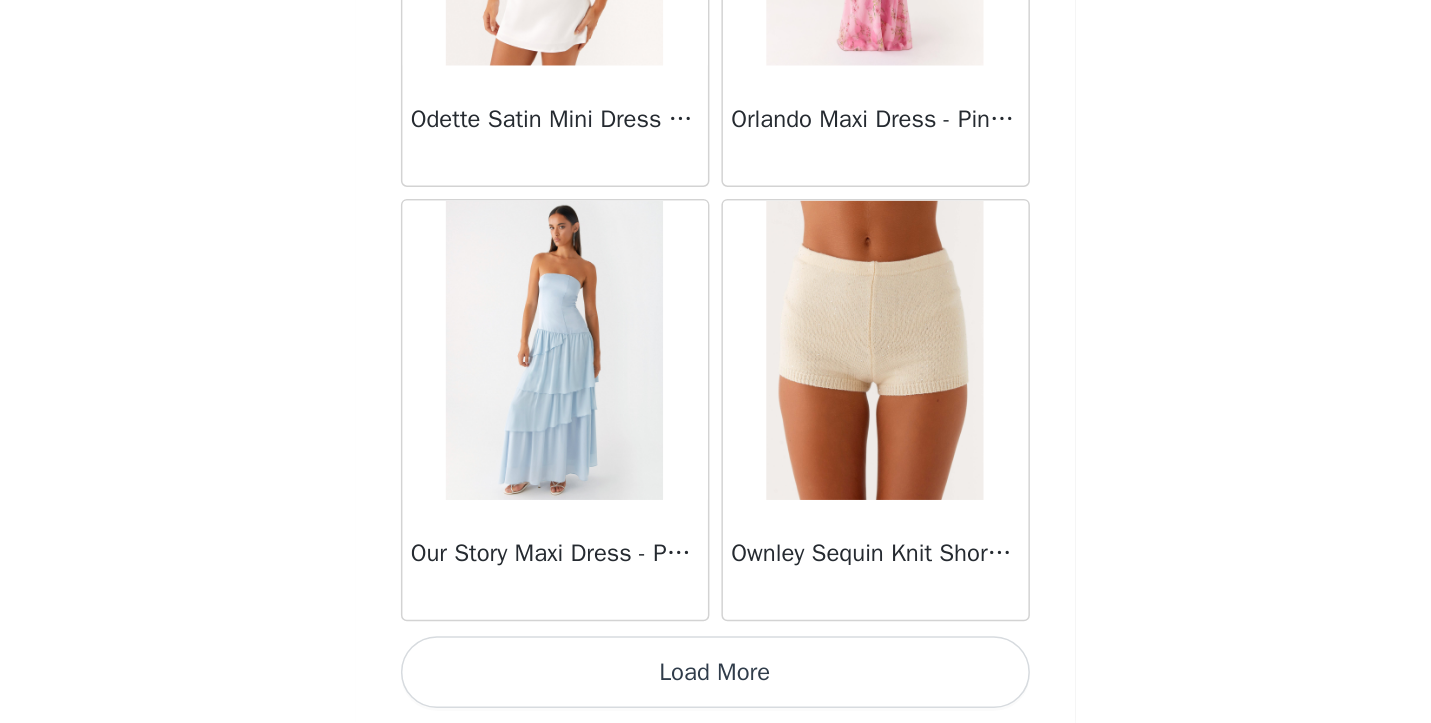 click on "Load More" at bounding box center [716, 689] 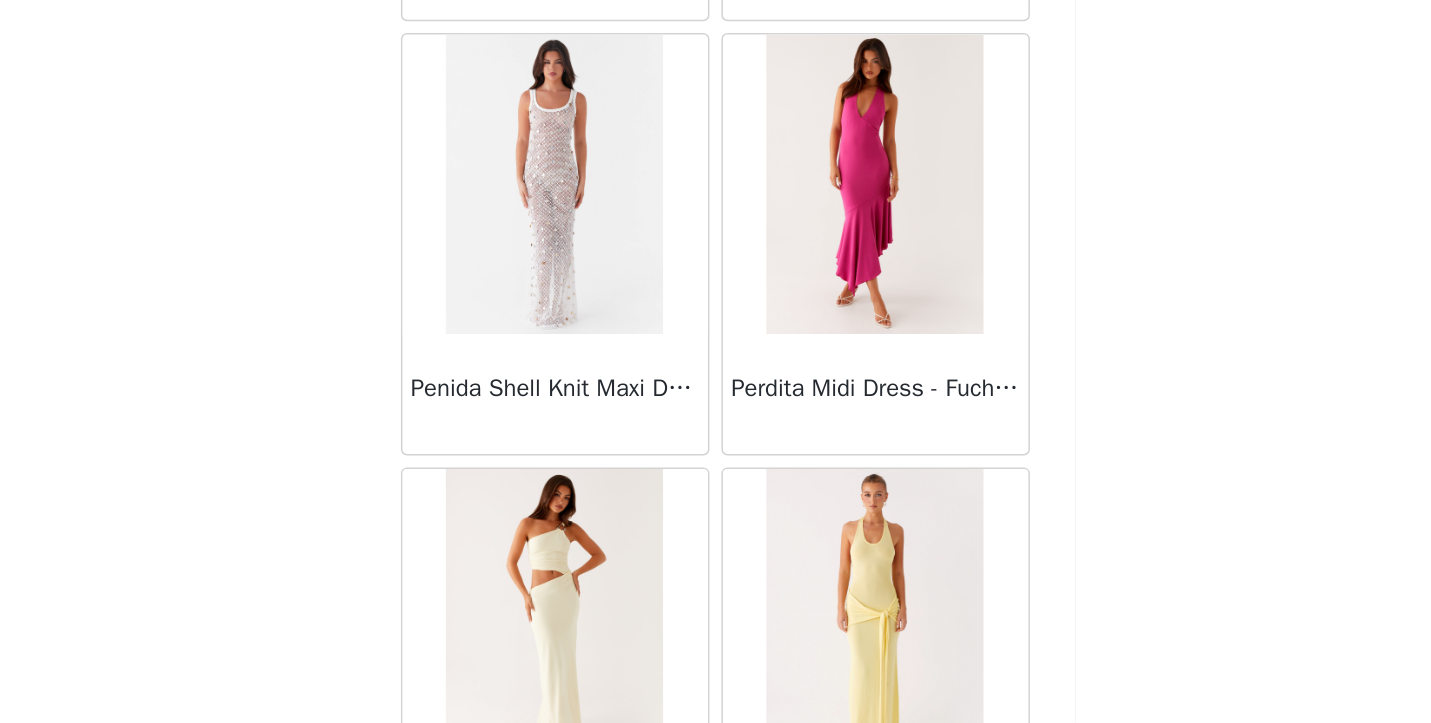 scroll, scrollTop: 47106, scrollLeft: 0, axis: vertical 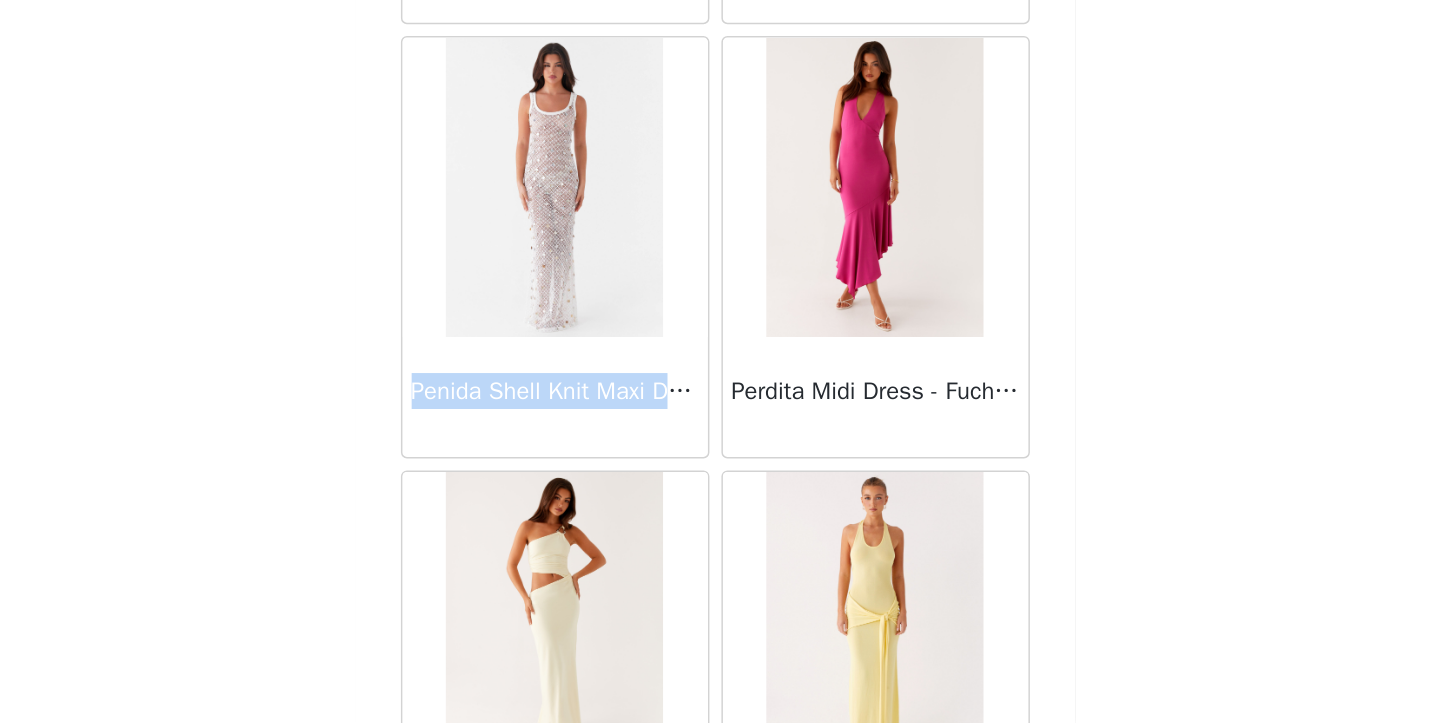 drag, startPoint x: 512, startPoint y: 503, endPoint x: 698, endPoint y: 509, distance: 186.09676 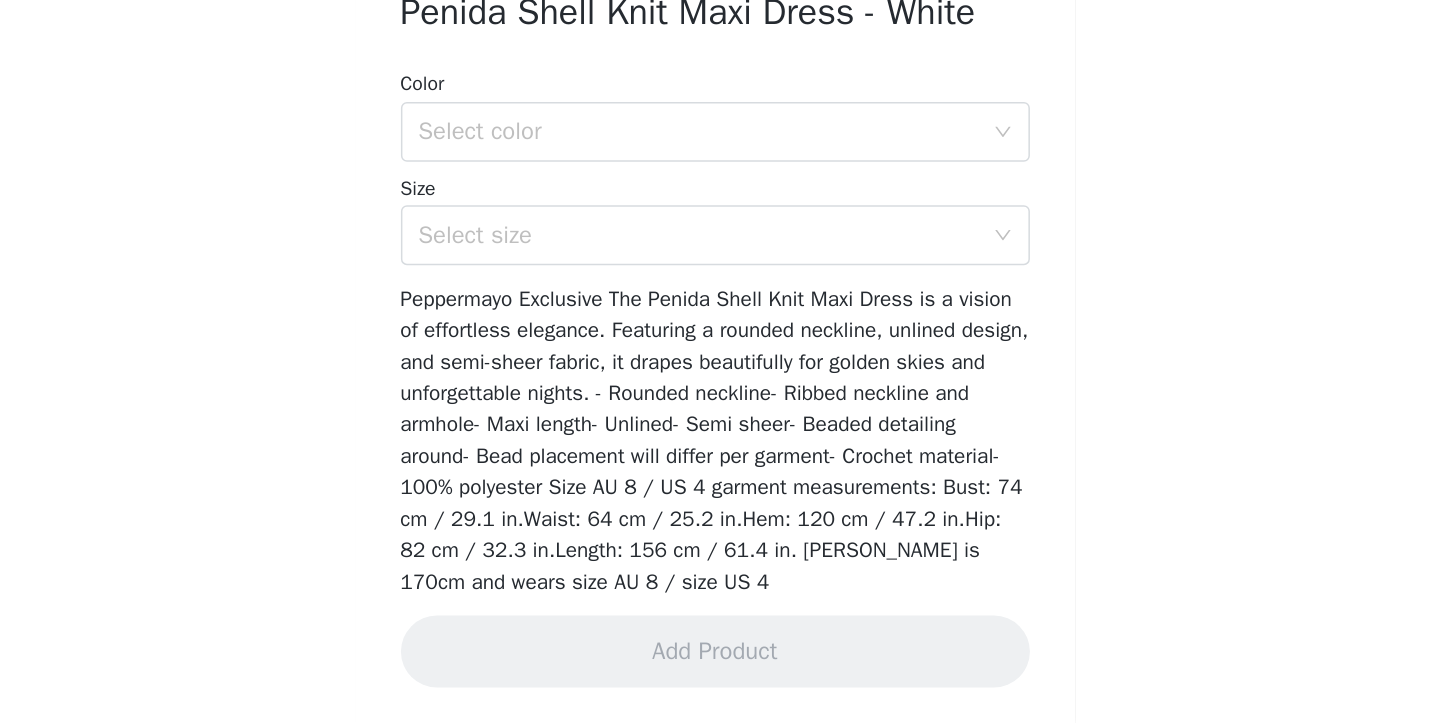 scroll, scrollTop: 331, scrollLeft: 0, axis: vertical 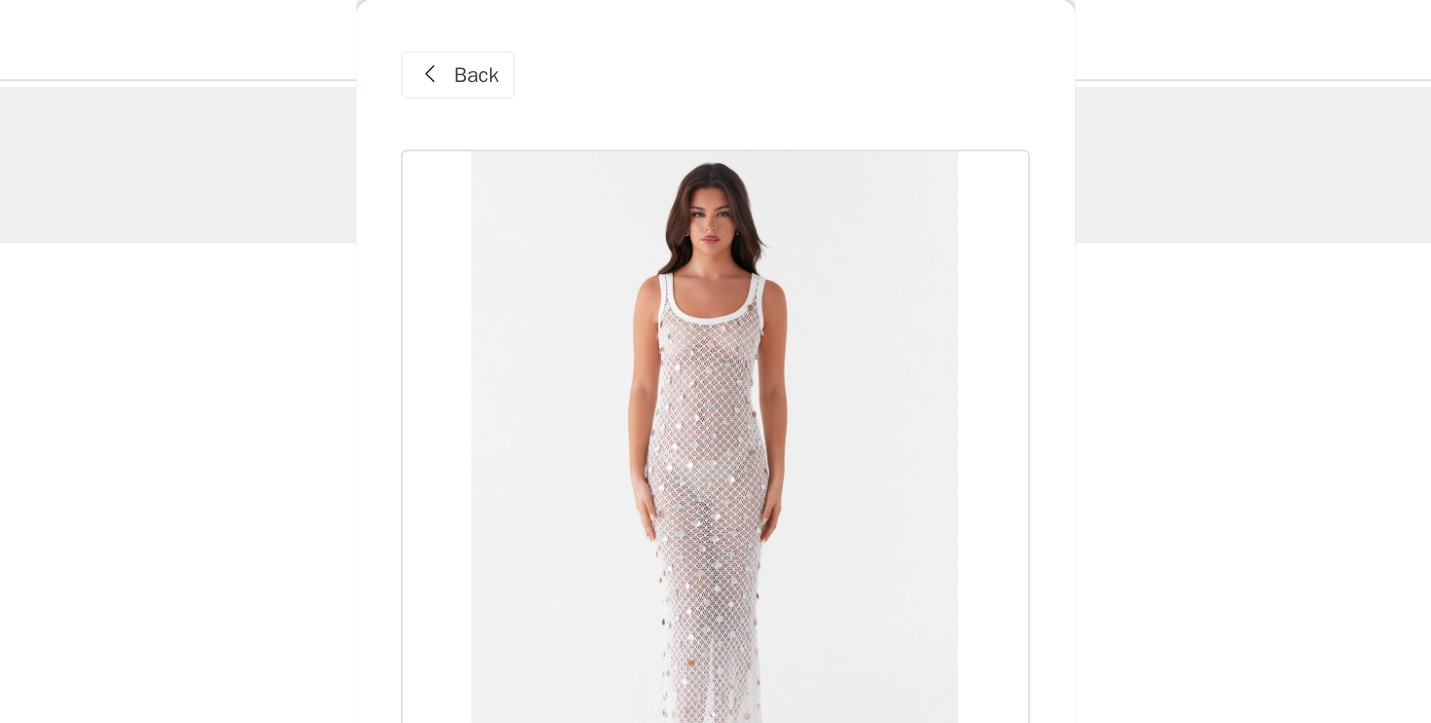 click on "Back" at bounding box center (544, 50) 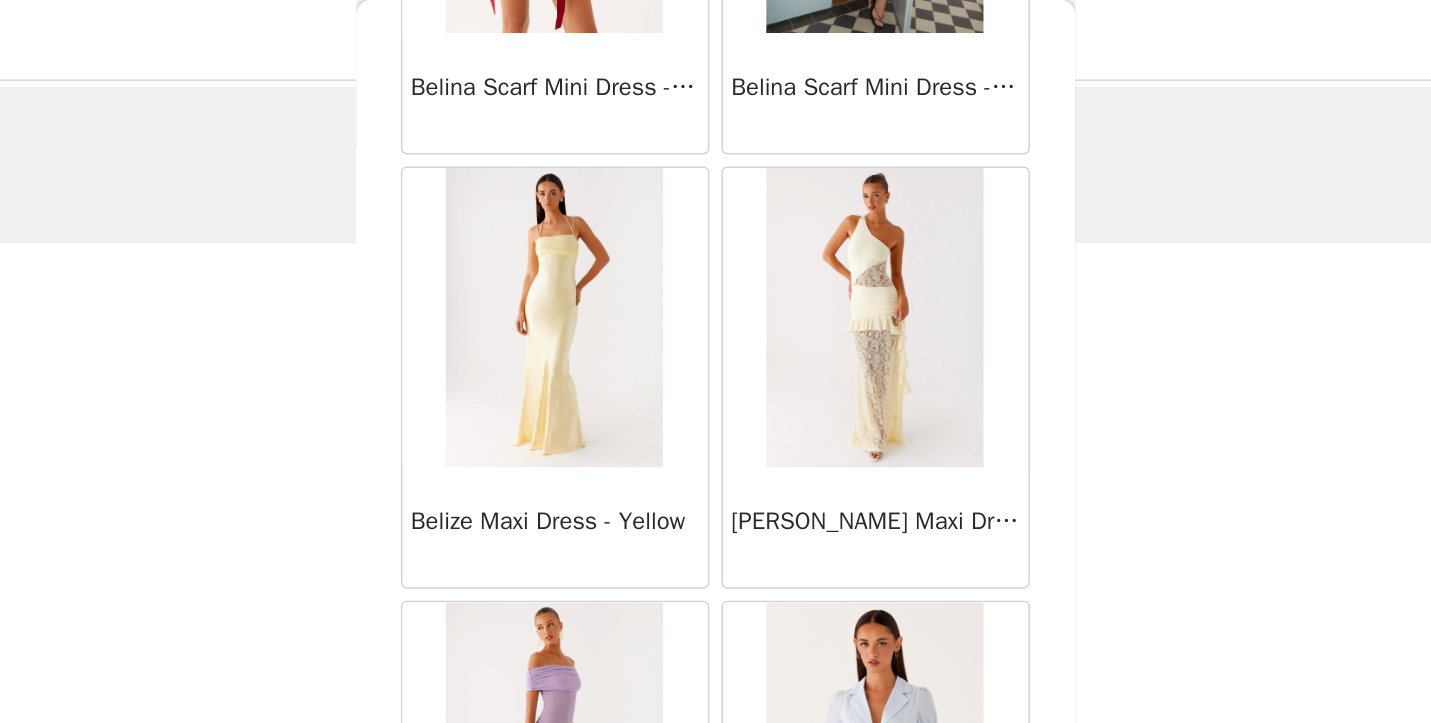 scroll, scrollTop: 5793, scrollLeft: 0, axis: vertical 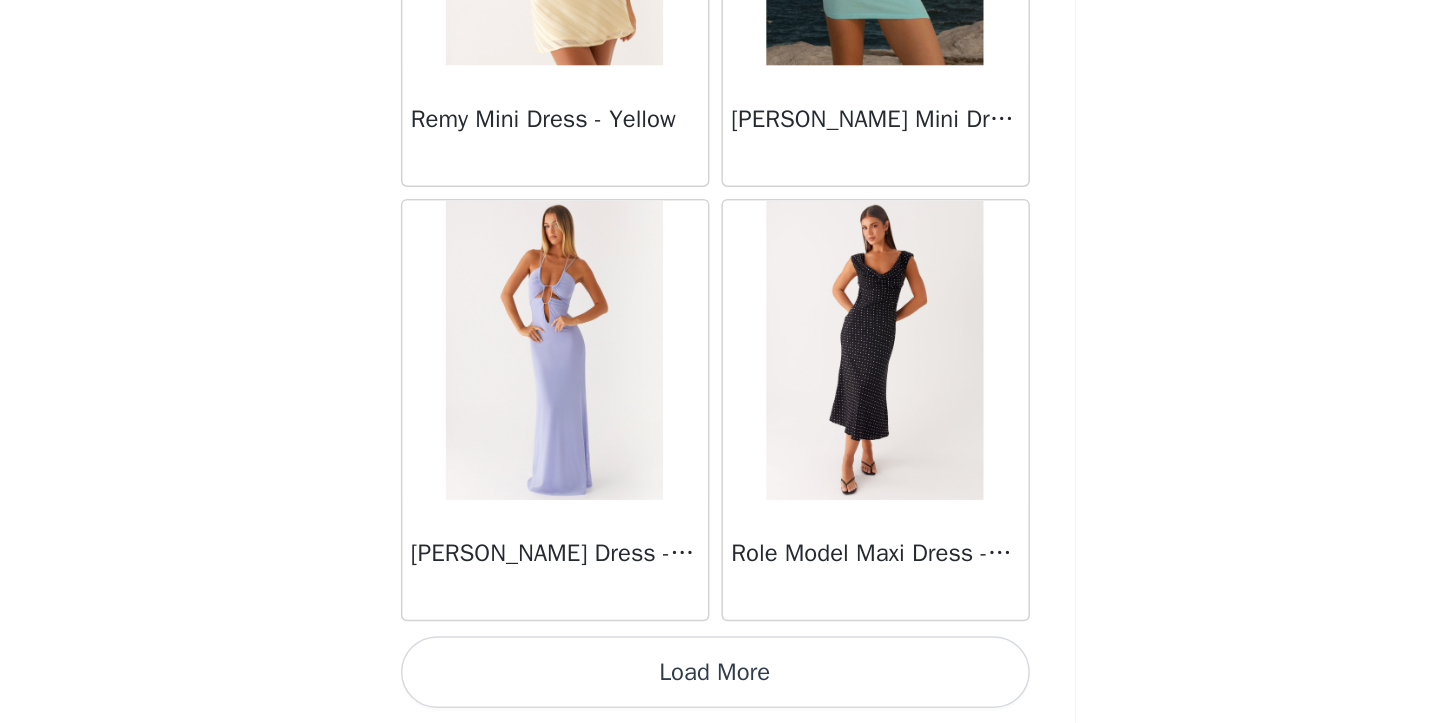 click on "Load More" at bounding box center [716, 689] 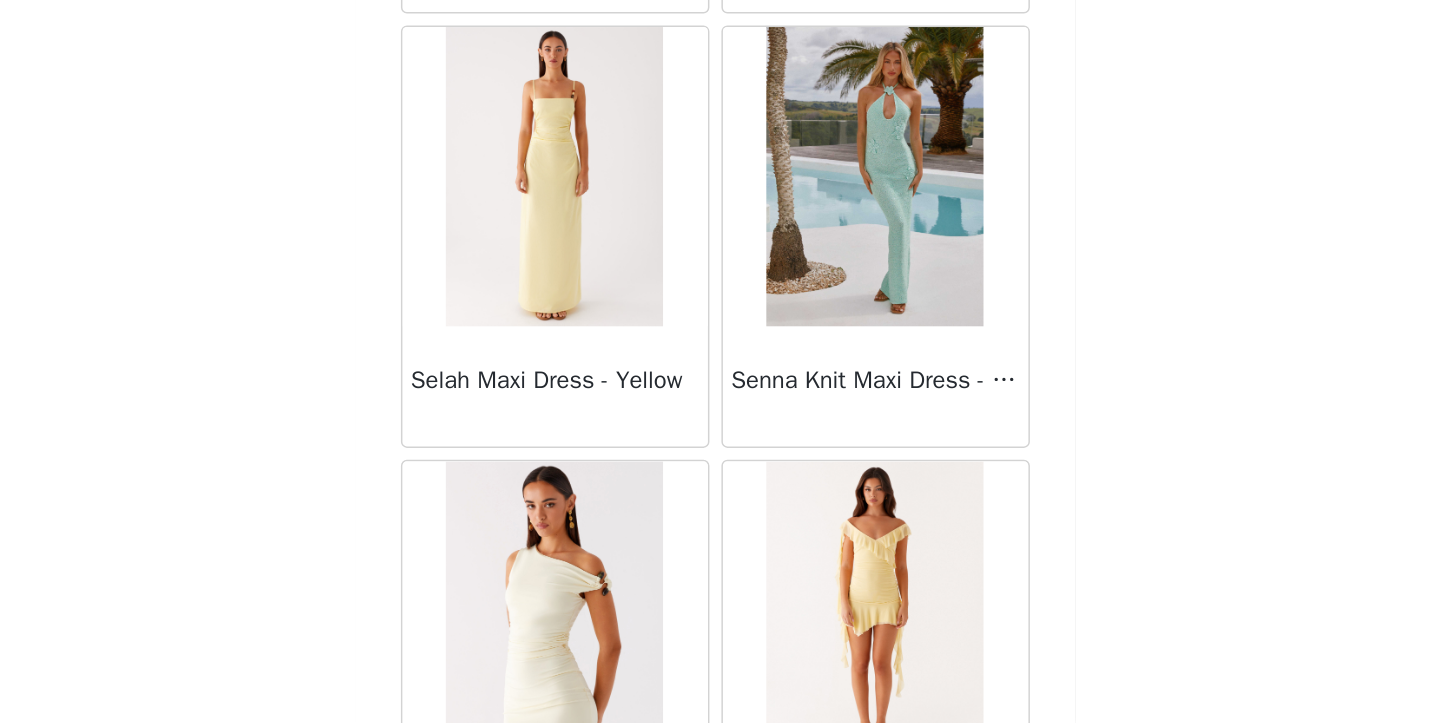 scroll, scrollTop: 51465, scrollLeft: 0, axis: vertical 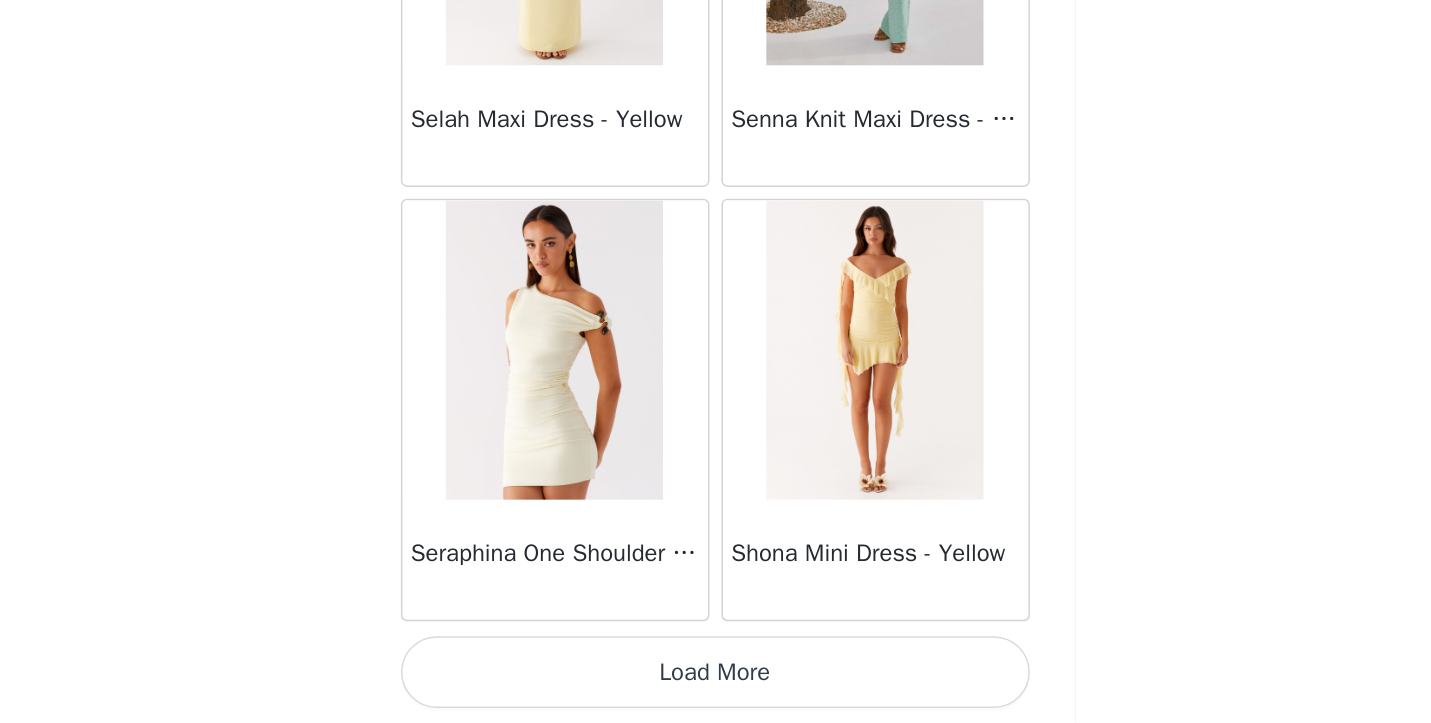 click on "Load More" at bounding box center [716, 689] 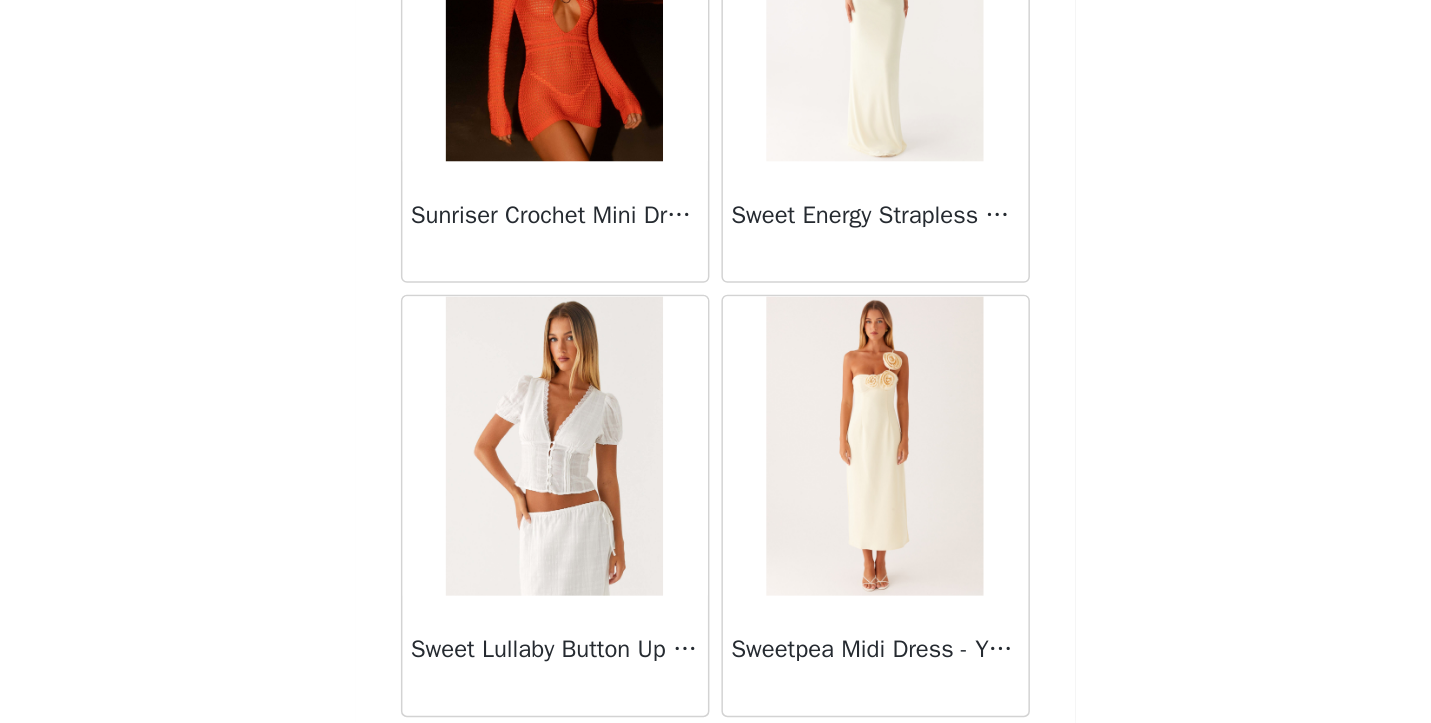scroll, scrollTop: 54537, scrollLeft: 0, axis: vertical 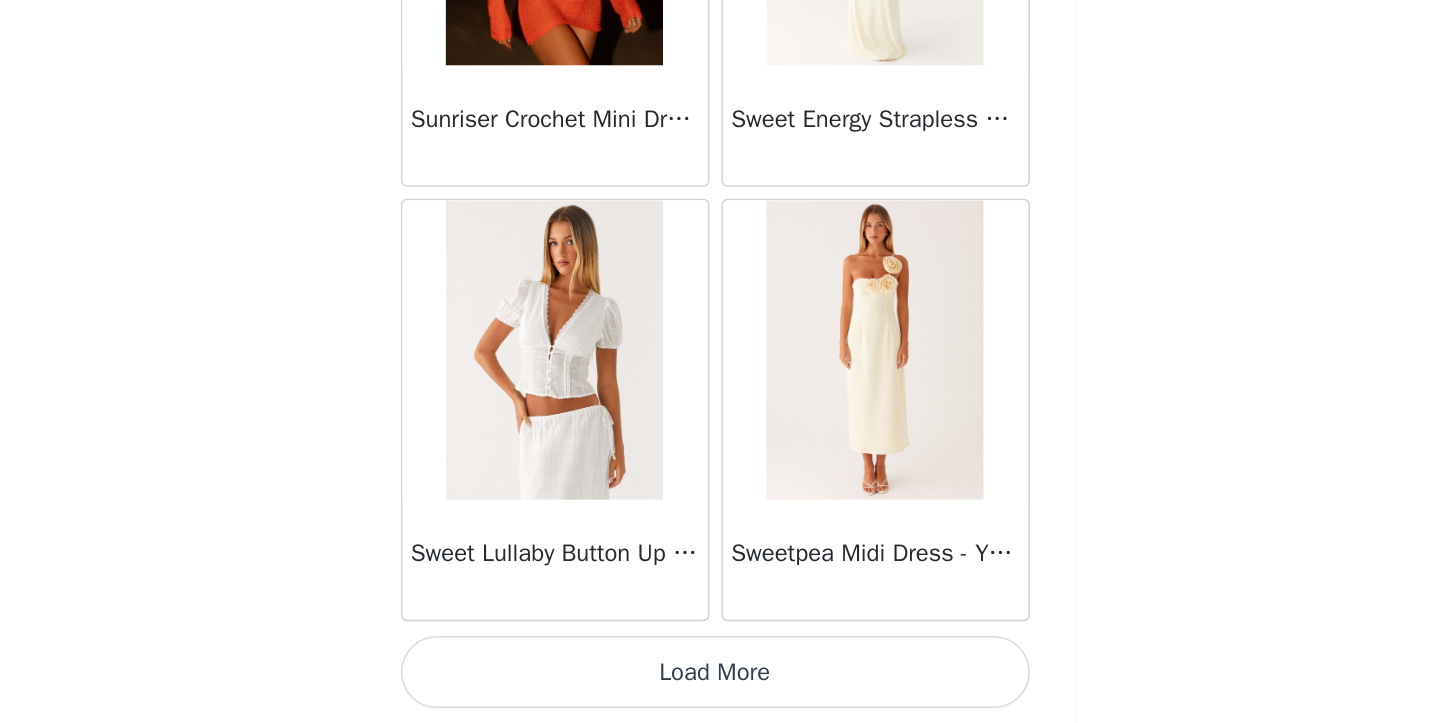 click on "Load More" at bounding box center [716, 689] 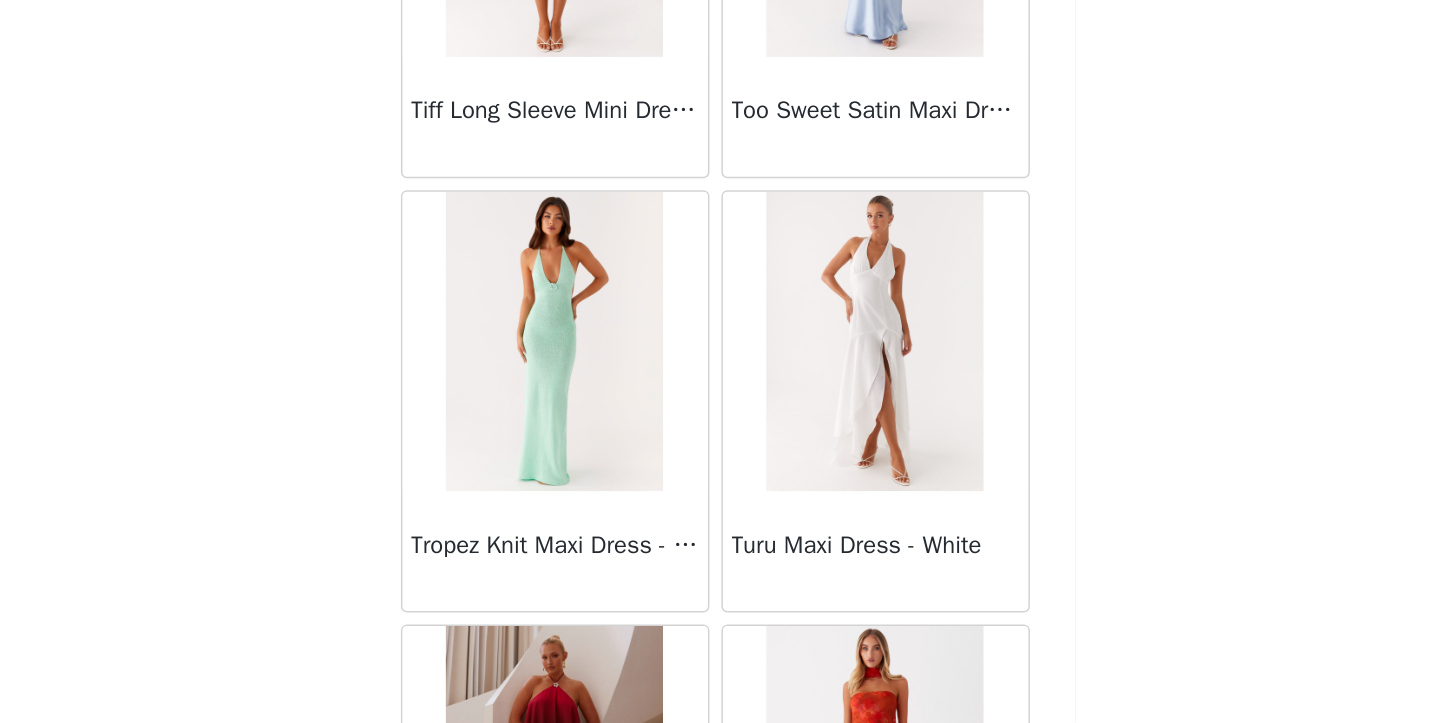 scroll, scrollTop: 56864, scrollLeft: 0, axis: vertical 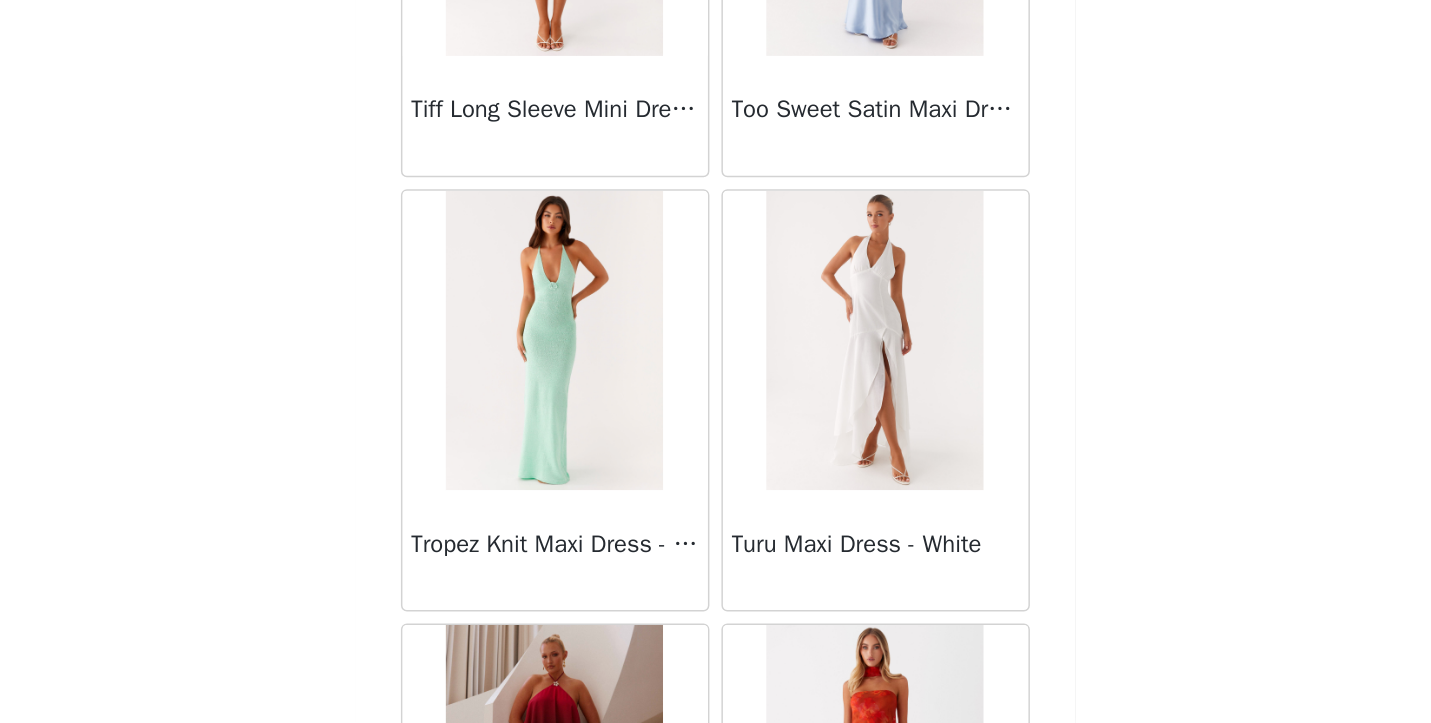 click at bounding box center (608, 467) 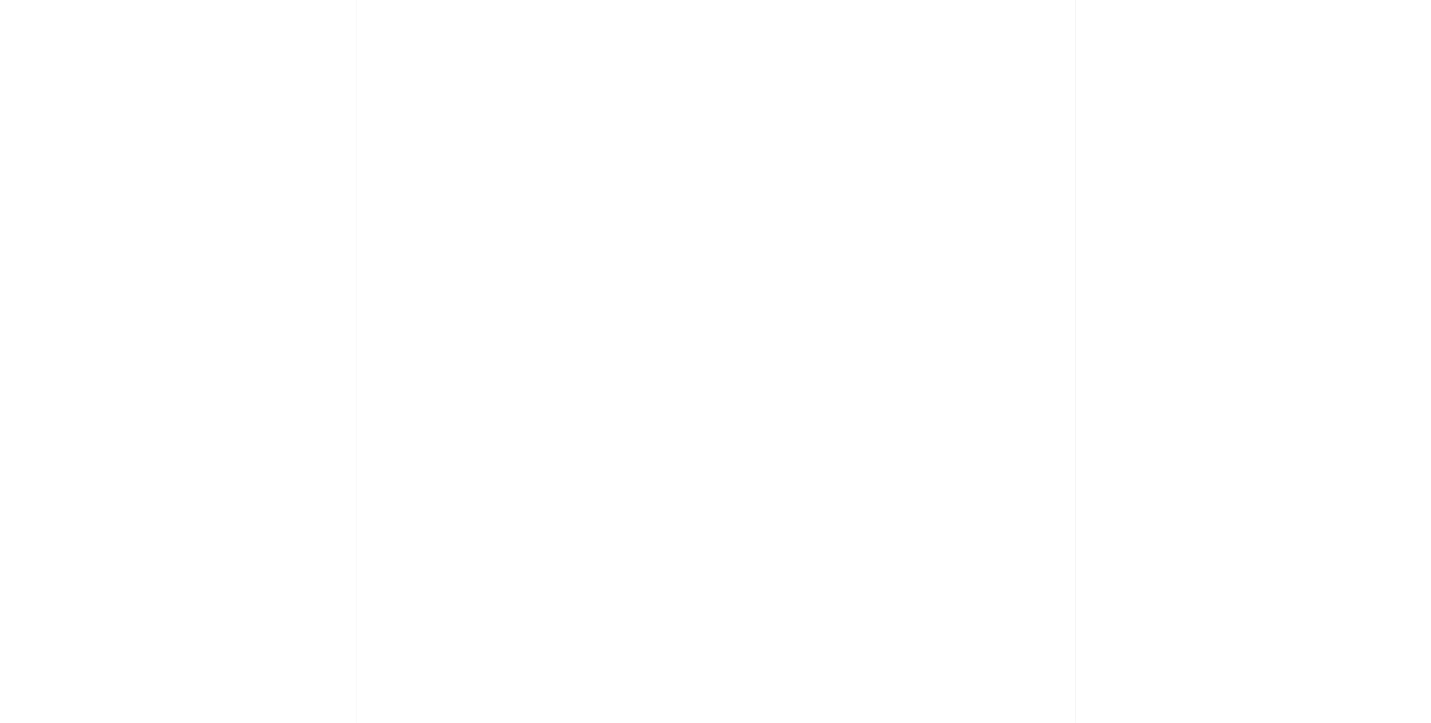scroll, scrollTop: 0, scrollLeft: 0, axis: both 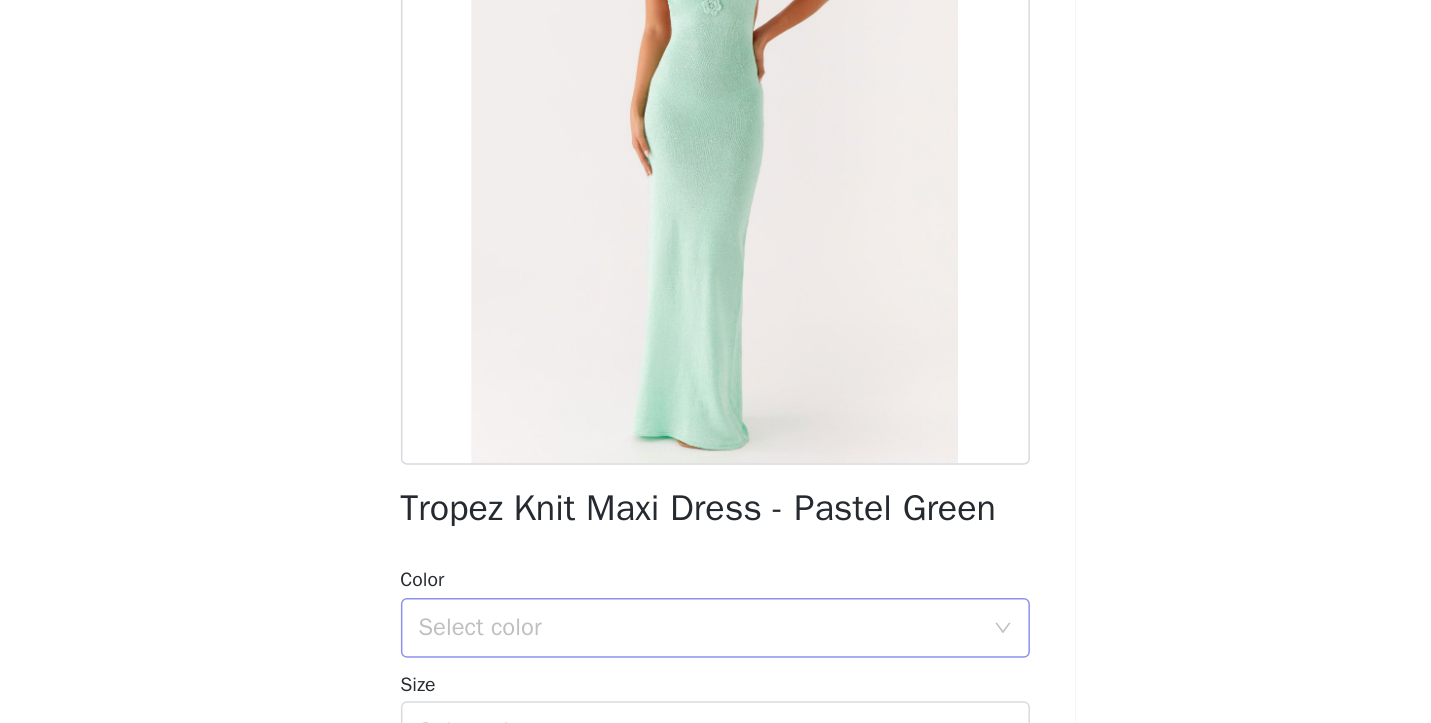 click on "Select color" at bounding box center [705, 659] 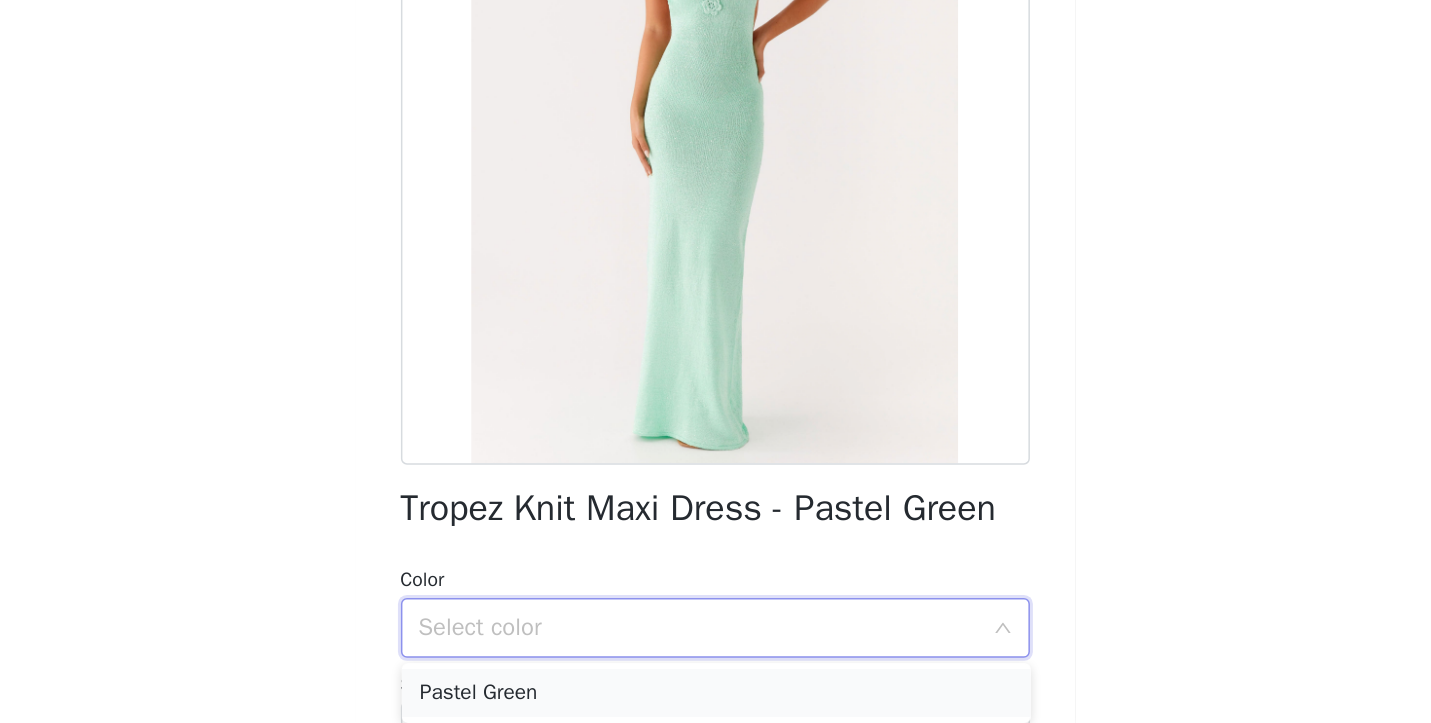 click on "Pastel Green" at bounding box center [716, 703] 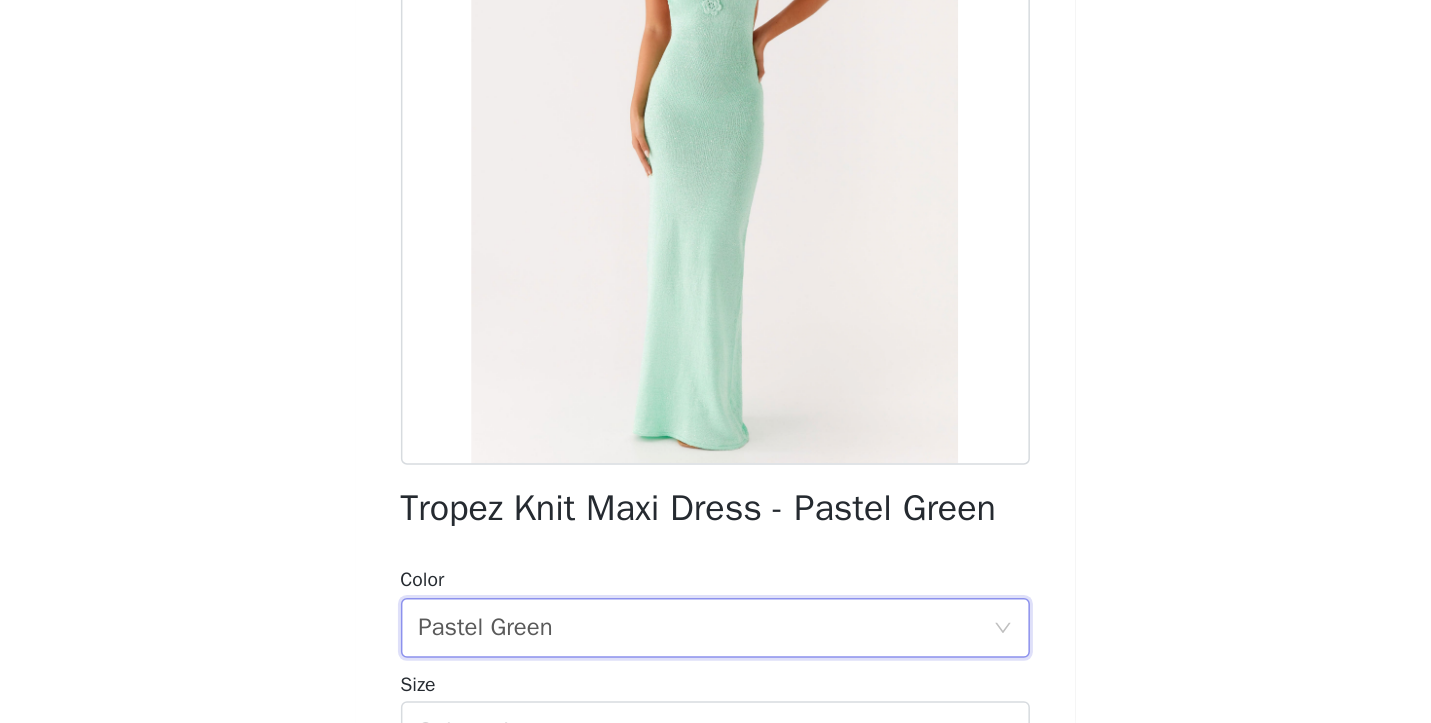 scroll, scrollTop: 326, scrollLeft: 0, axis: vertical 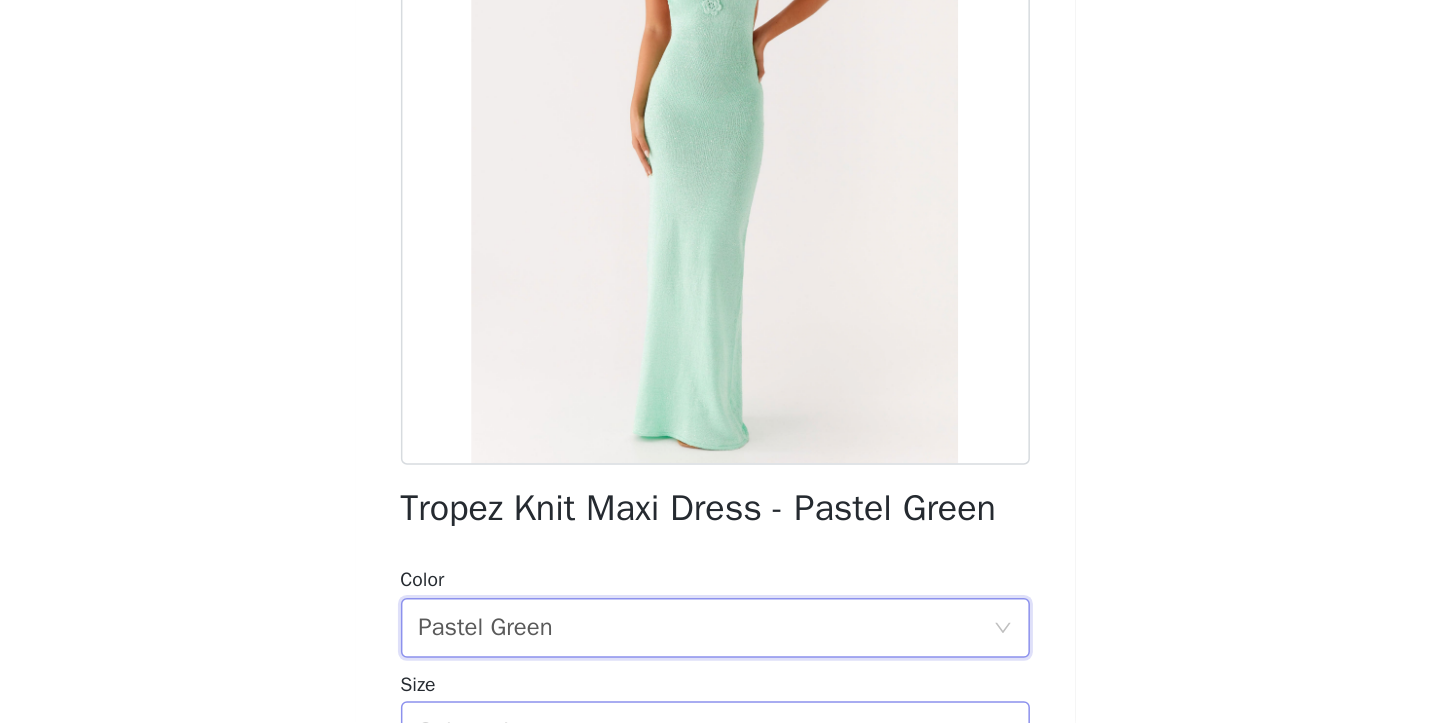 click on "Select size" at bounding box center (709, 728) 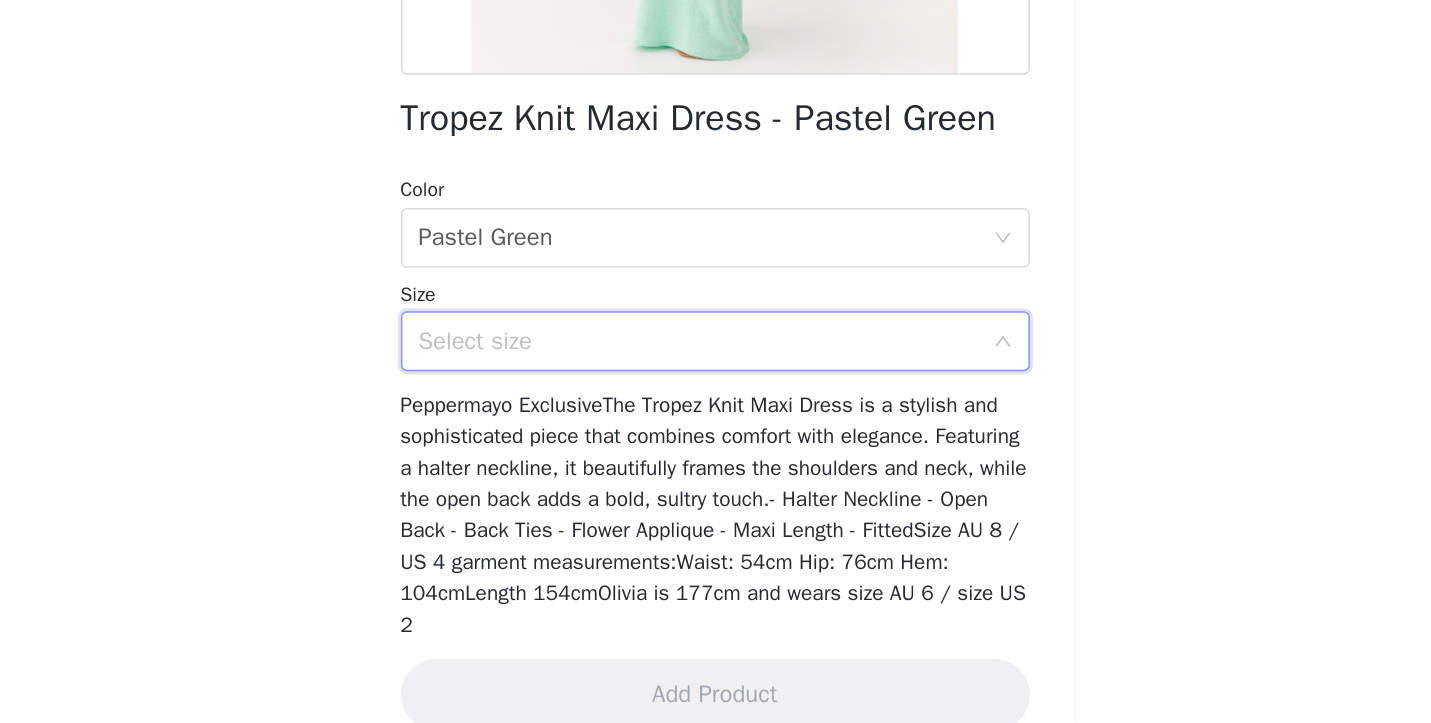 scroll, scrollTop: 289, scrollLeft: 0, axis: vertical 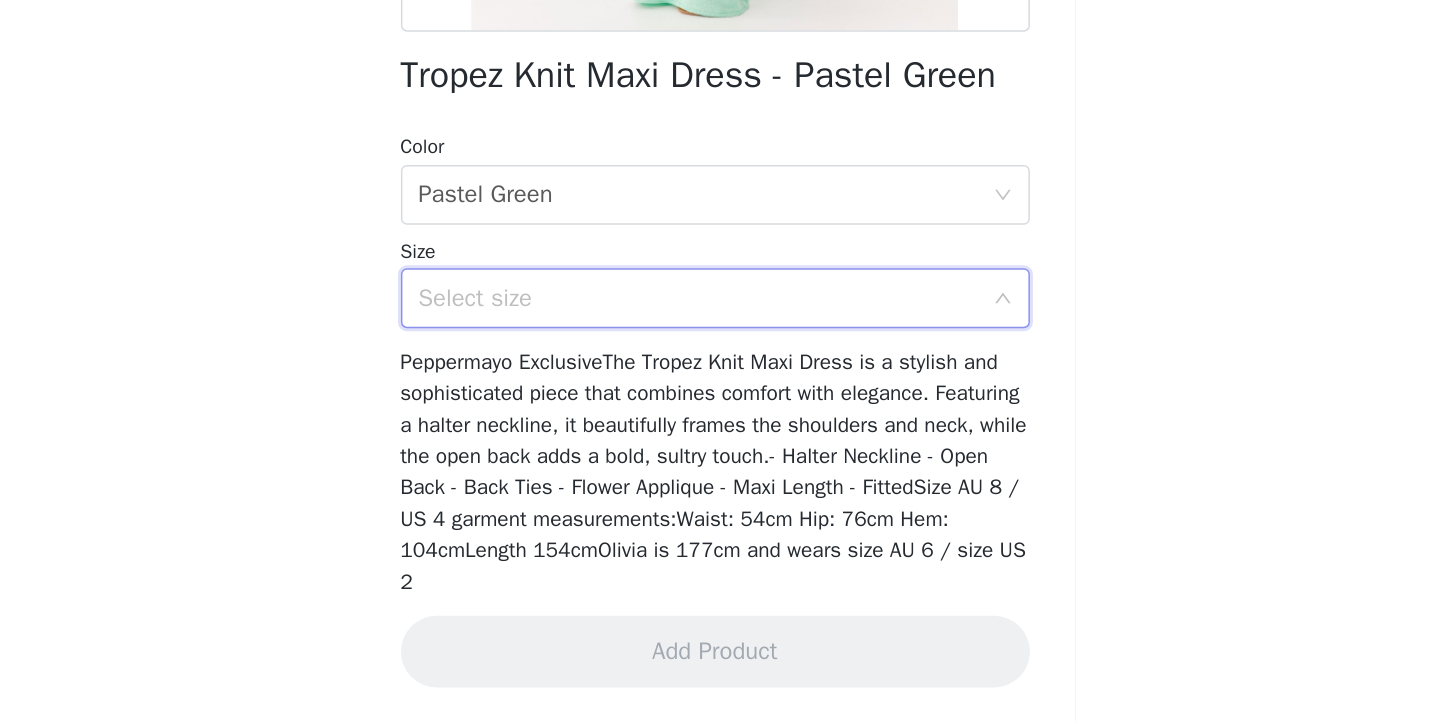 click on "Select size" at bounding box center (705, 439) 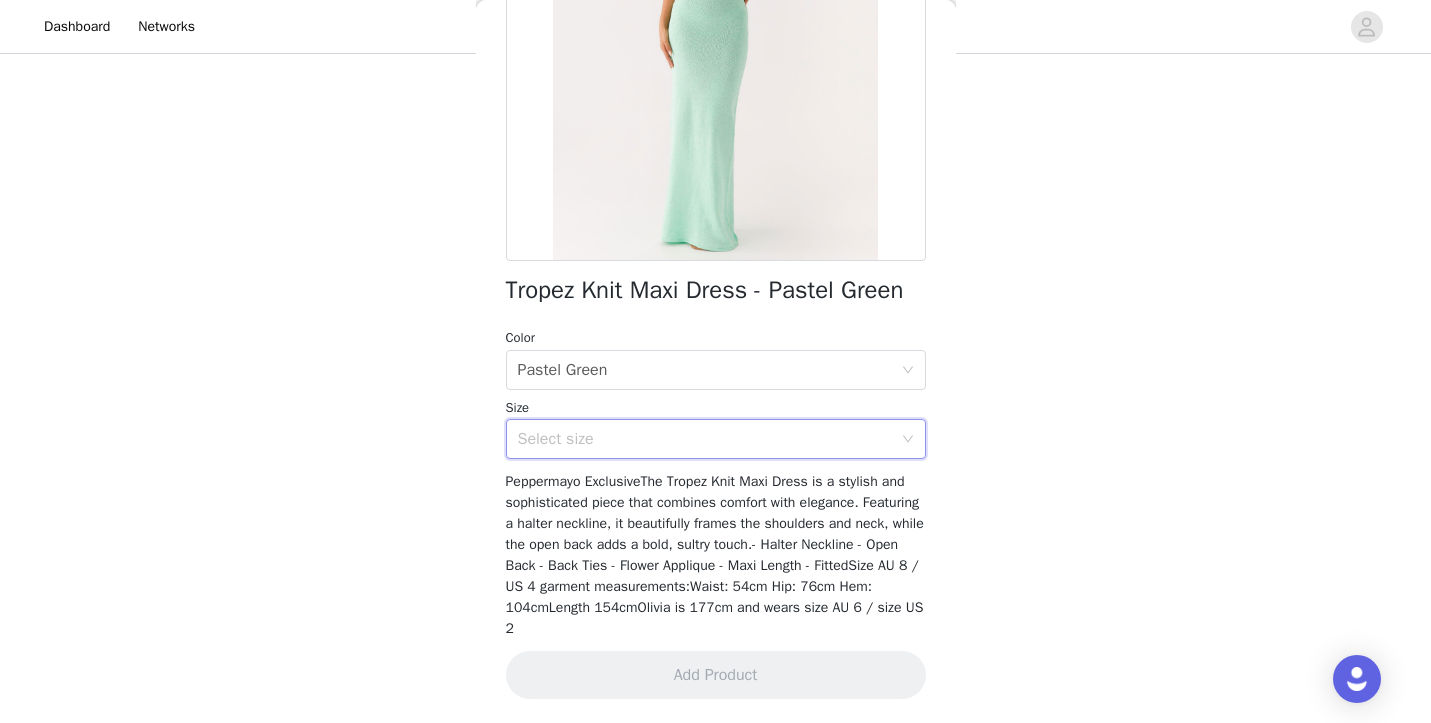 click on "Select size" at bounding box center [705, 439] 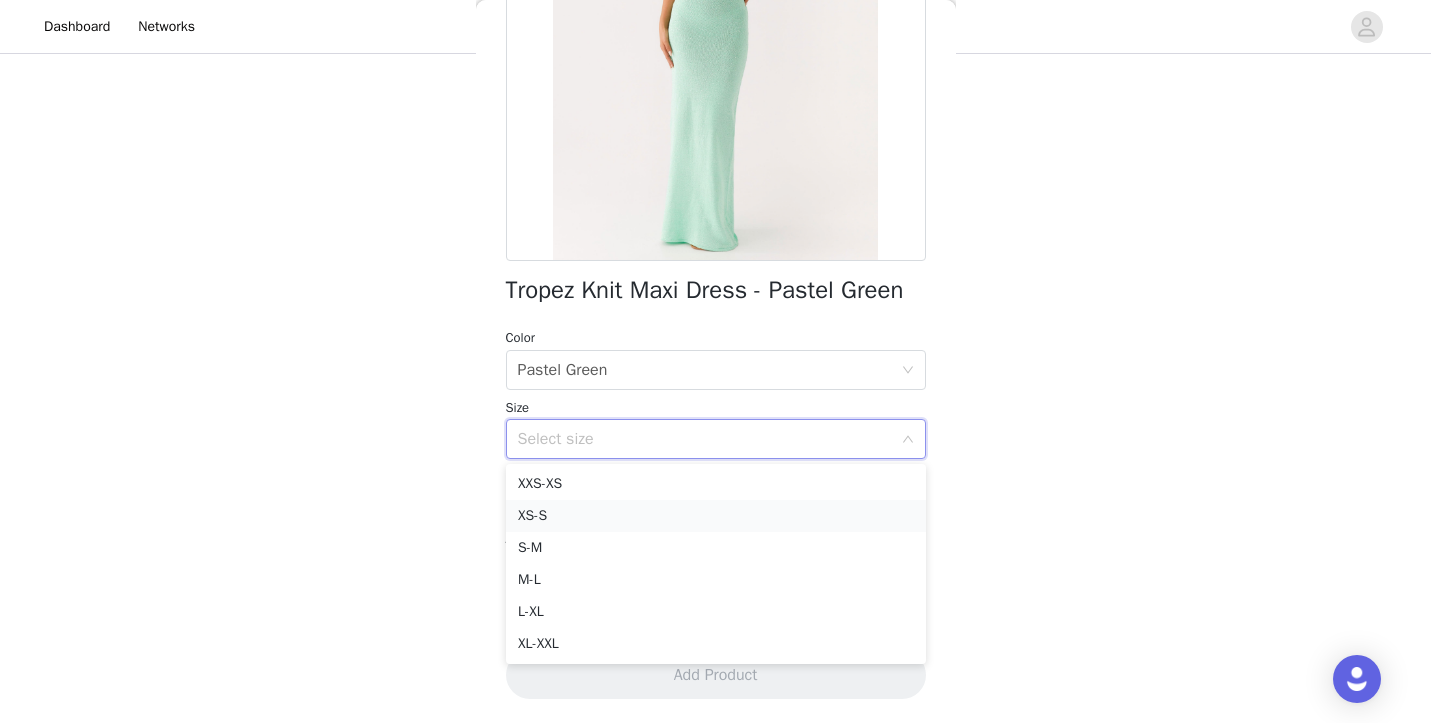 click on "XS-S" at bounding box center (716, 516) 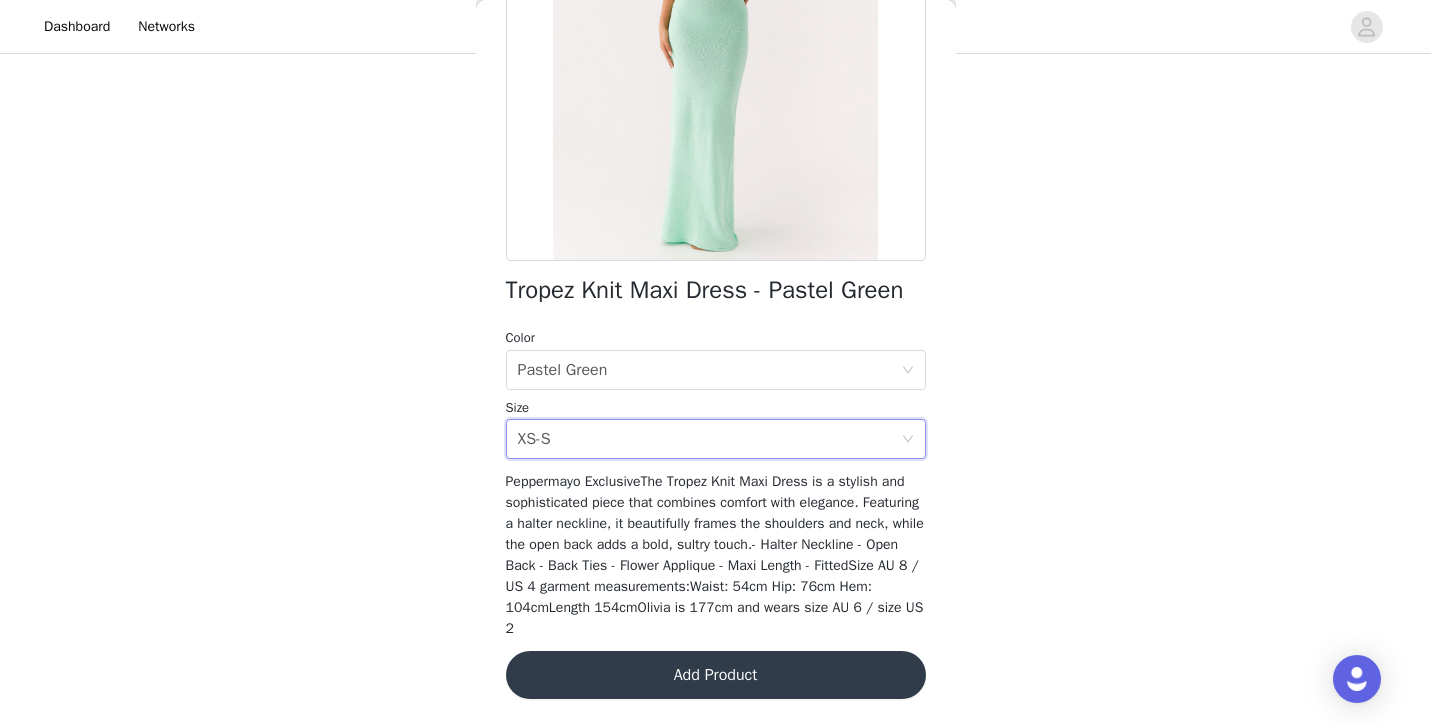 click on "Add Product" at bounding box center (716, 675) 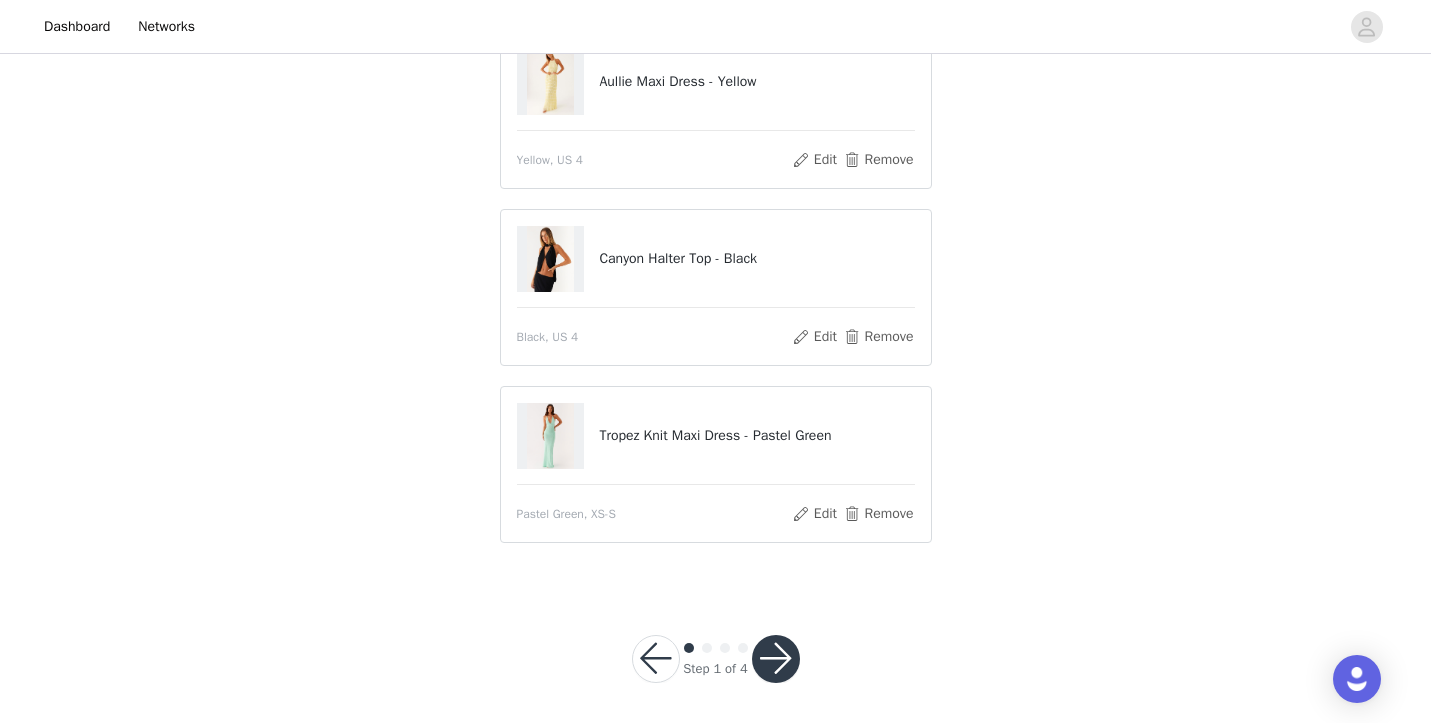 scroll, scrollTop: 374, scrollLeft: 0, axis: vertical 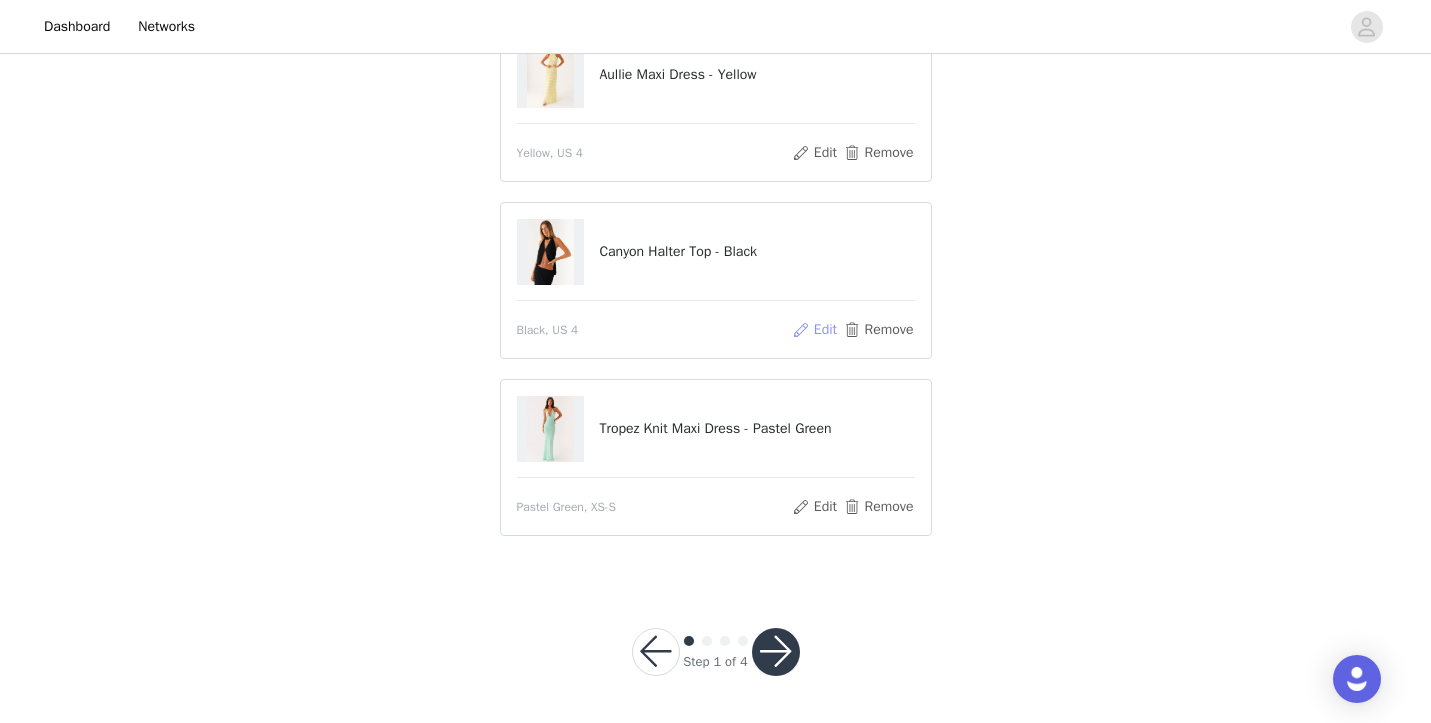 click on "Edit" at bounding box center [814, 330] 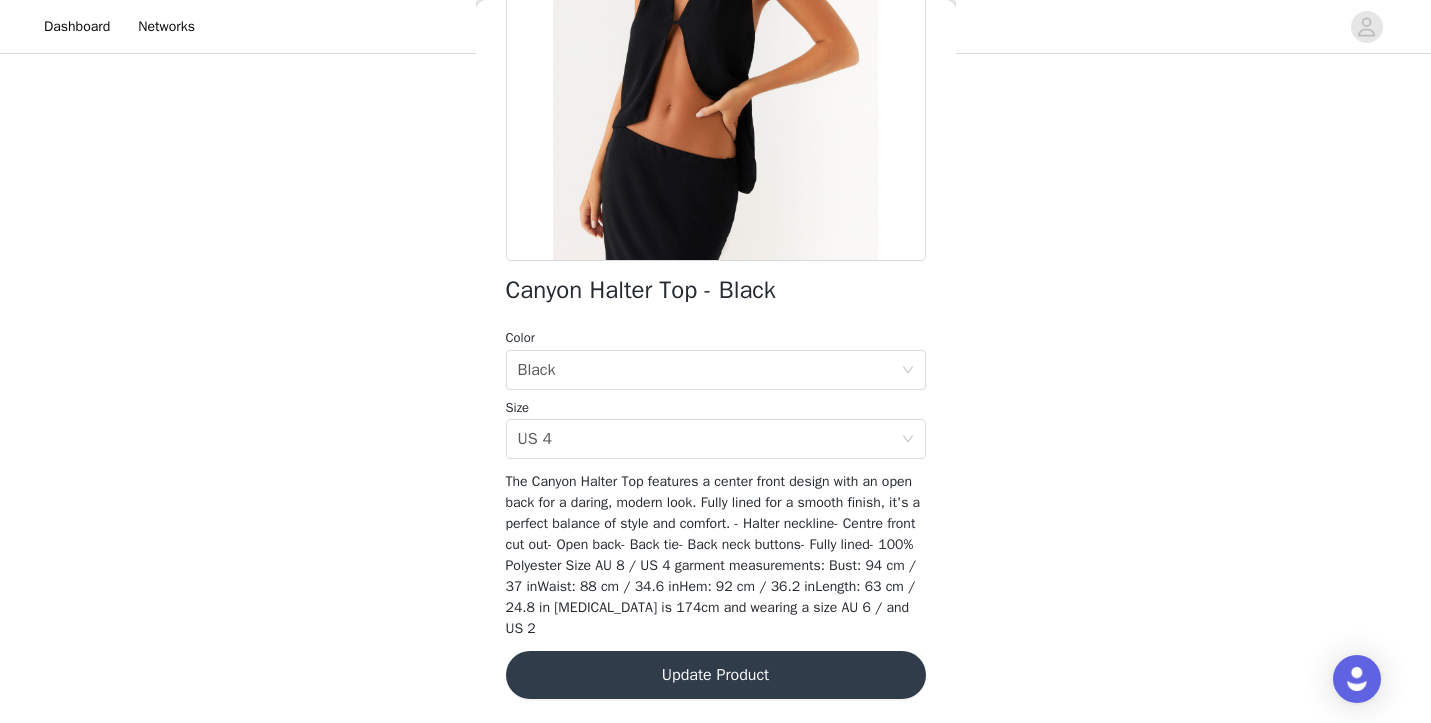 scroll, scrollTop: 289, scrollLeft: 0, axis: vertical 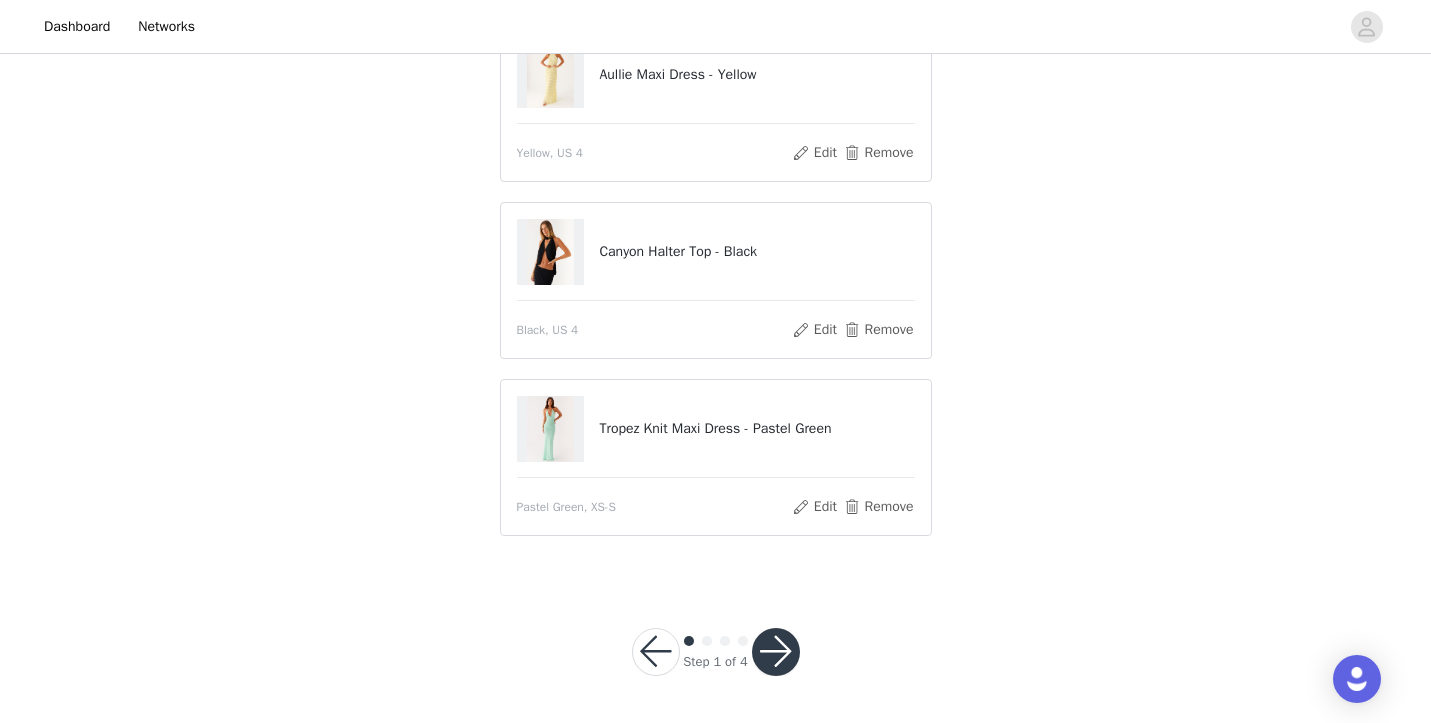 click at bounding box center (776, 652) 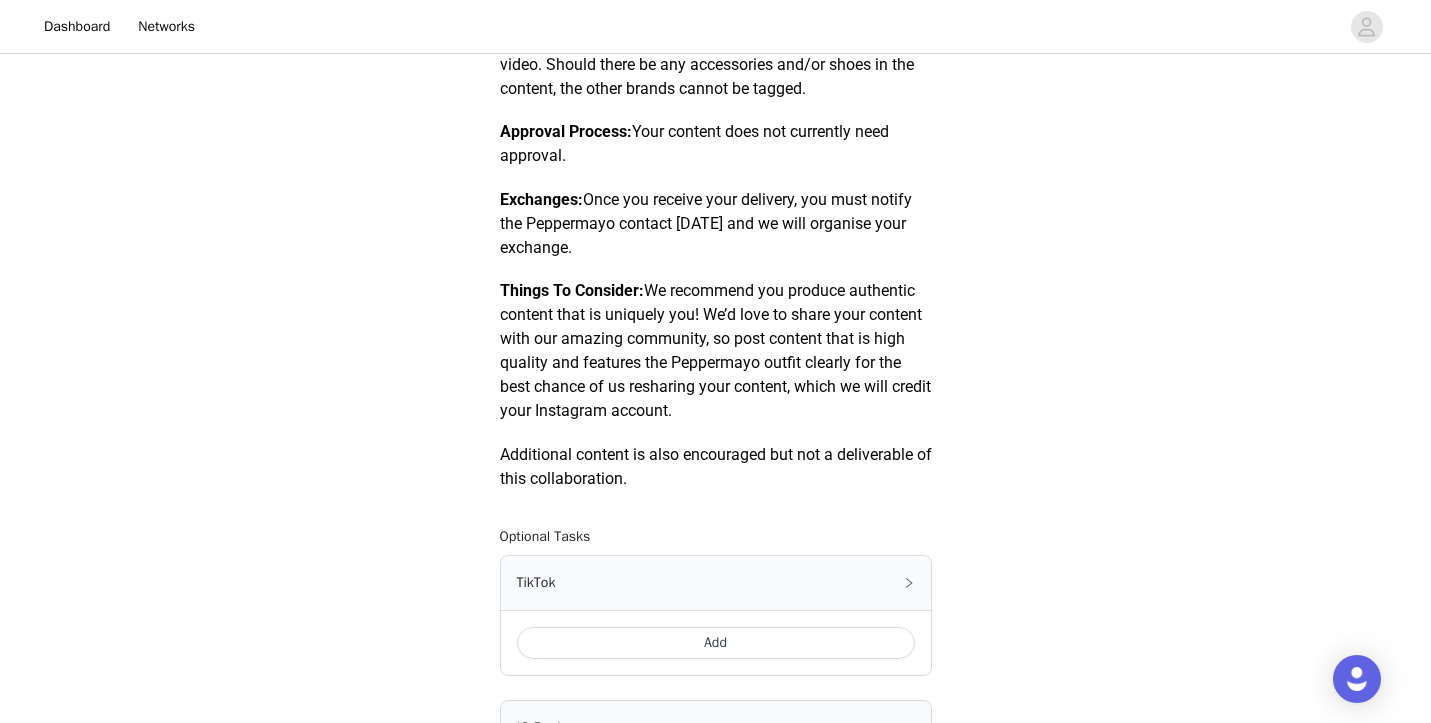 scroll, scrollTop: 1097, scrollLeft: 0, axis: vertical 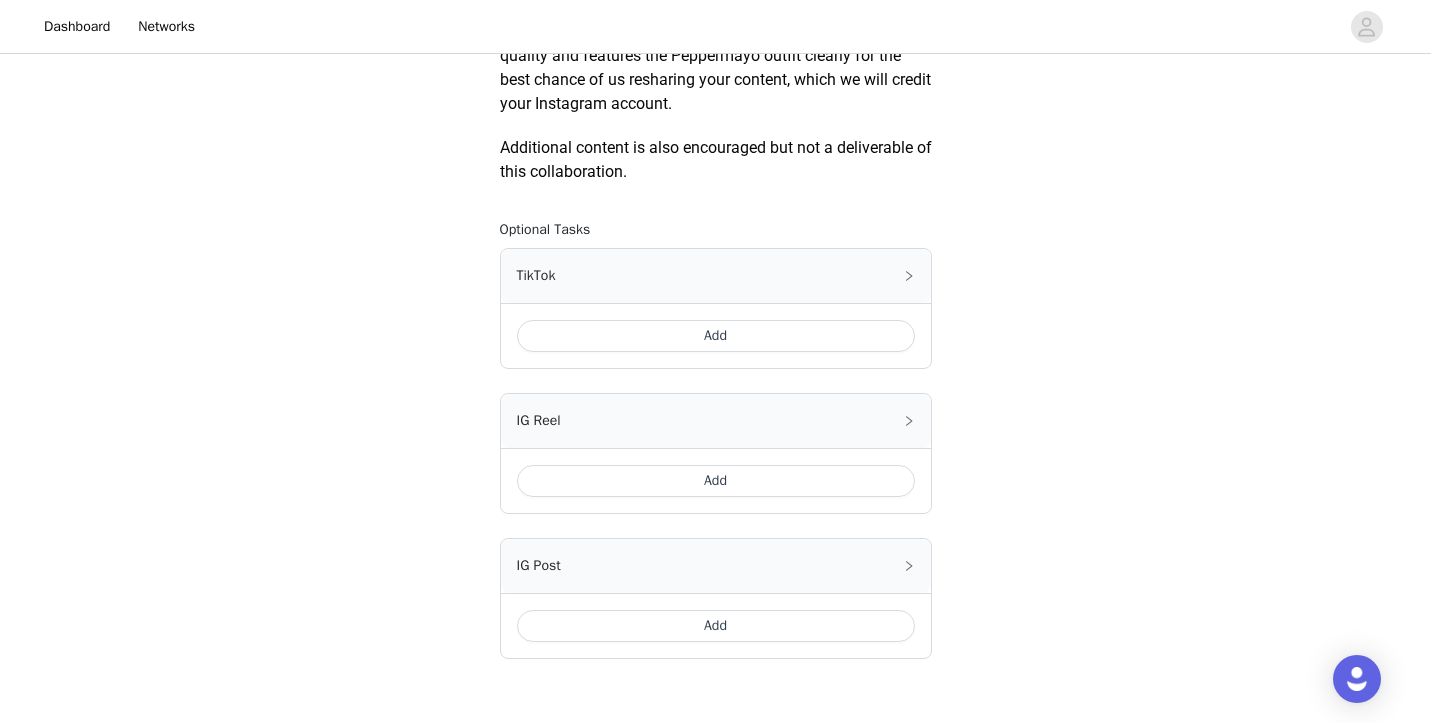 click on "Add" at bounding box center (716, 335) 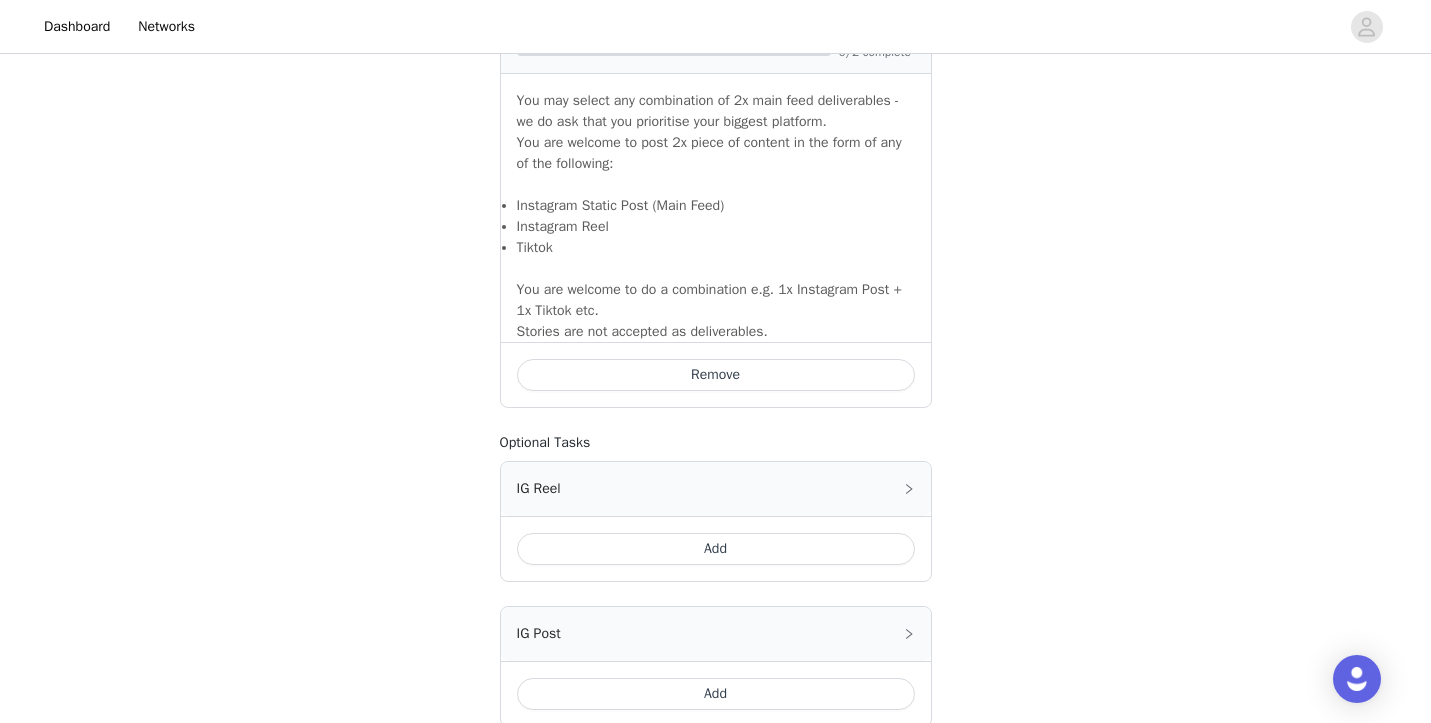 scroll, scrollTop: 1389, scrollLeft: 0, axis: vertical 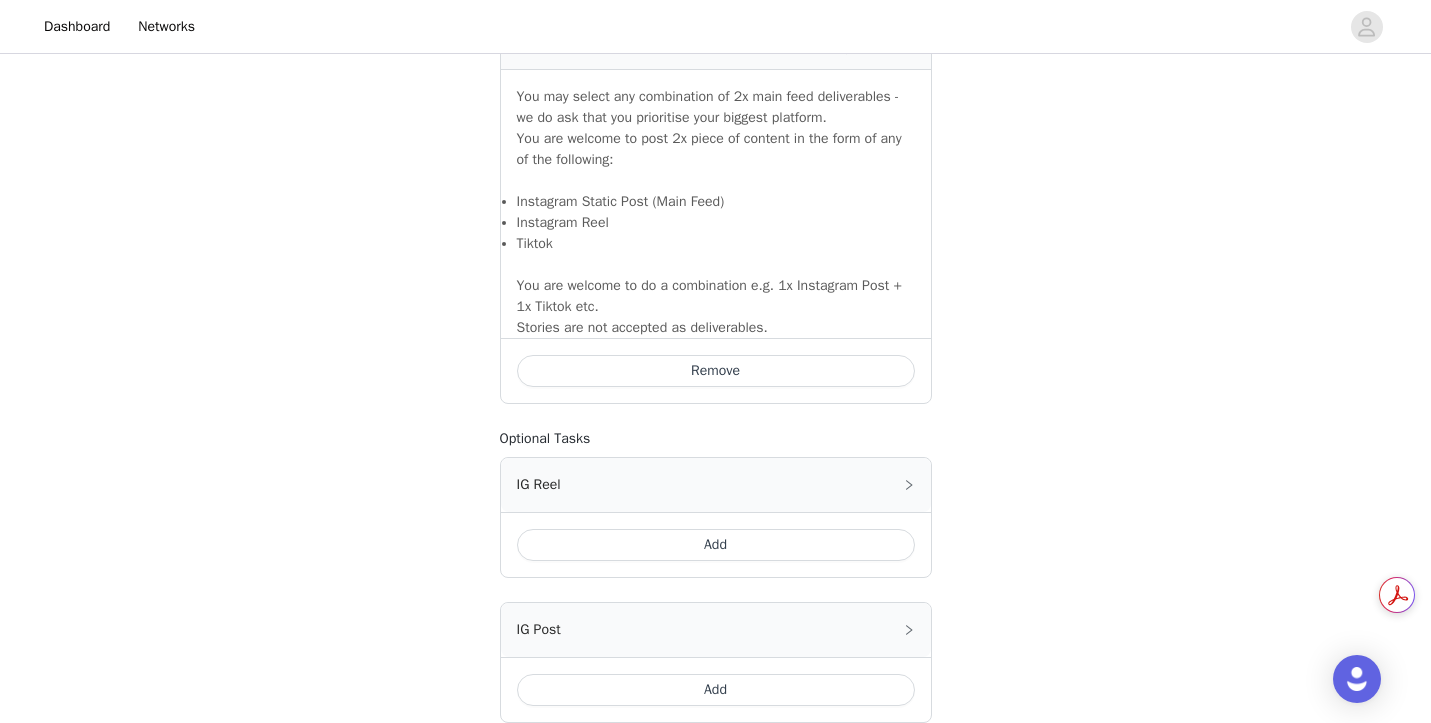 click on "Add" at bounding box center (716, 545) 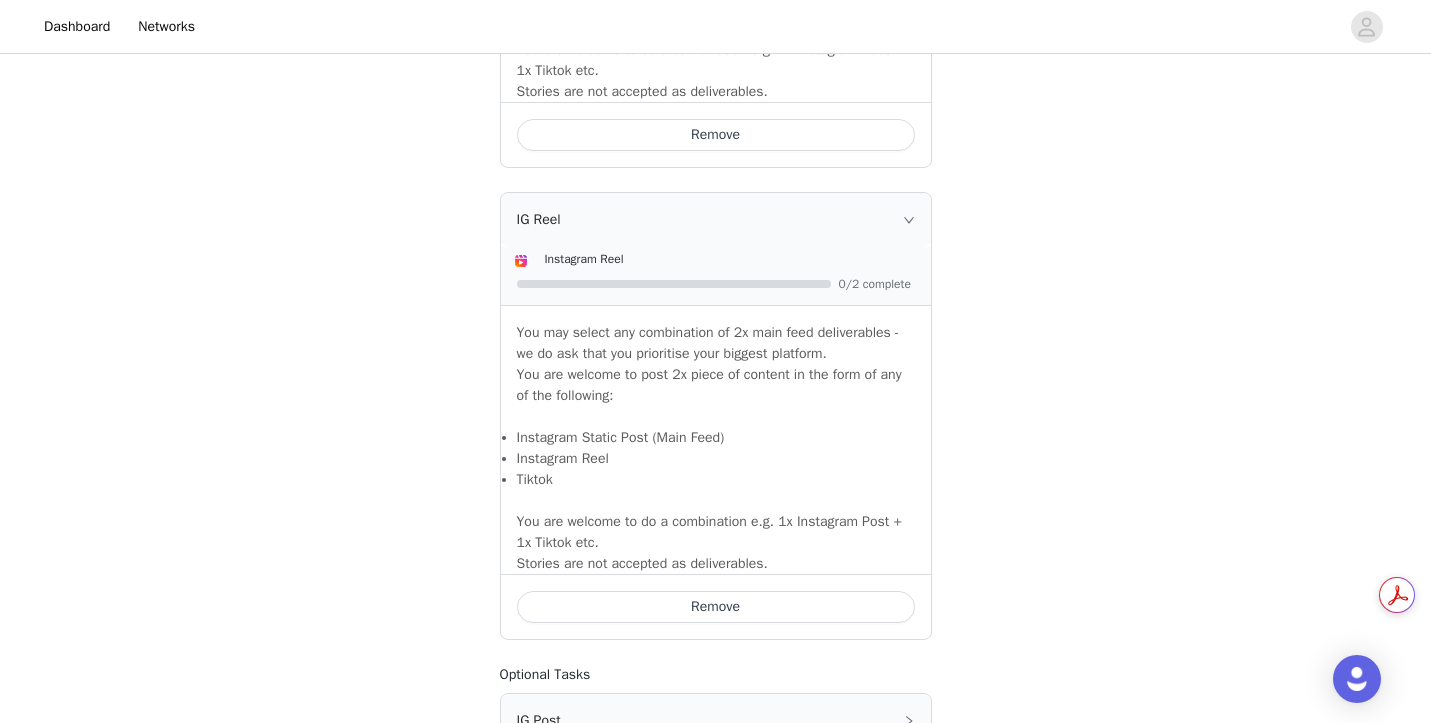 scroll, scrollTop: 1908, scrollLeft: 0, axis: vertical 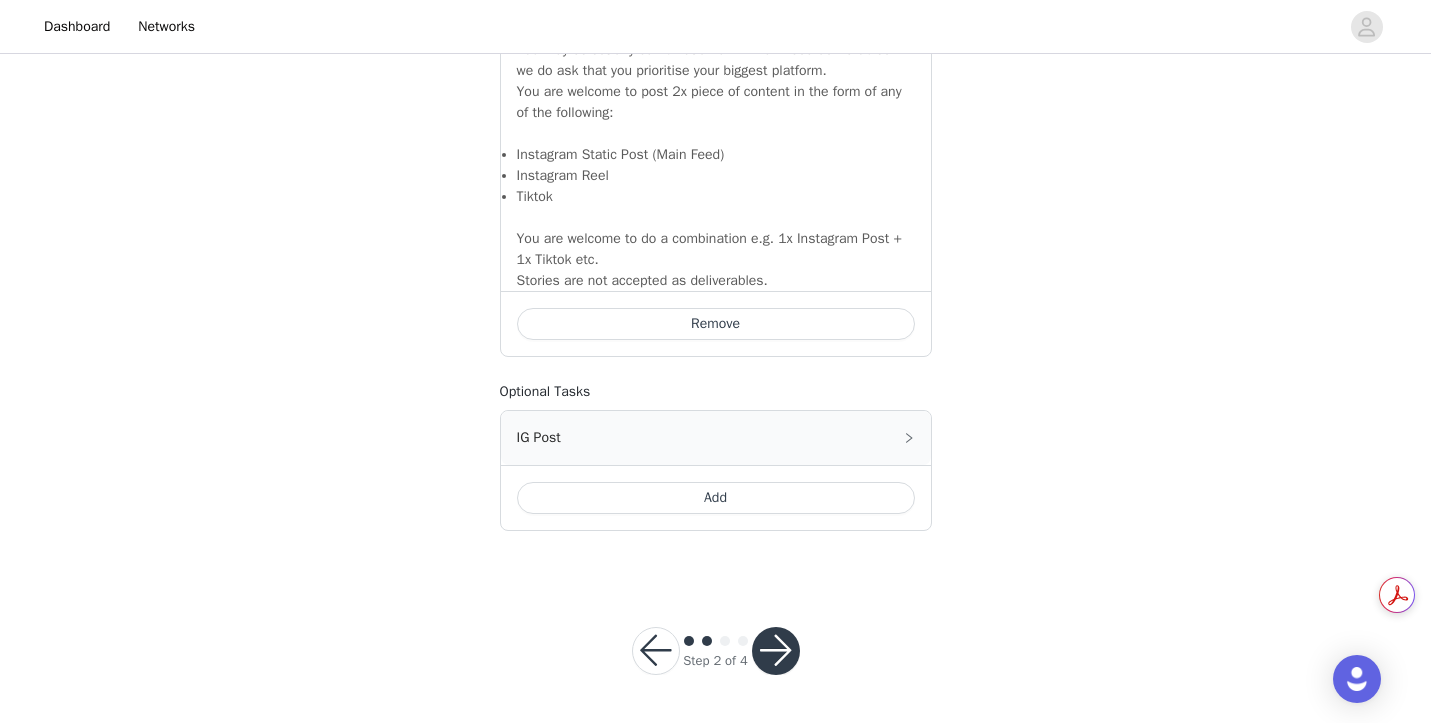 click on "Add" at bounding box center [716, 498] 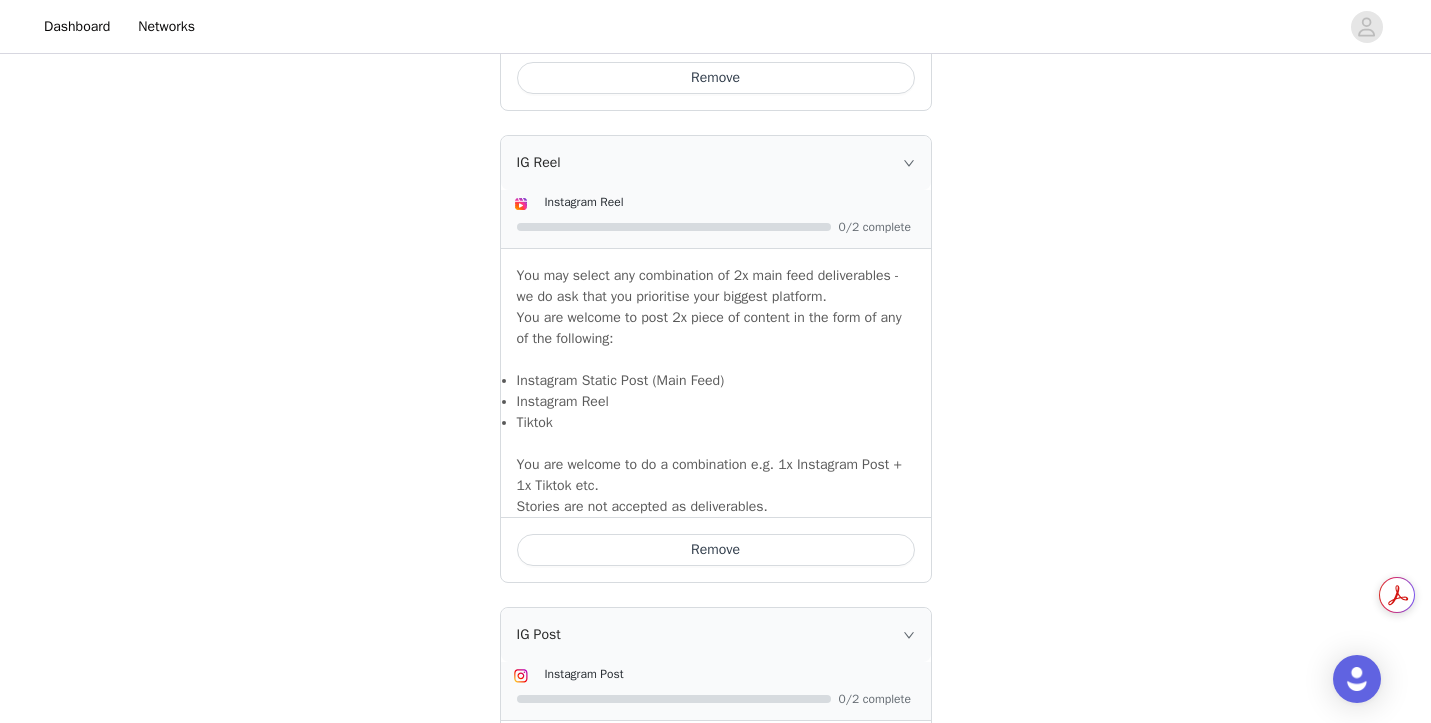 scroll, scrollTop: 1680, scrollLeft: 0, axis: vertical 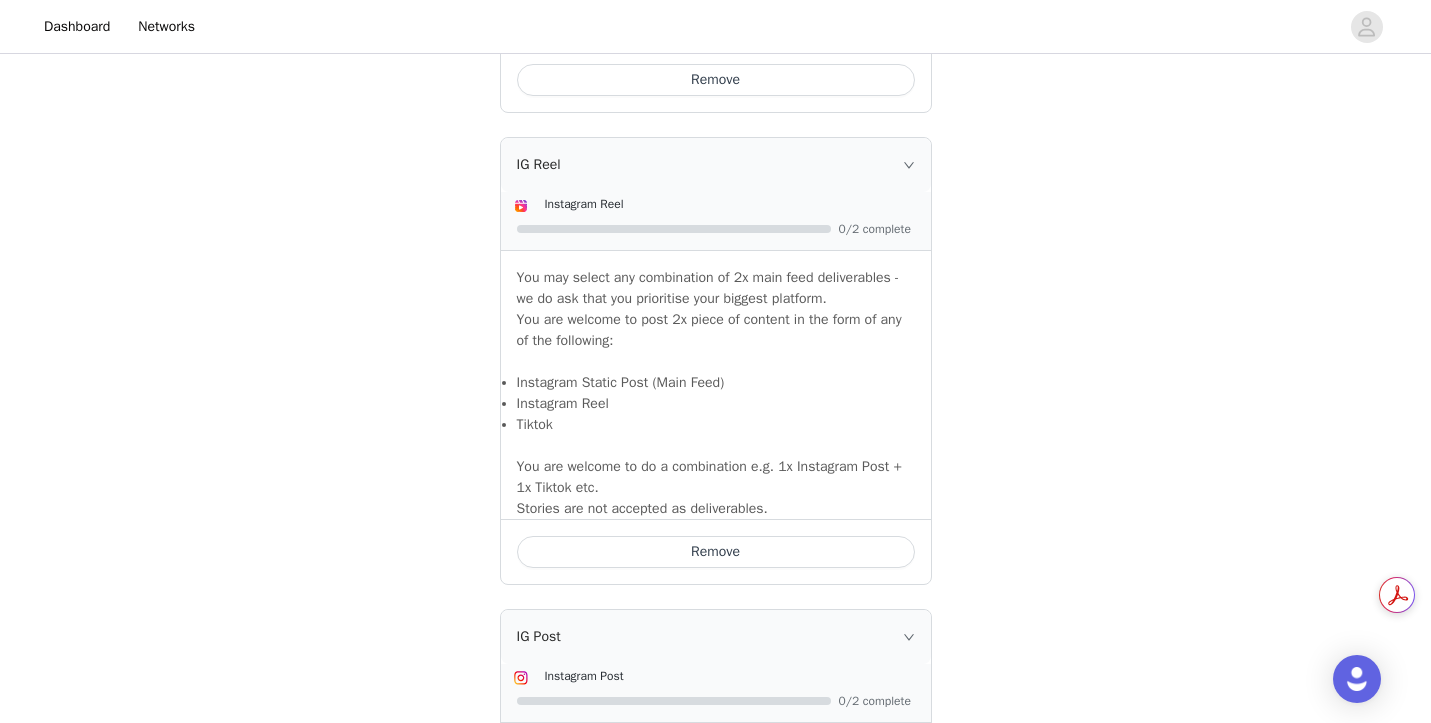 click on "Remove" at bounding box center (716, 552) 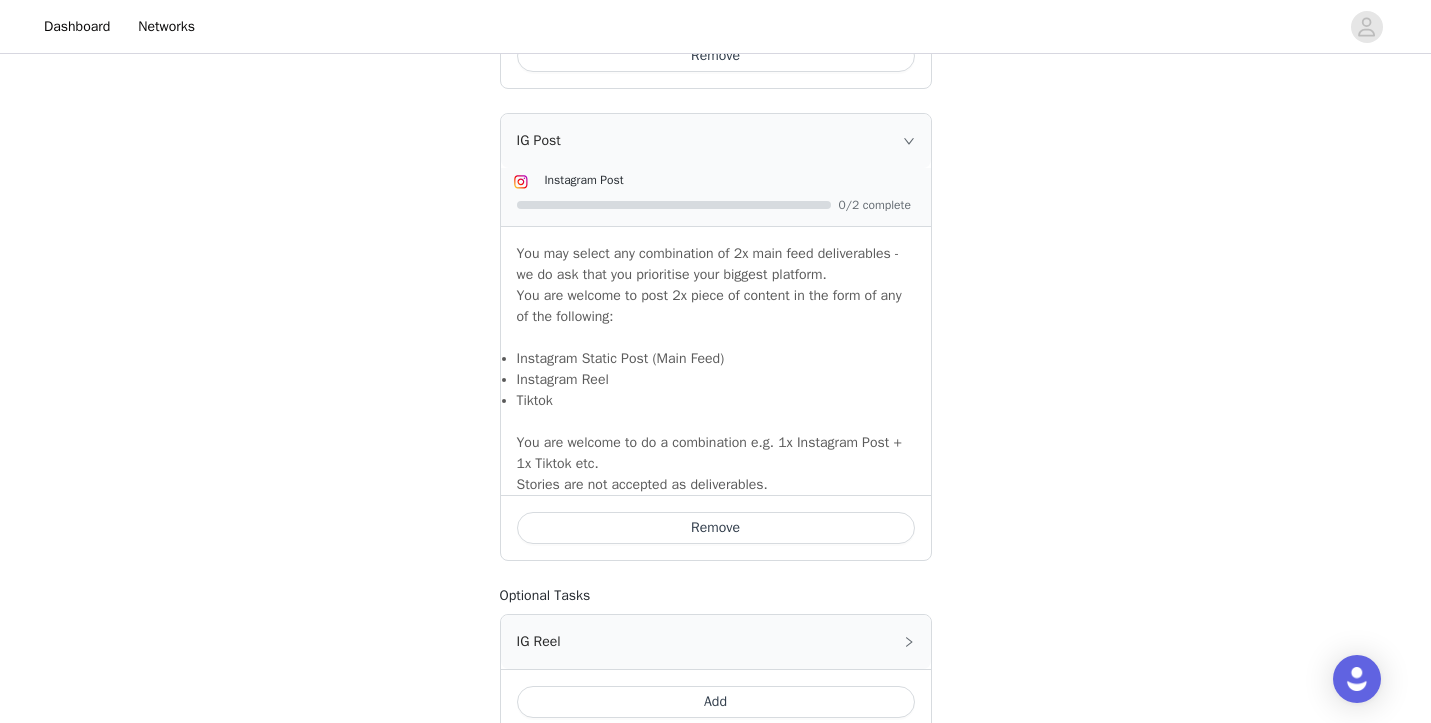 scroll, scrollTop: 1908, scrollLeft: 0, axis: vertical 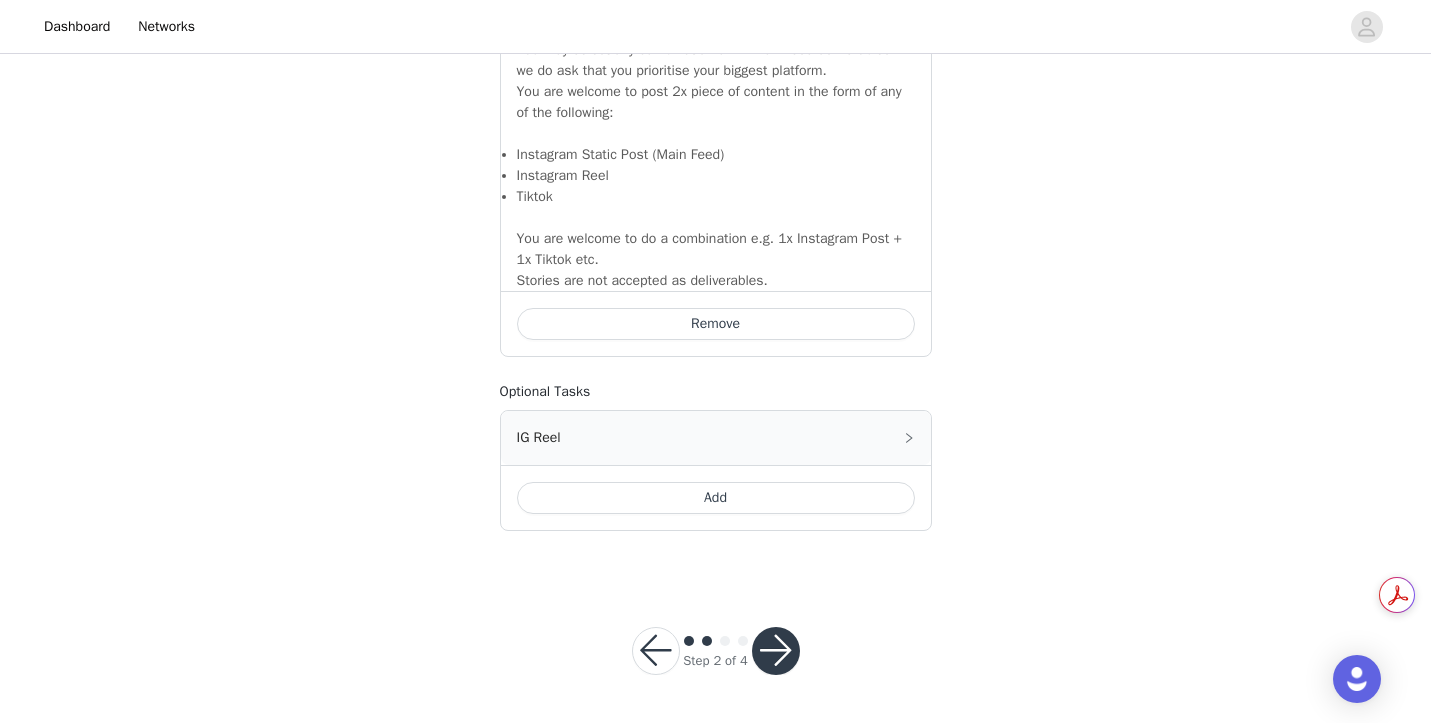 click at bounding box center (776, 651) 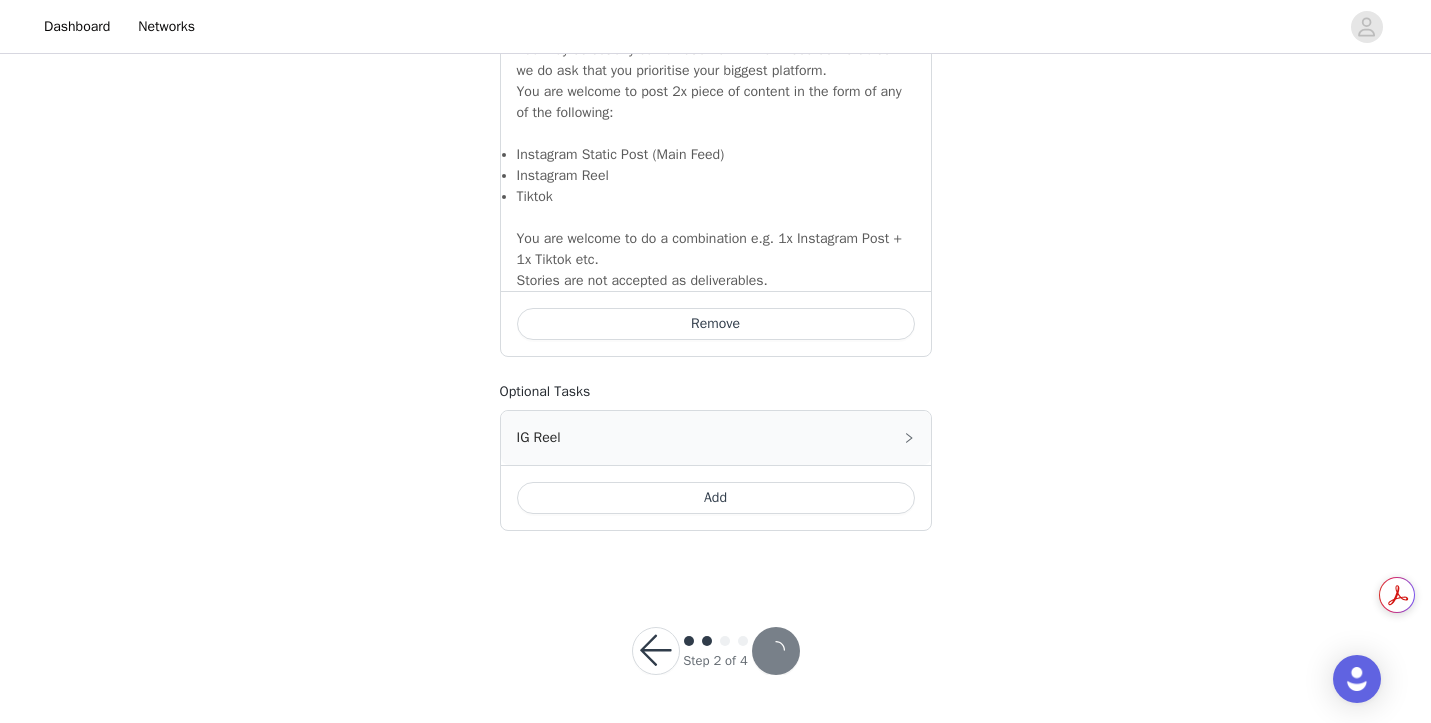 scroll, scrollTop: 0, scrollLeft: 0, axis: both 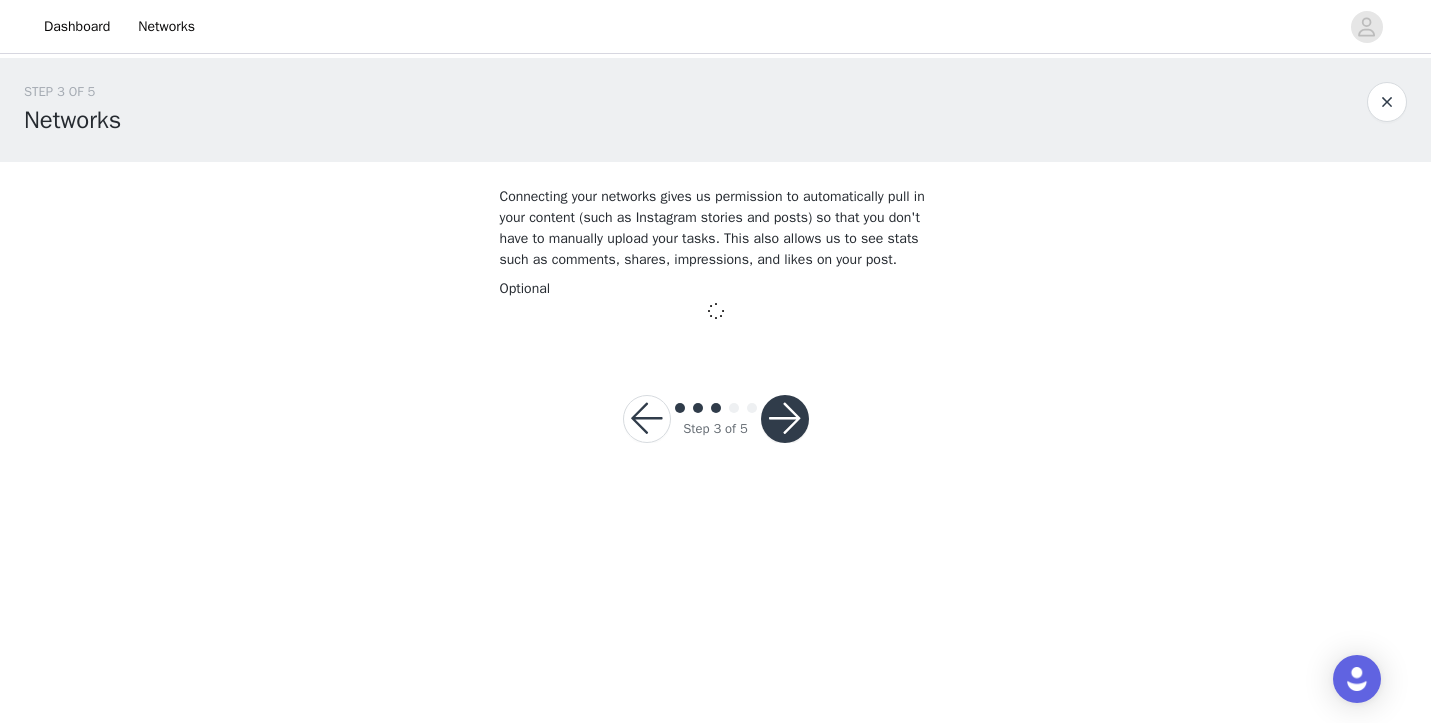 click at bounding box center [647, 419] 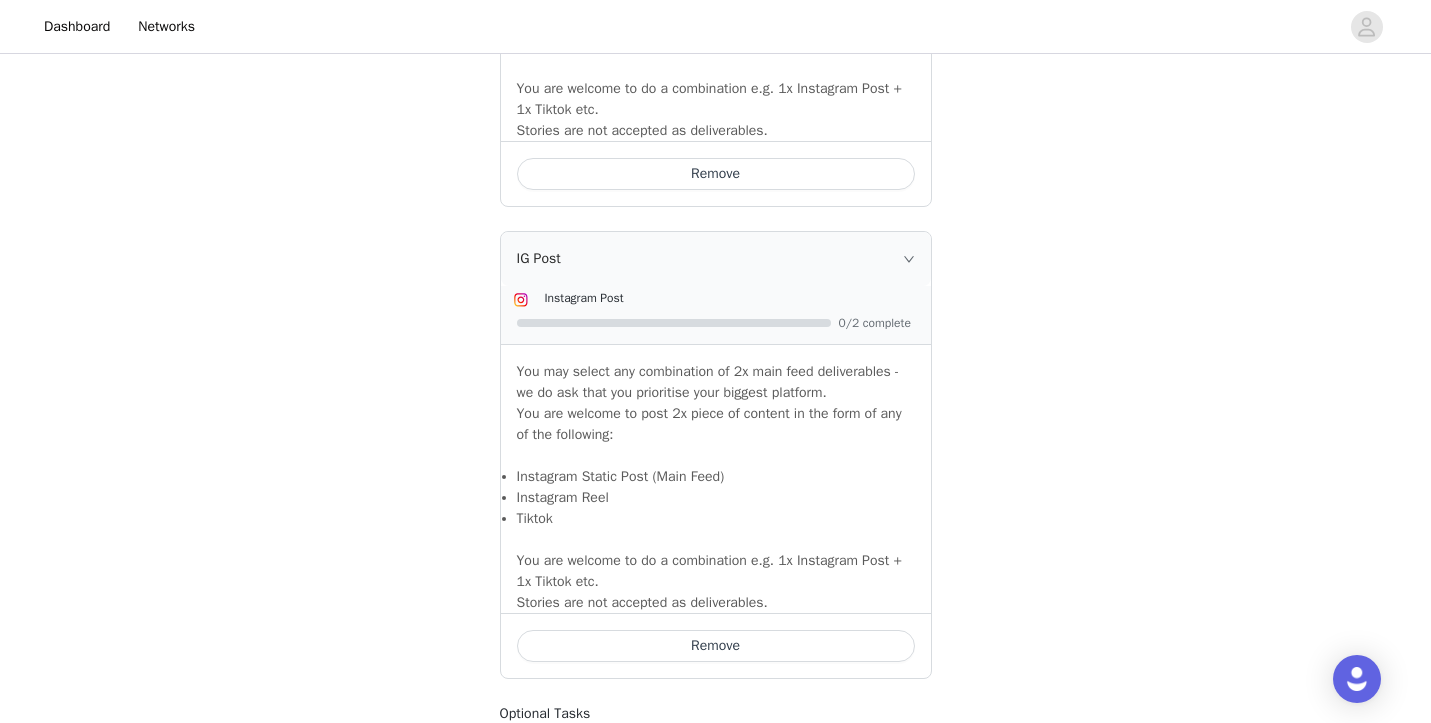 scroll, scrollTop: 1908, scrollLeft: 0, axis: vertical 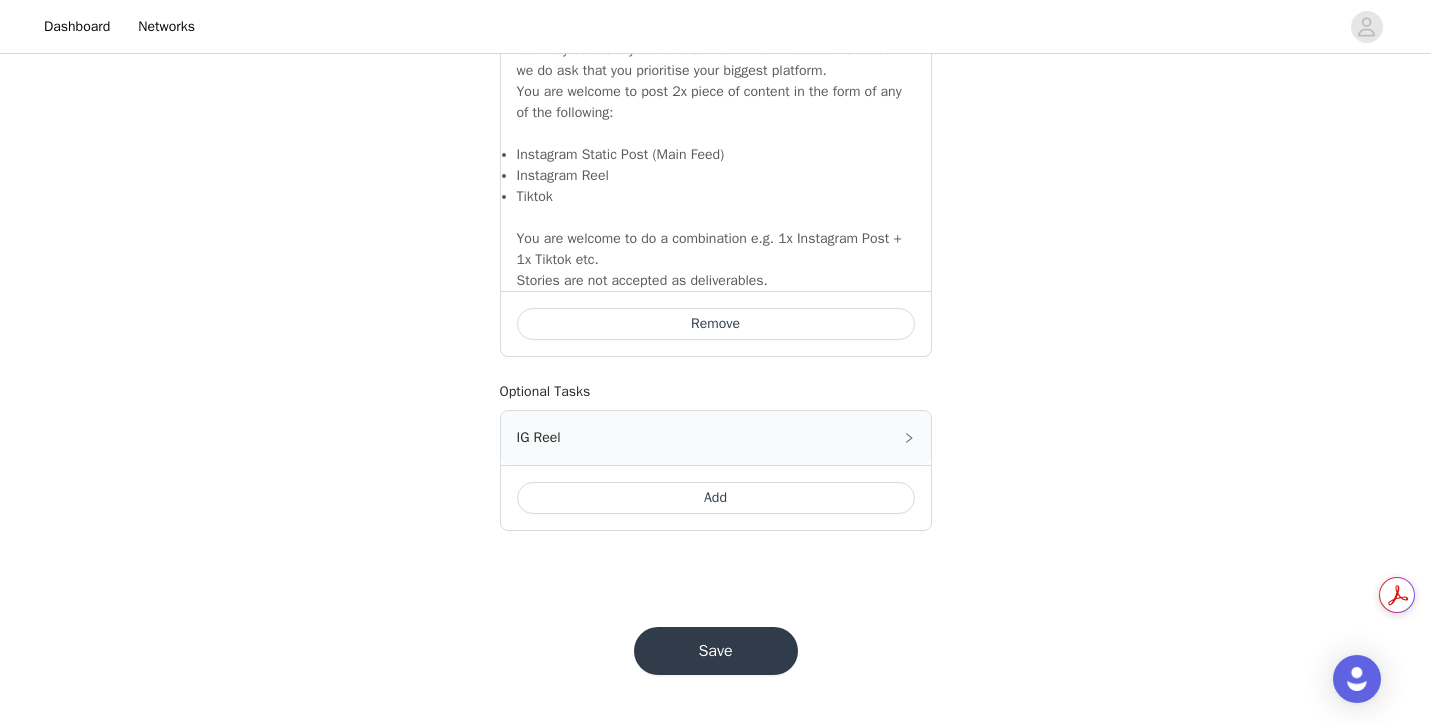 click on "Save" at bounding box center [716, 651] 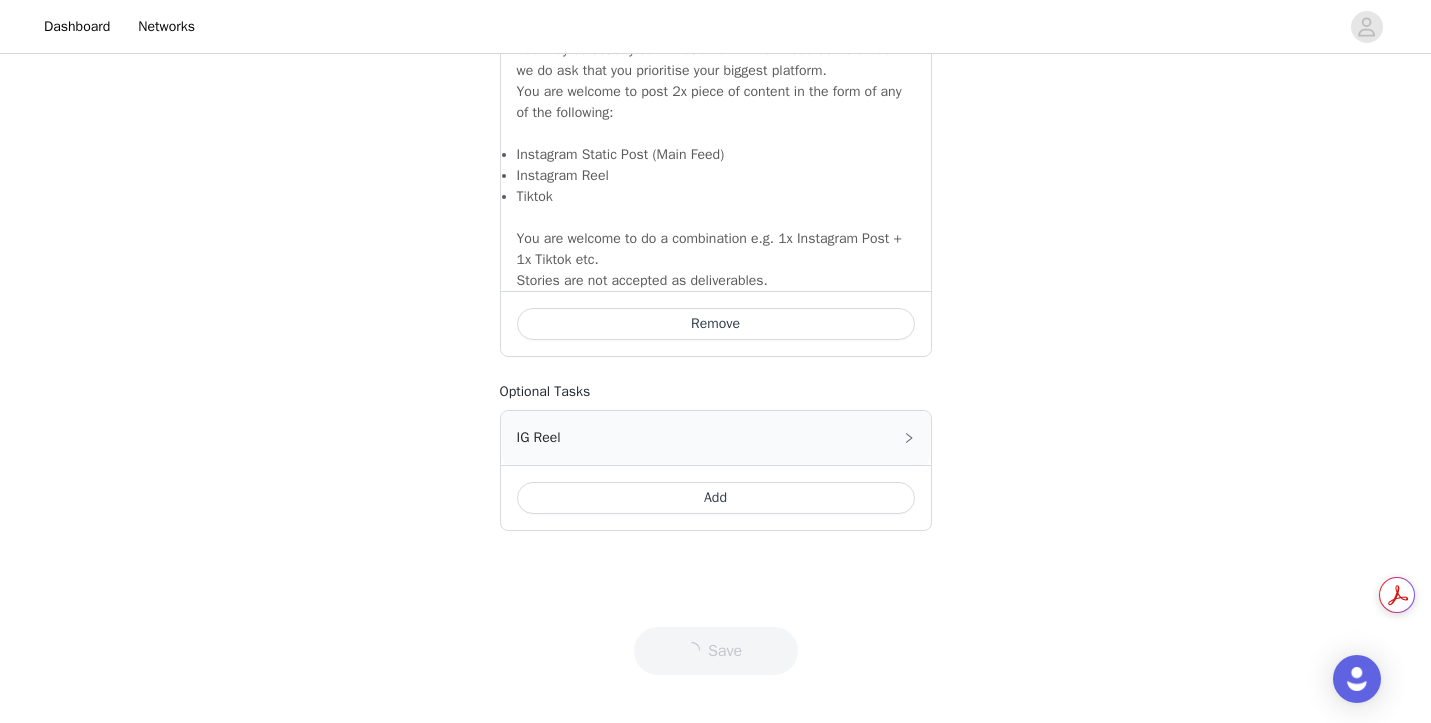 scroll, scrollTop: 0, scrollLeft: 0, axis: both 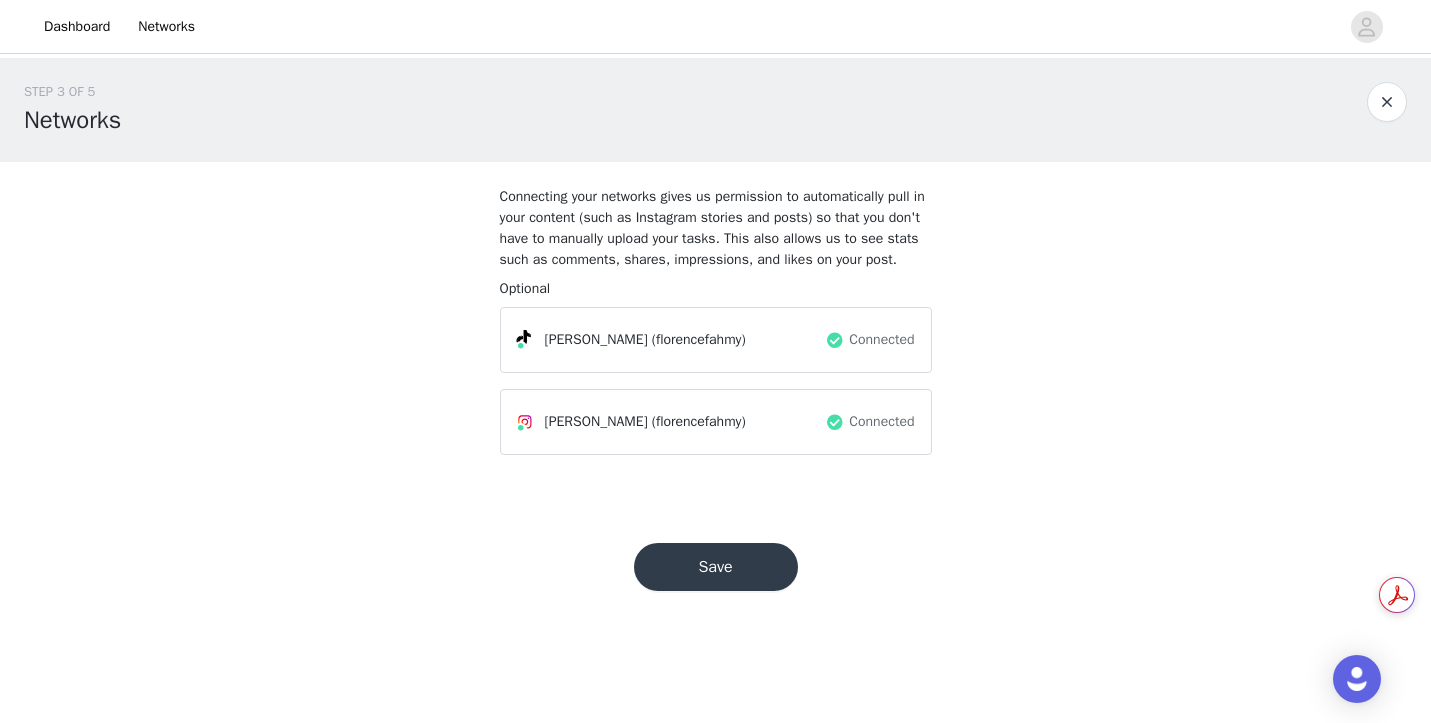 click on "Save" at bounding box center [716, 567] 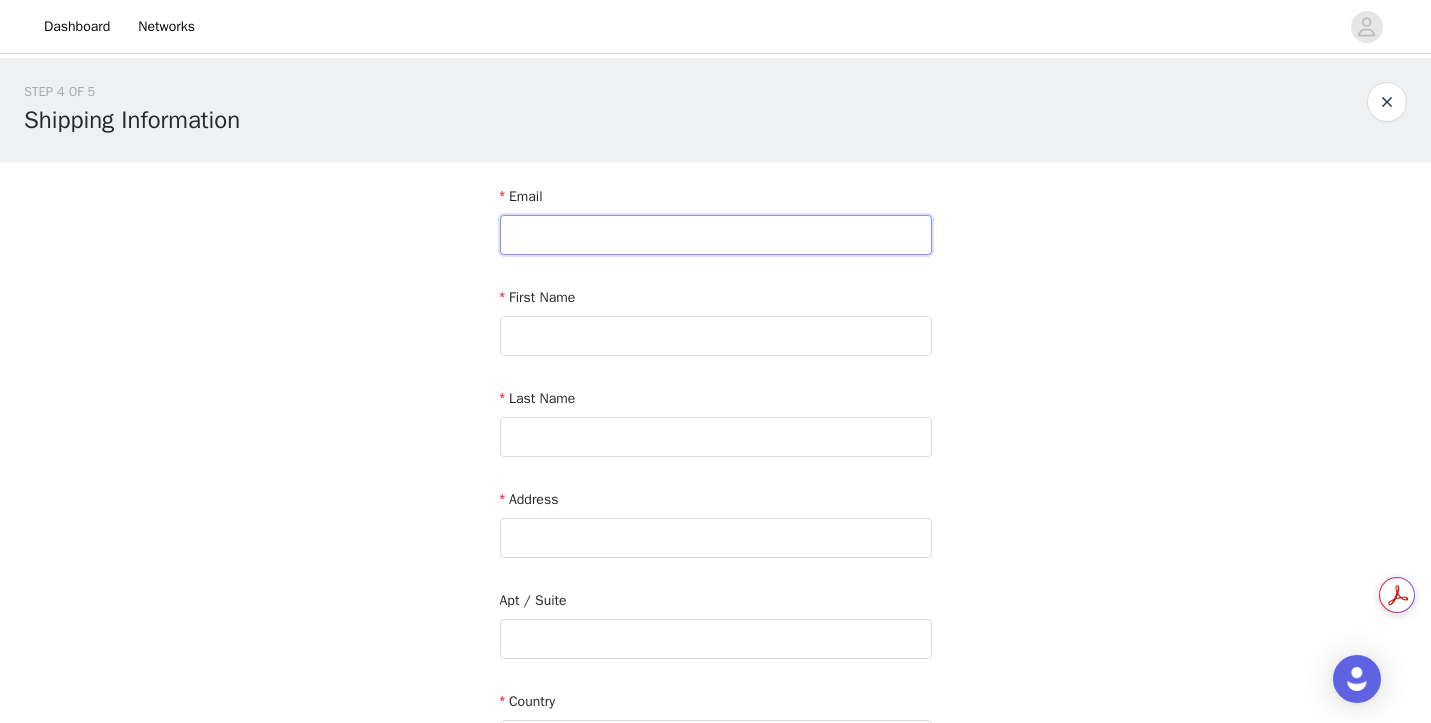 click at bounding box center [716, 235] 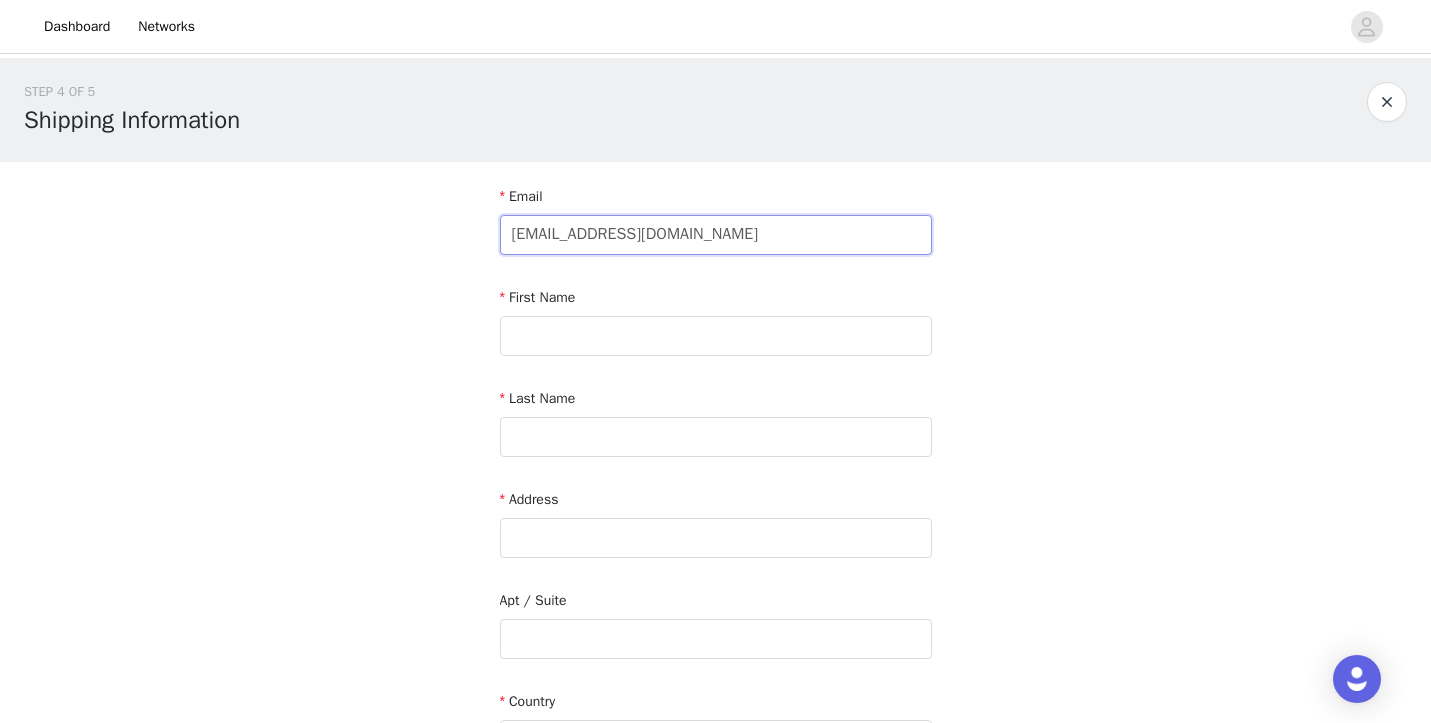 type on "florencefmy@gmail.com" 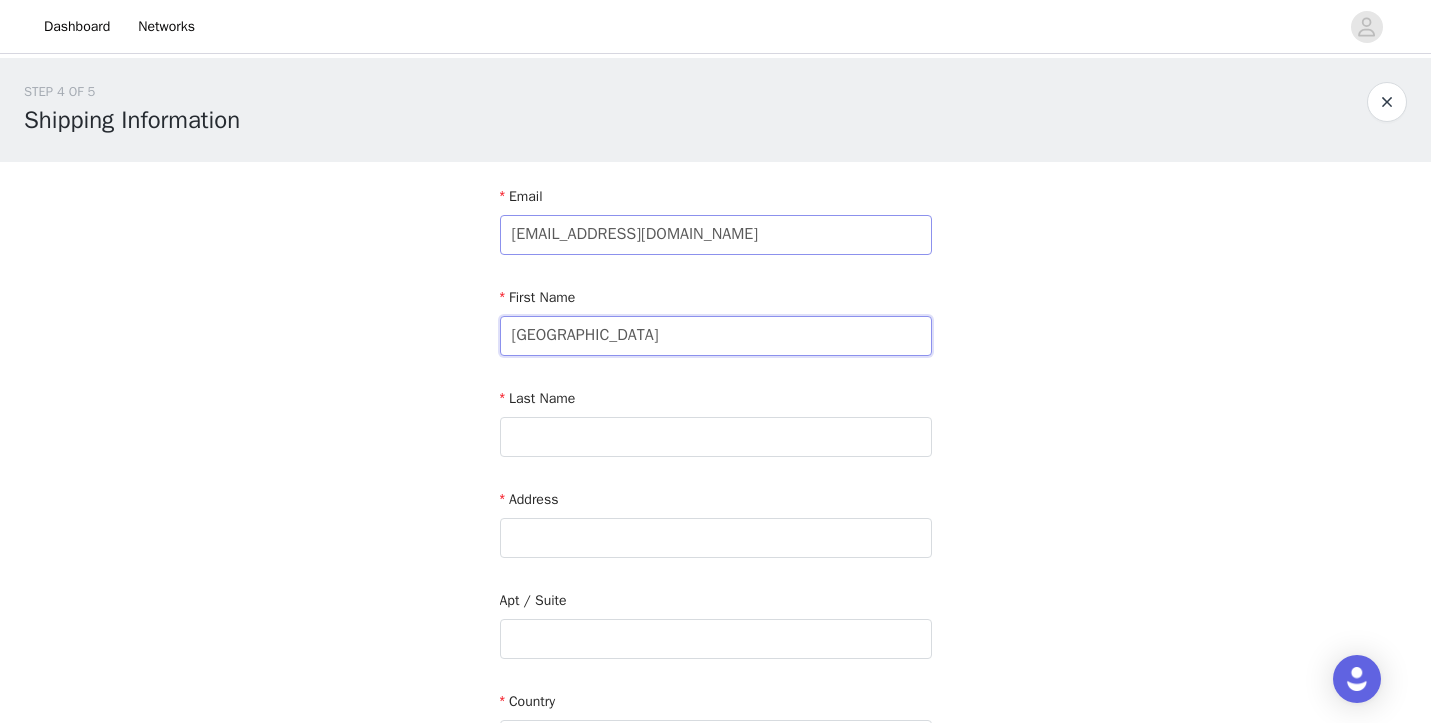 type on "florence" 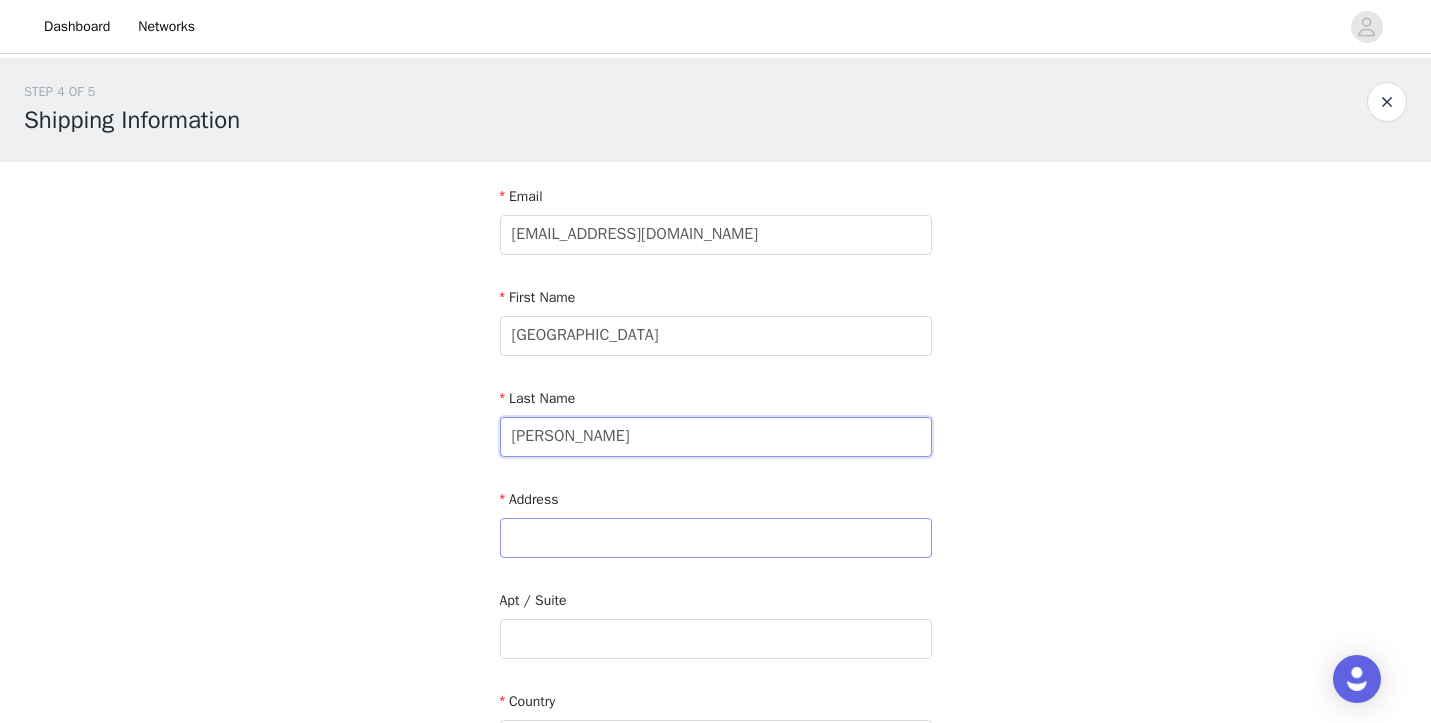 type on "fahmy" 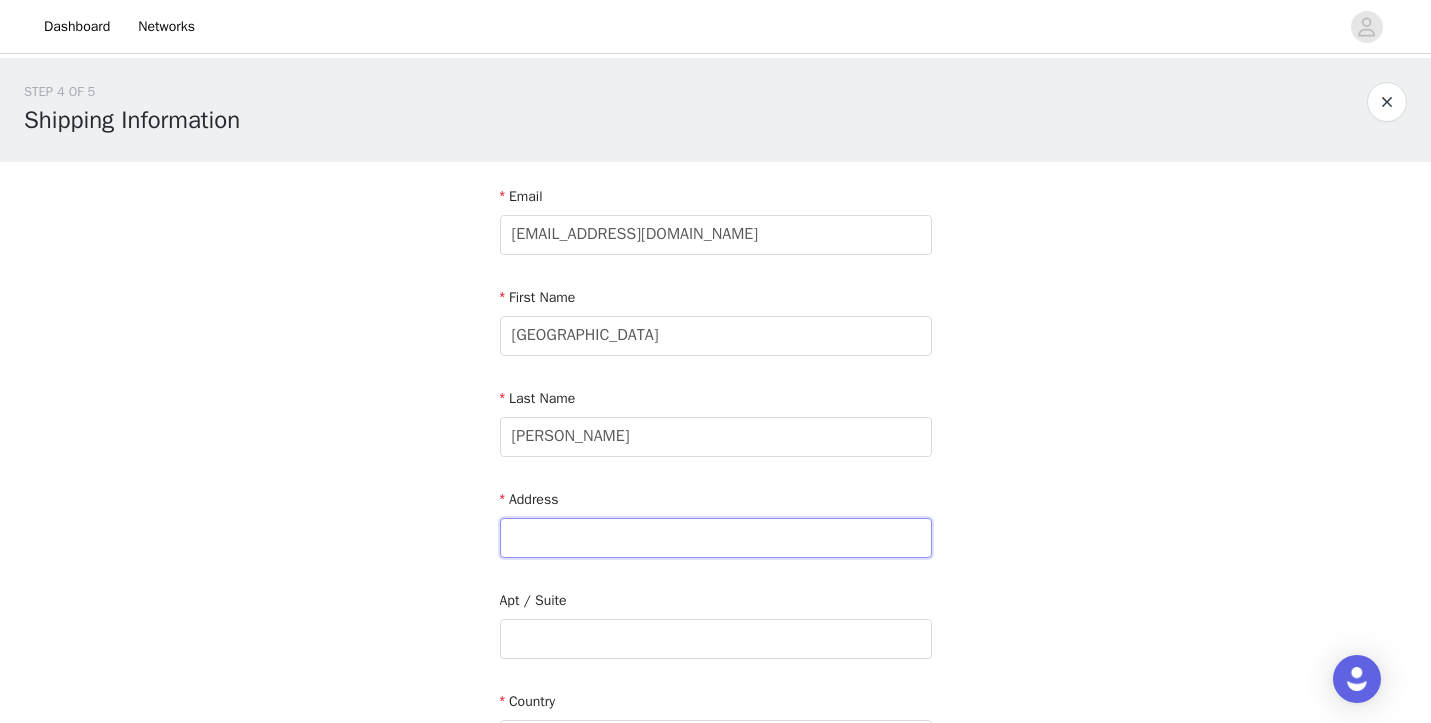 click at bounding box center (716, 538) 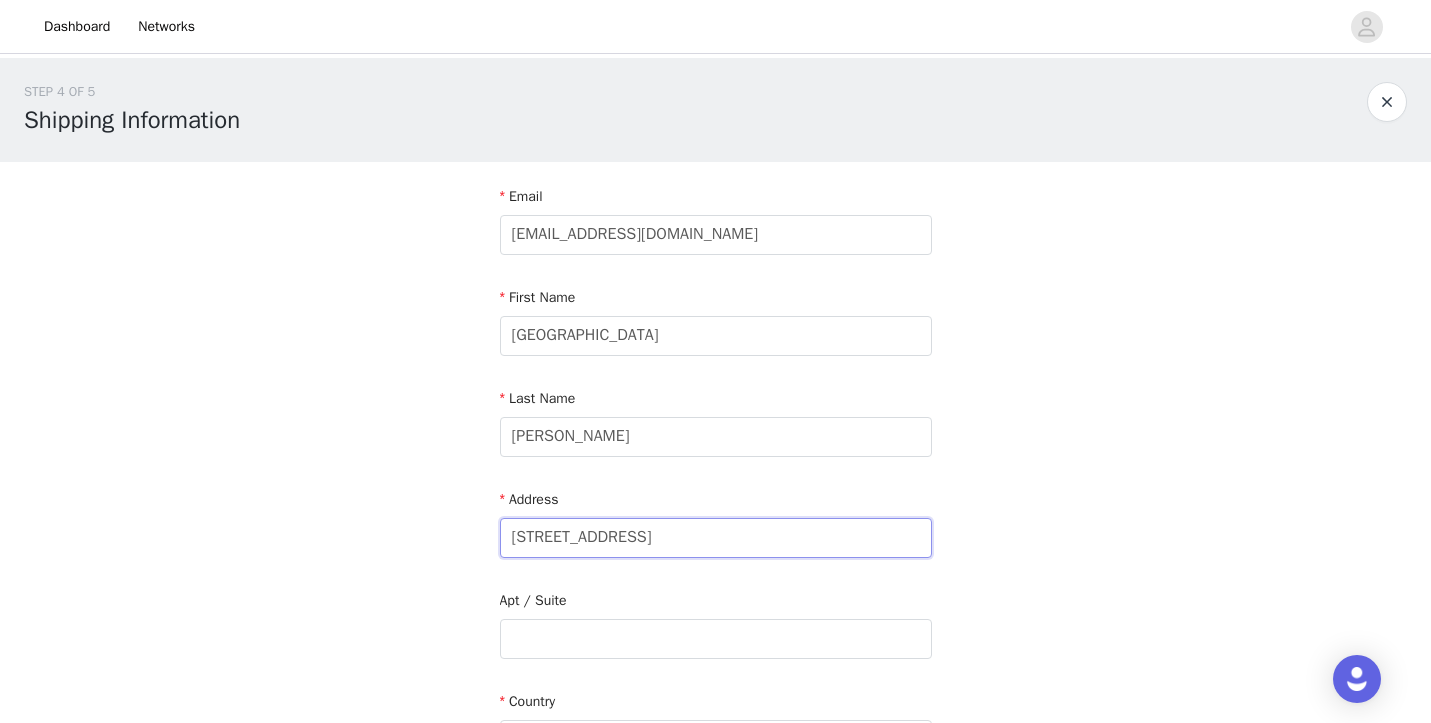 type on "260 West 26th Street" 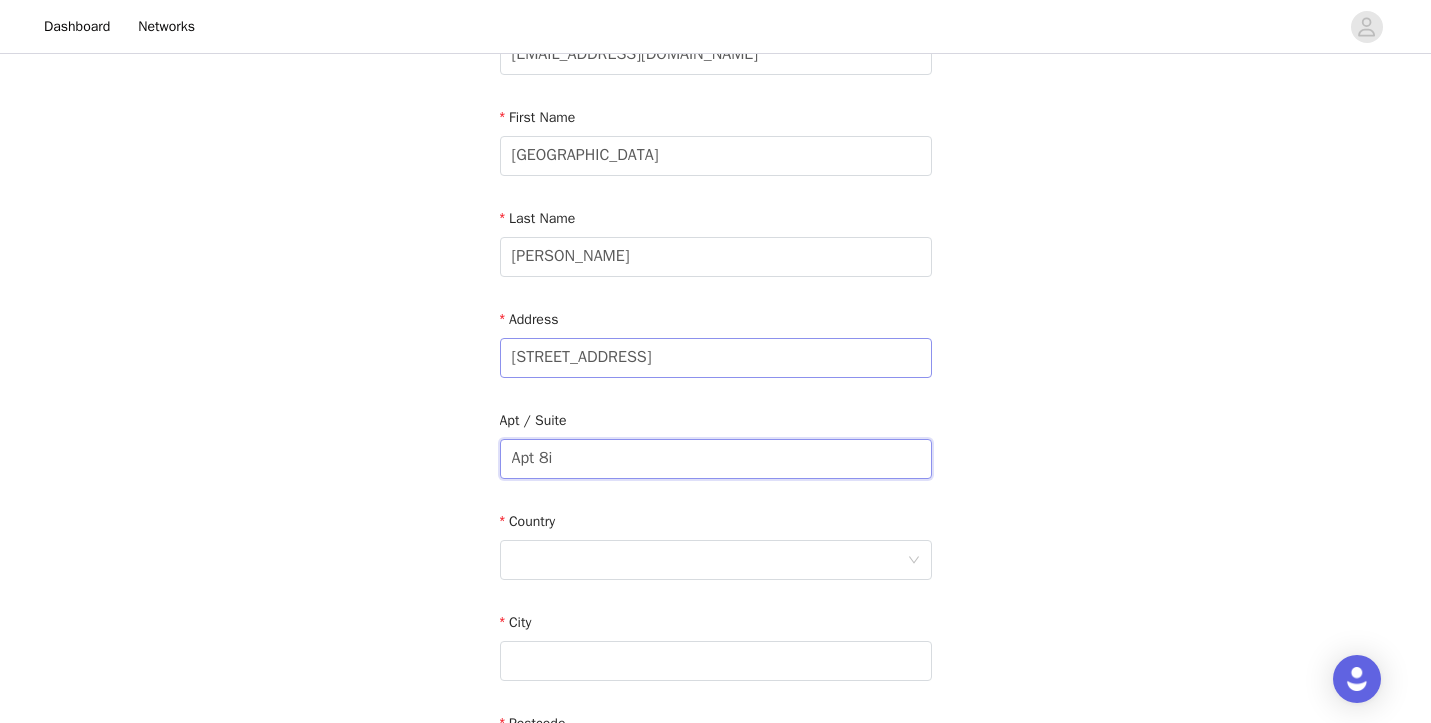 scroll, scrollTop: 189, scrollLeft: 0, axis: vertical 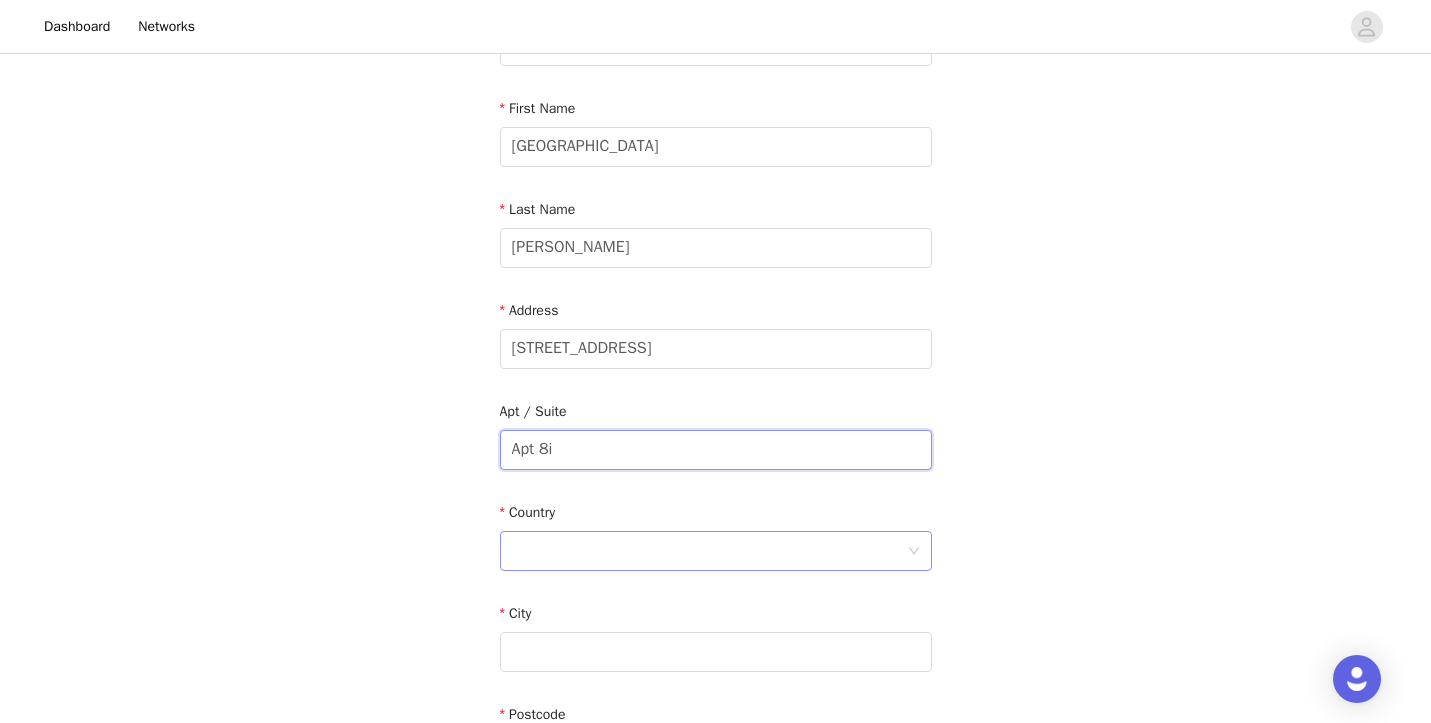 type on "Apt 8i" 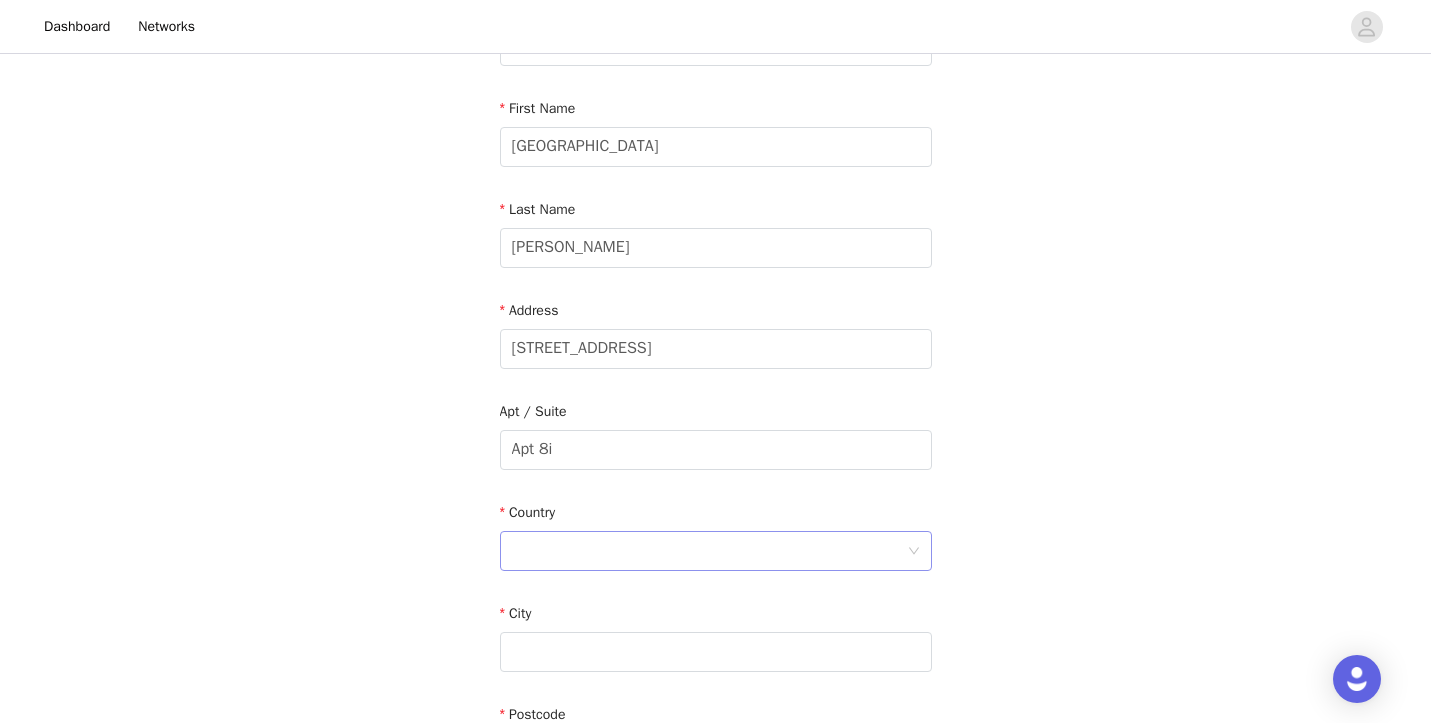 click at bounding box center [709, 551] 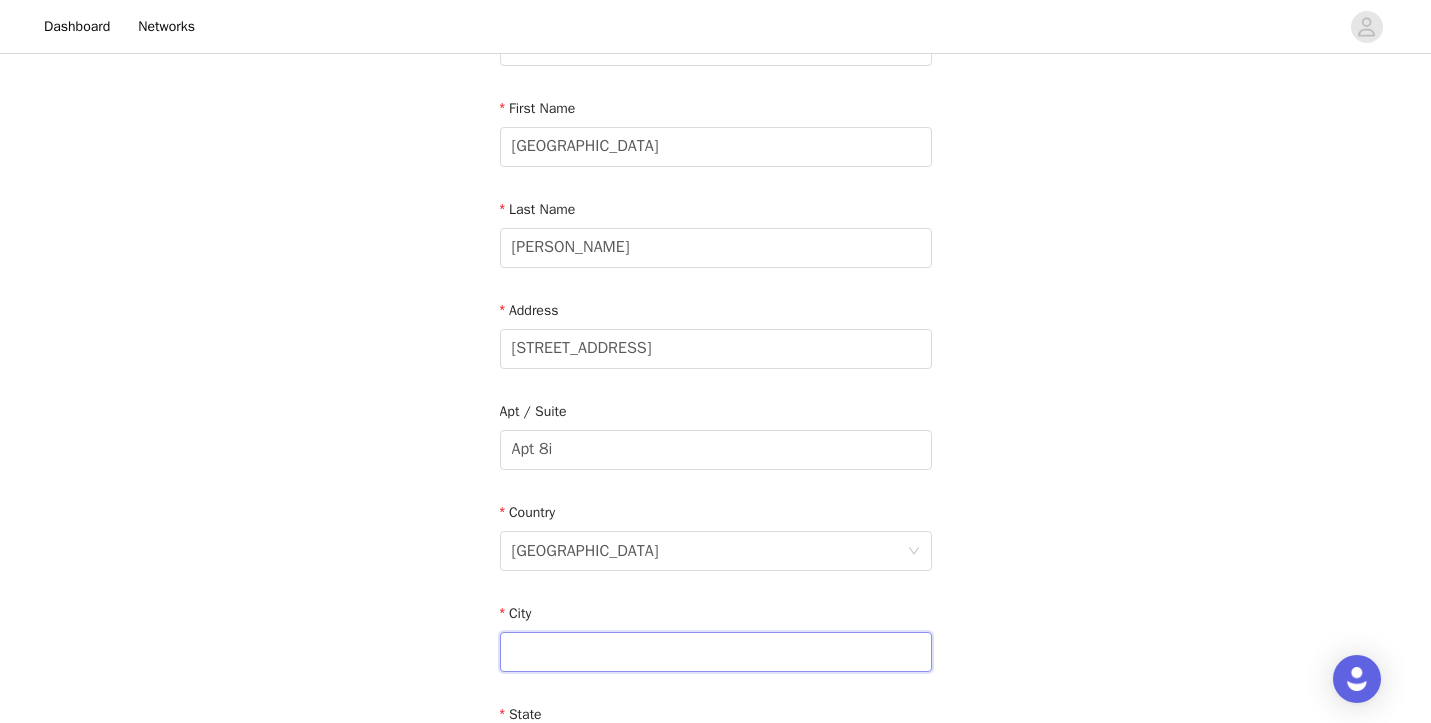 click at bounding box center [716, 652] 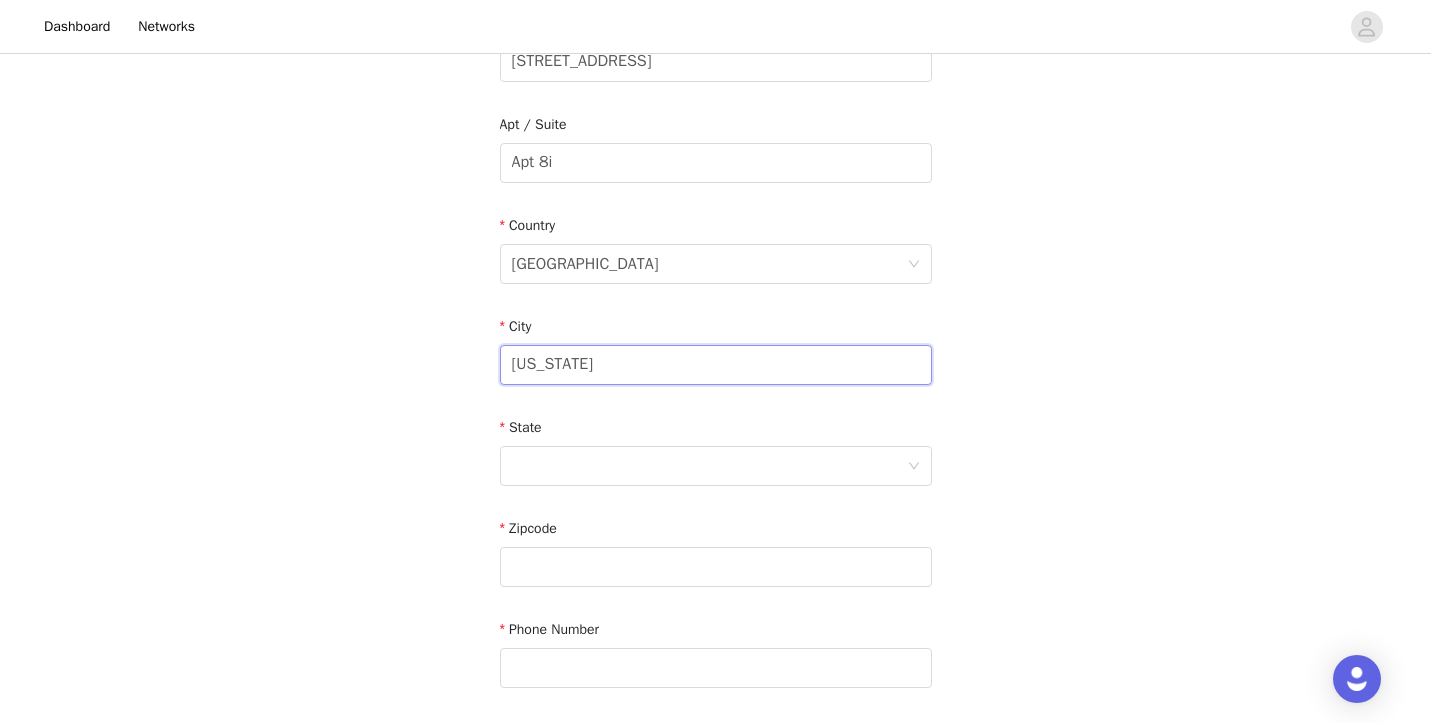 scroll, scrollTop: 515, scrollLeft: 0, axis: vertical 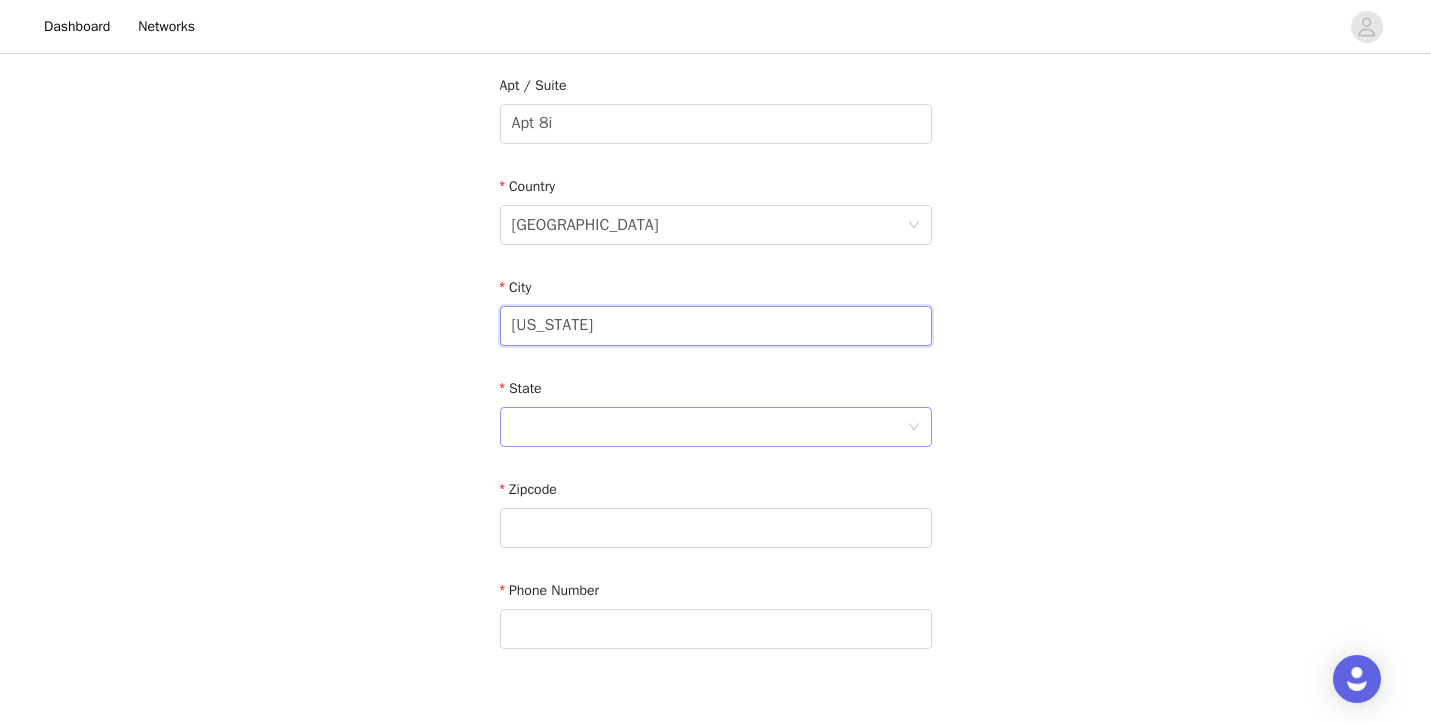 type on "New York" 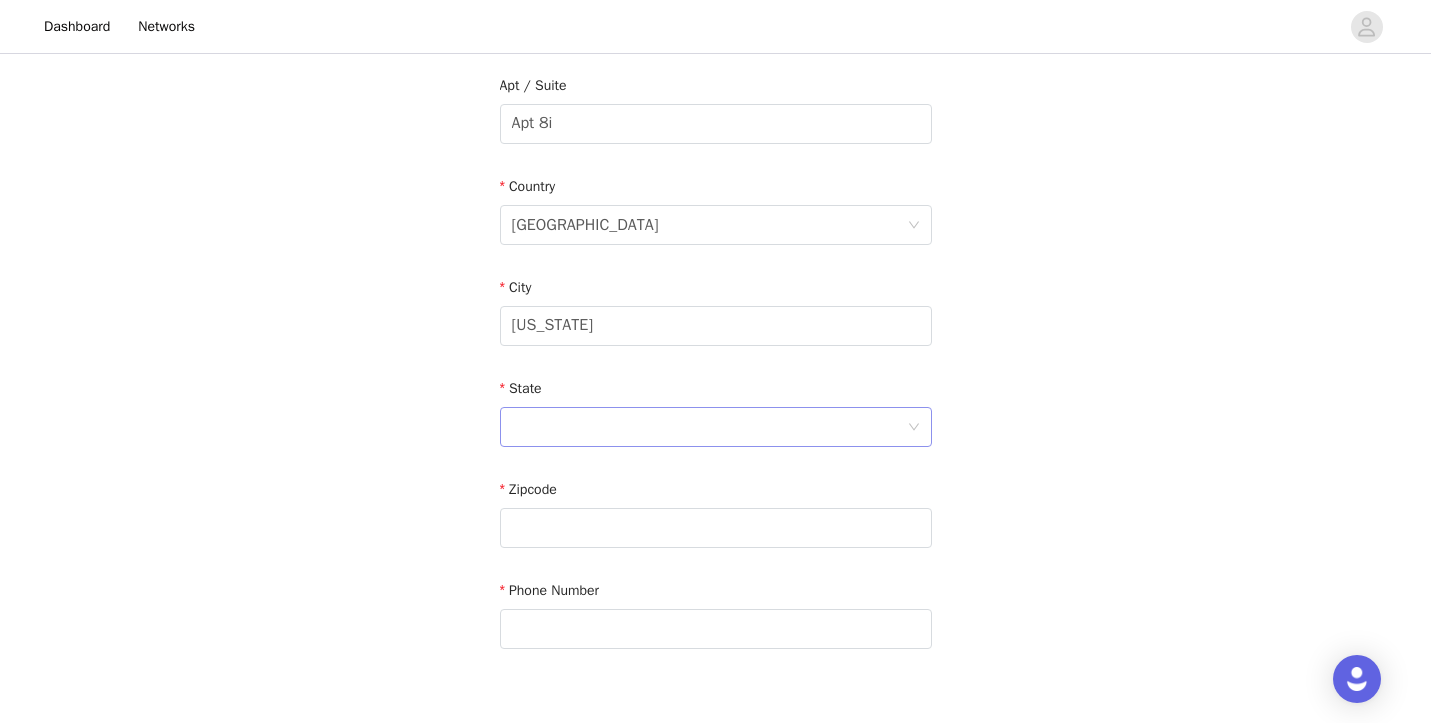 click at bounding box center [709, 427] 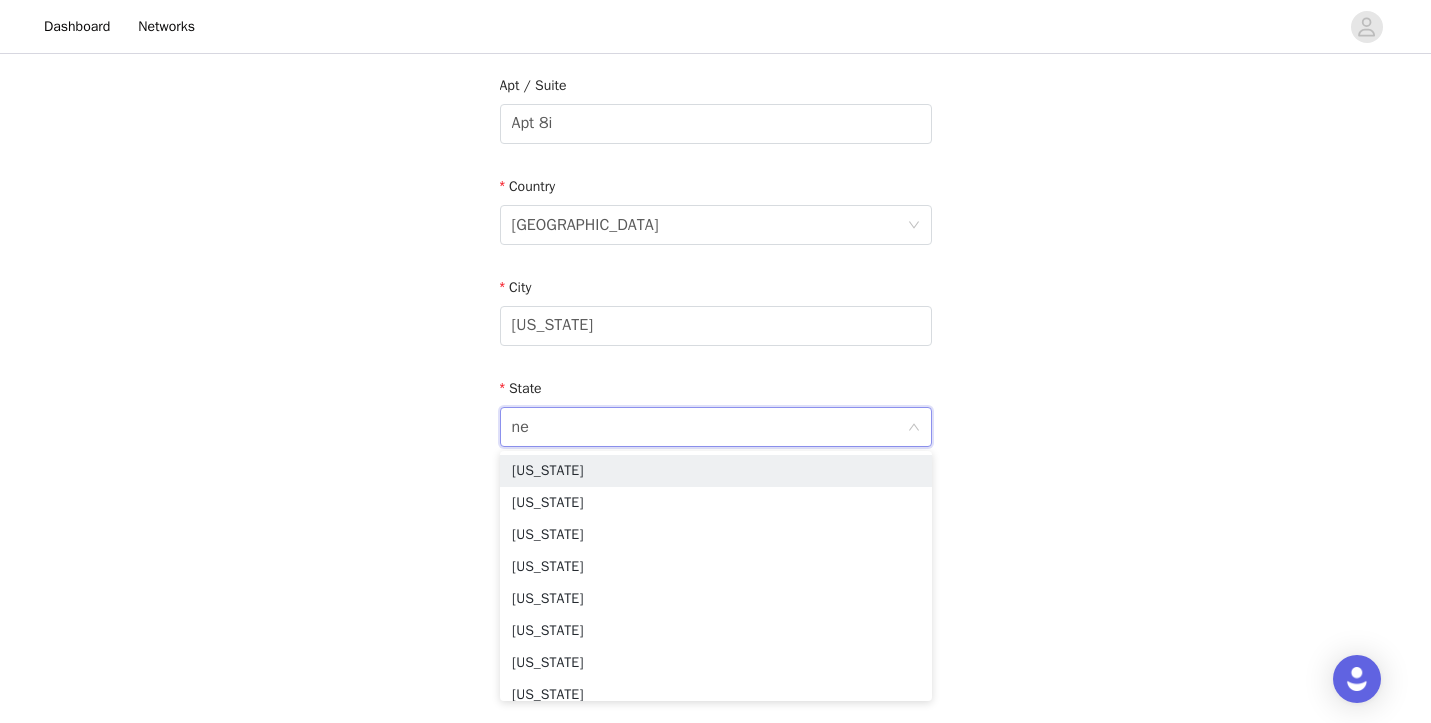 type on "new" 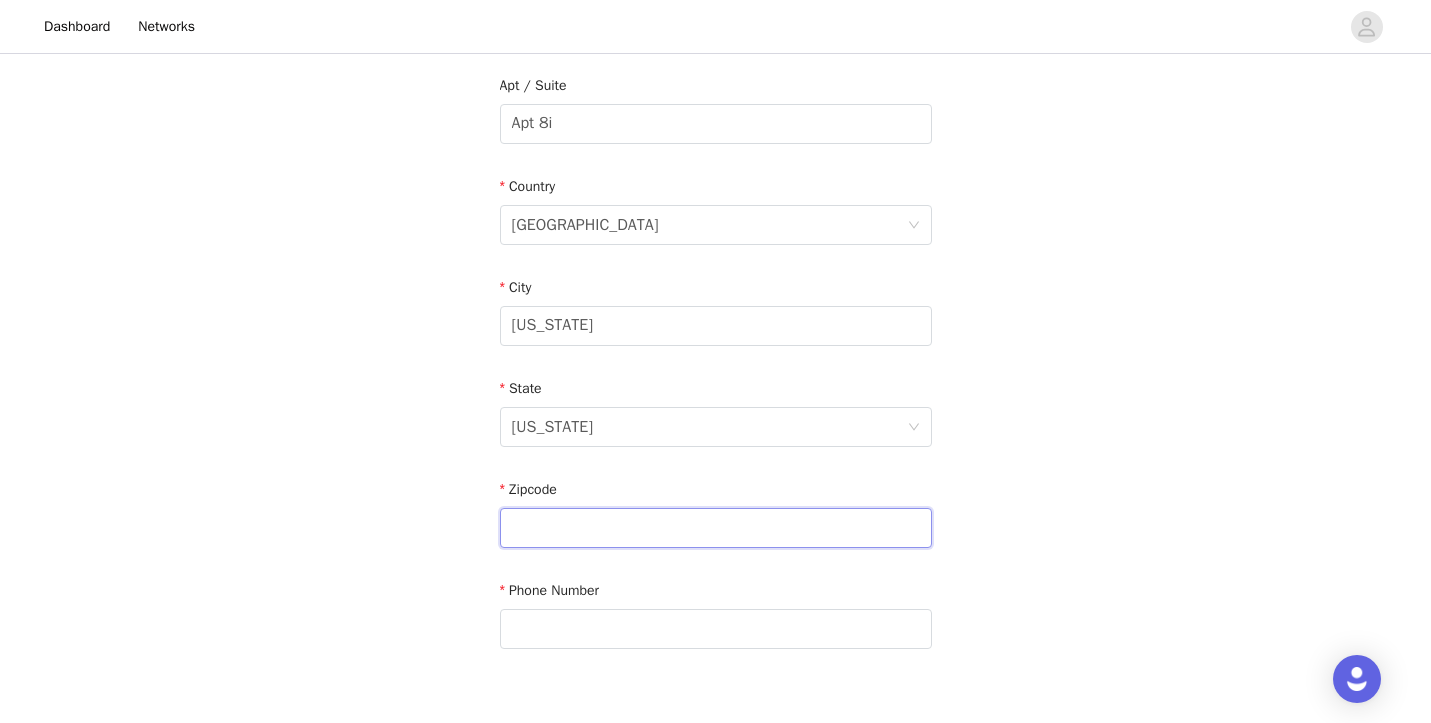 click at bounding box center [716, 528] 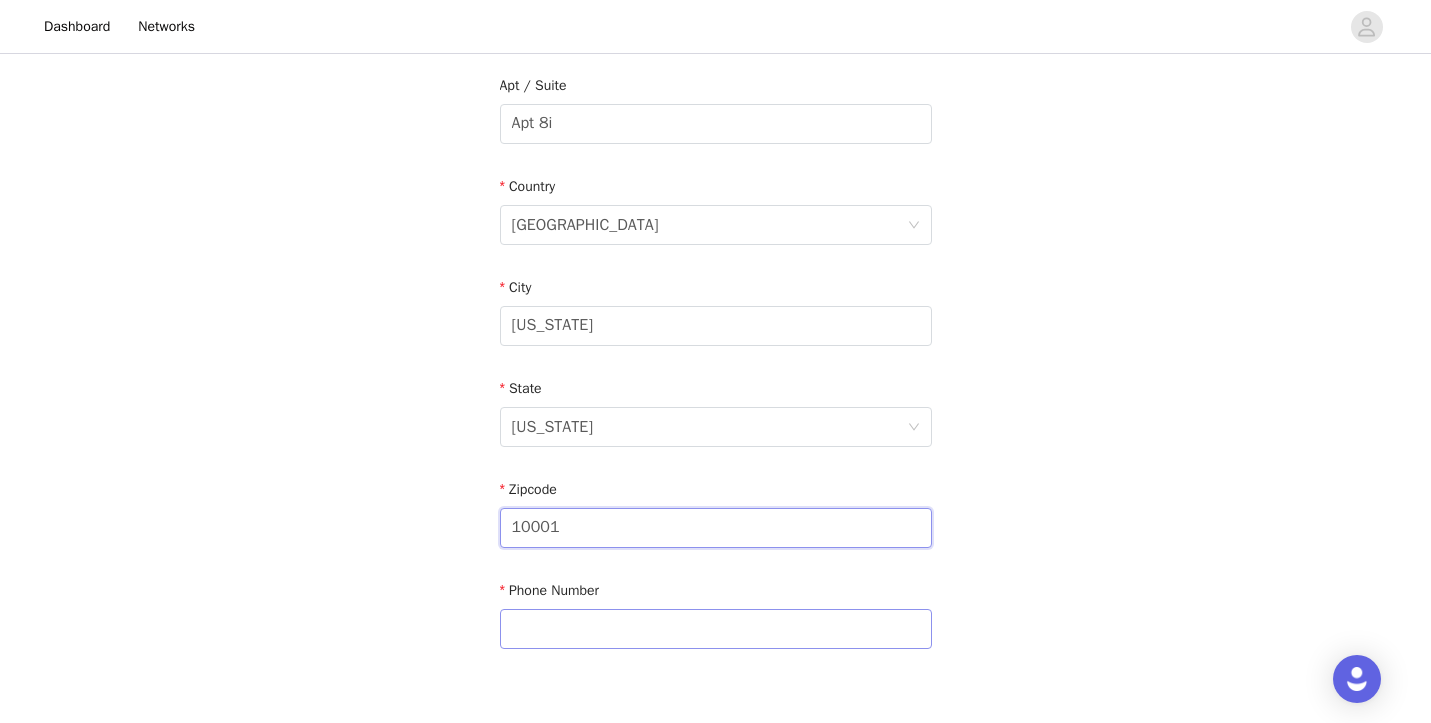 type on "10001" 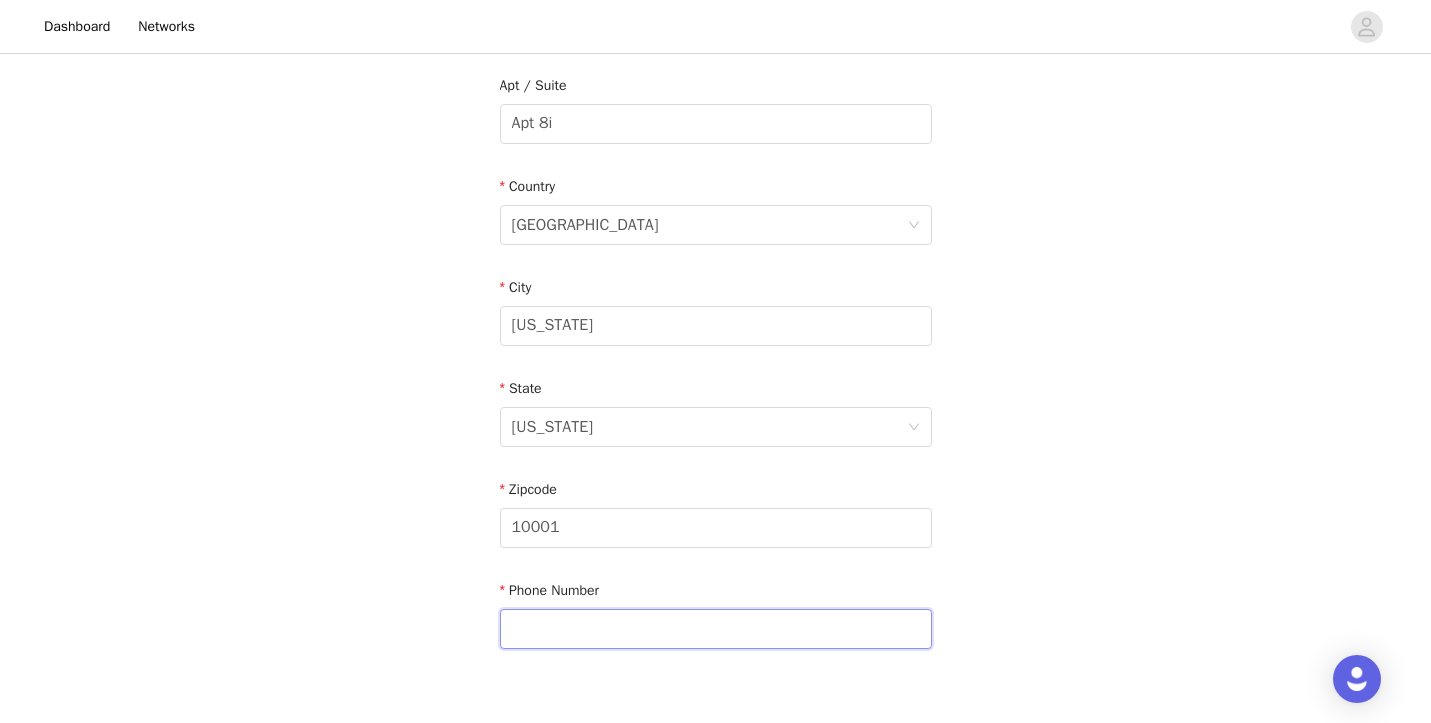 click at bounding box center (716, 629) 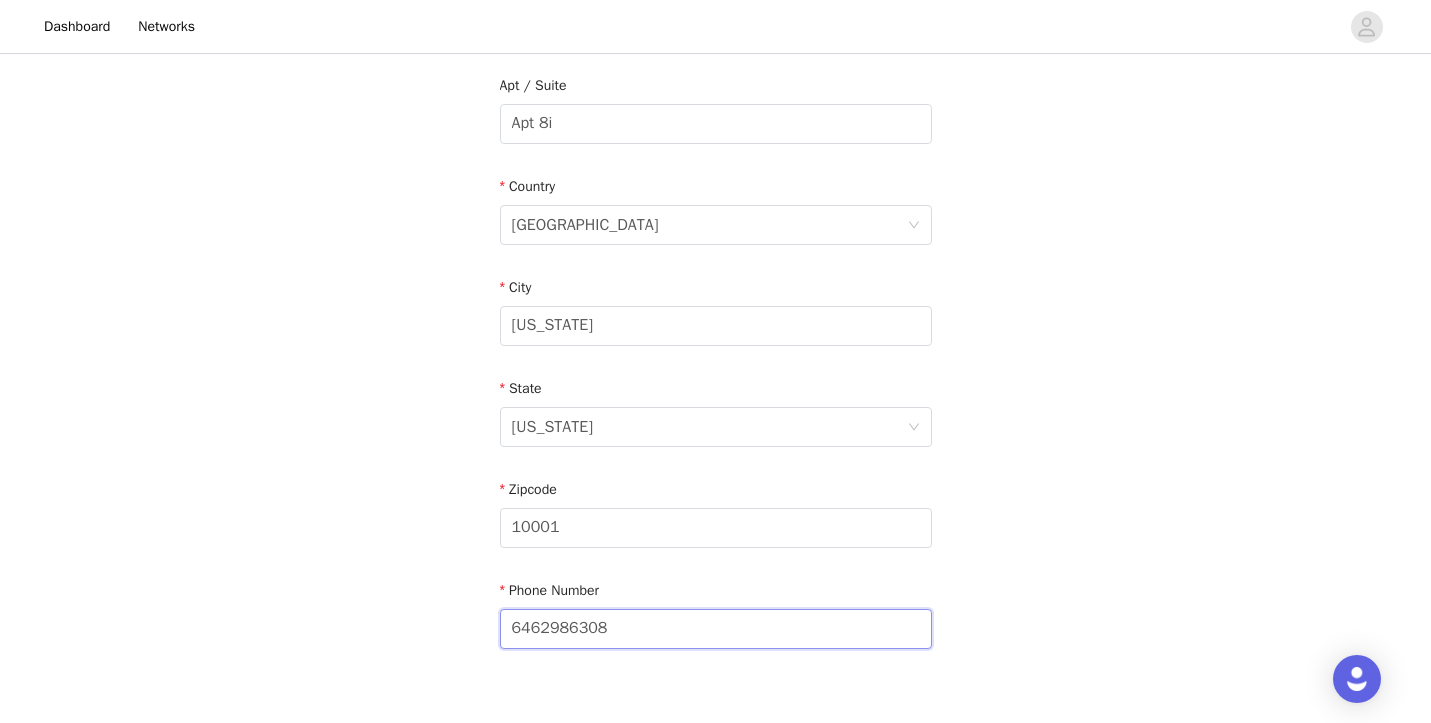 drag, startPoint x: 622, startPoint y: 636, endPoint x: 536, endPoint y: 636, distance: 86 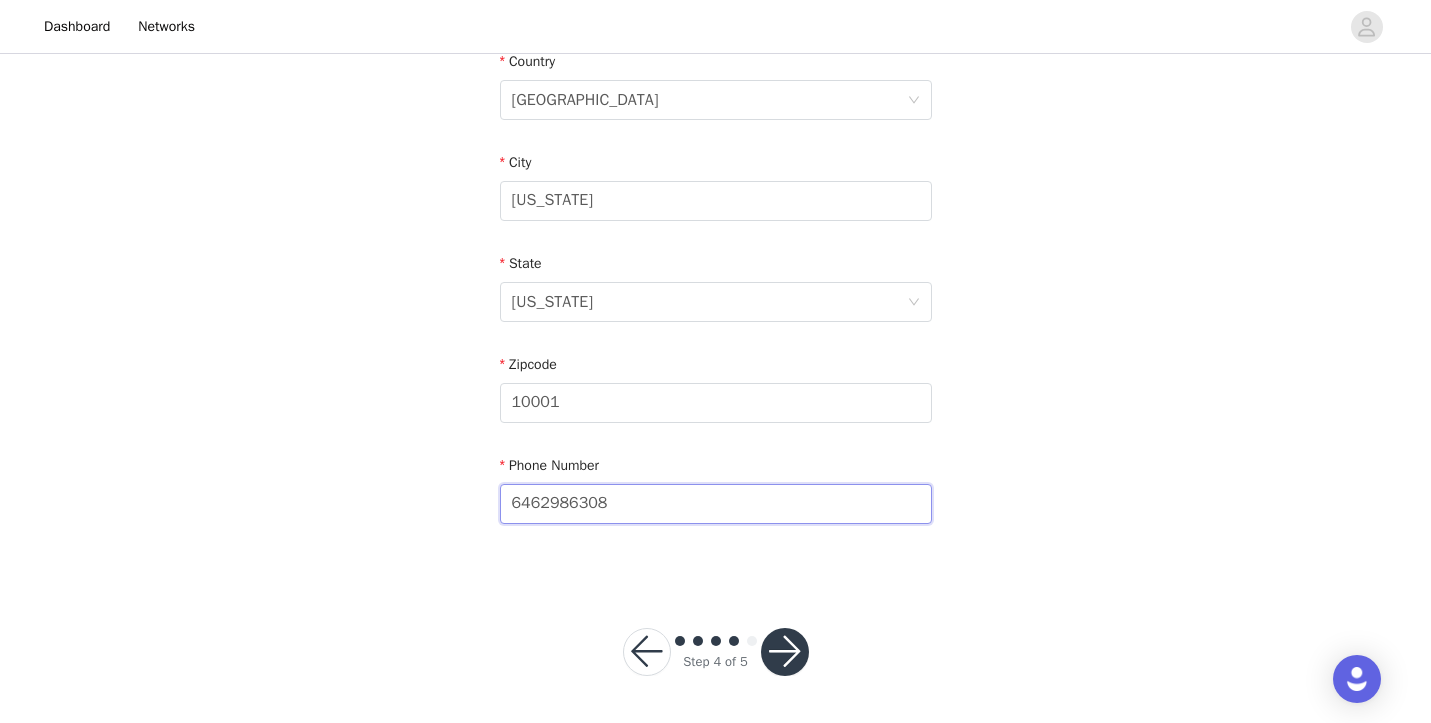 type on "6462986308" 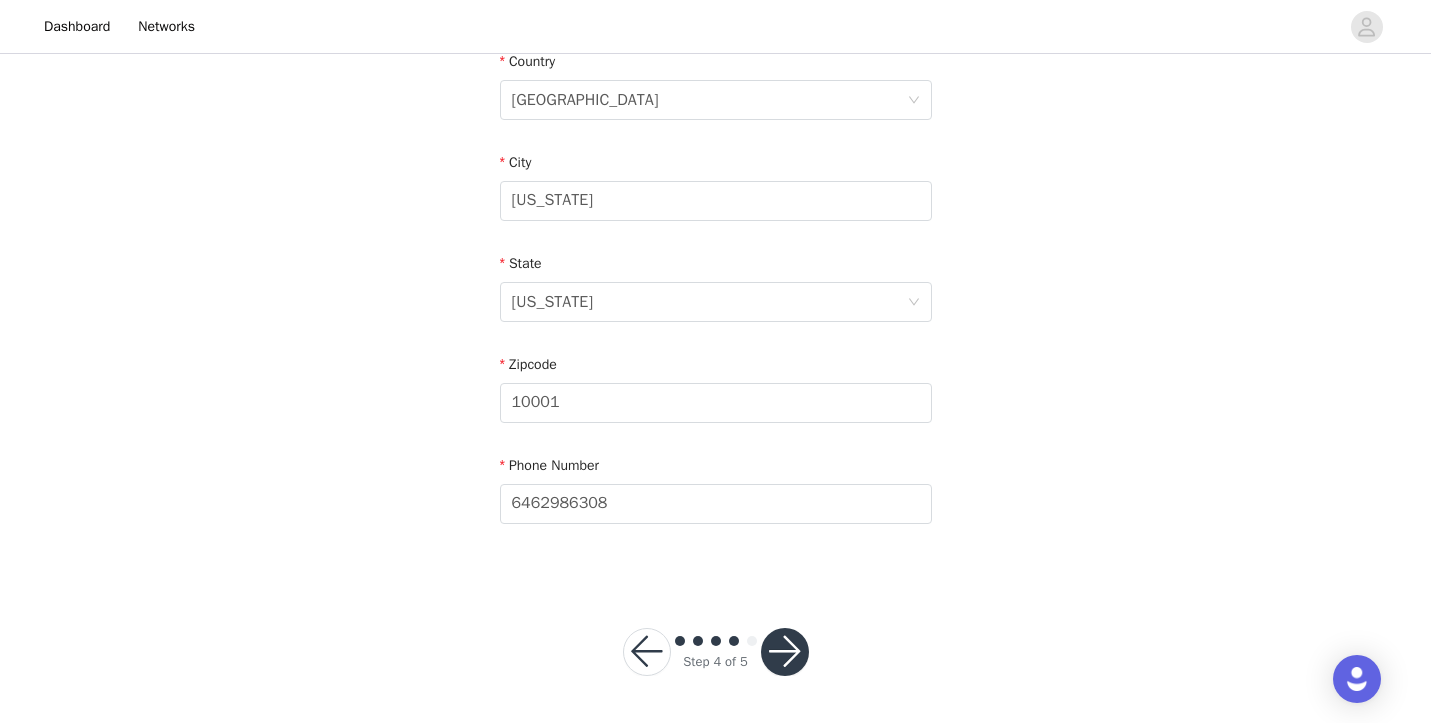 click at bounding box center [785, 652] 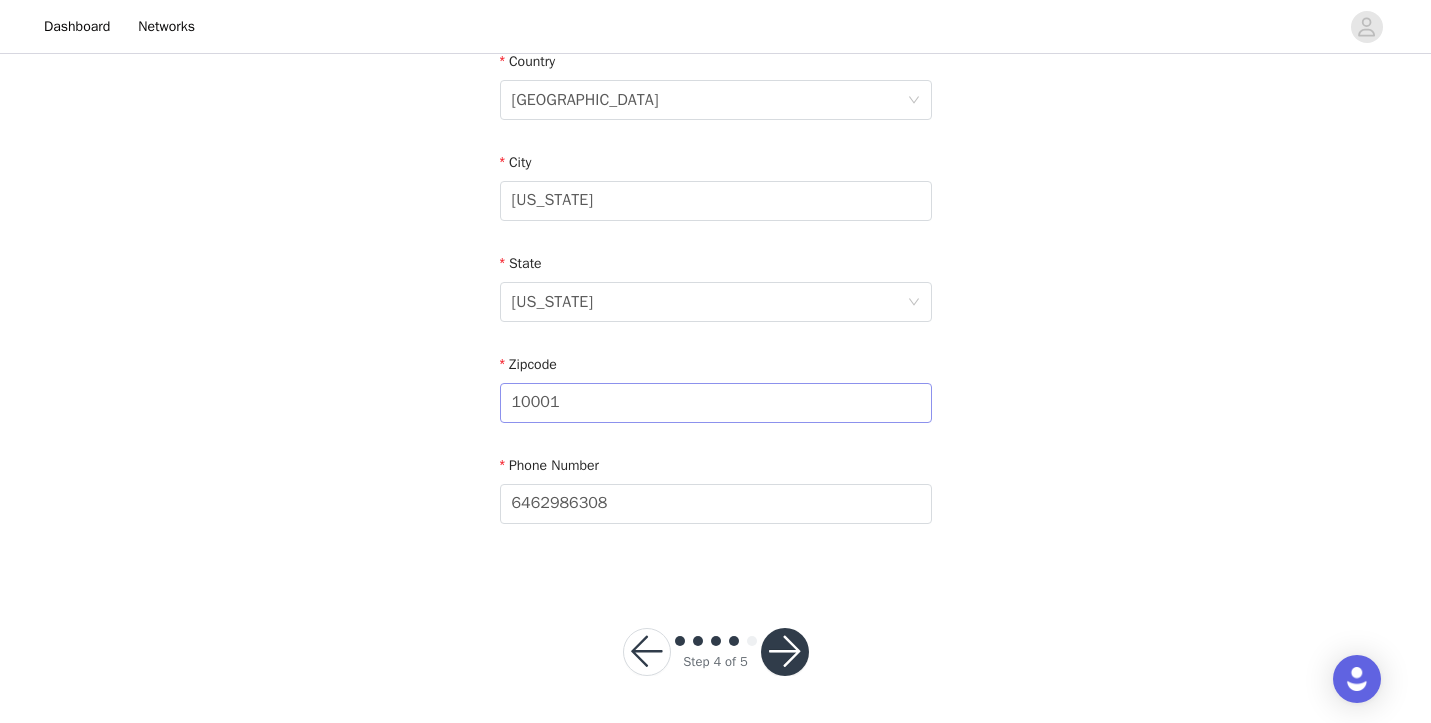 scroll, scrollTop: 522, scrollLeft: 0, axis: vertical 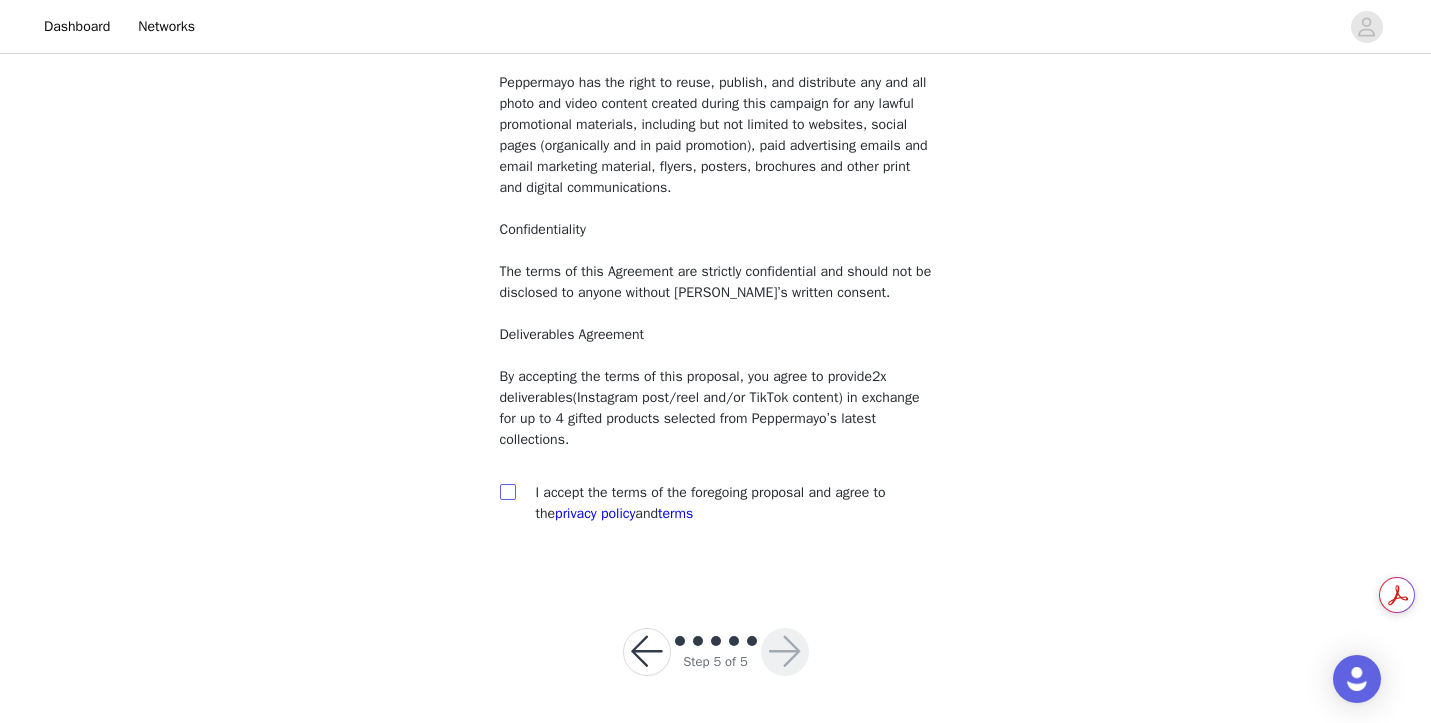 click at bounding box center [507, 491] 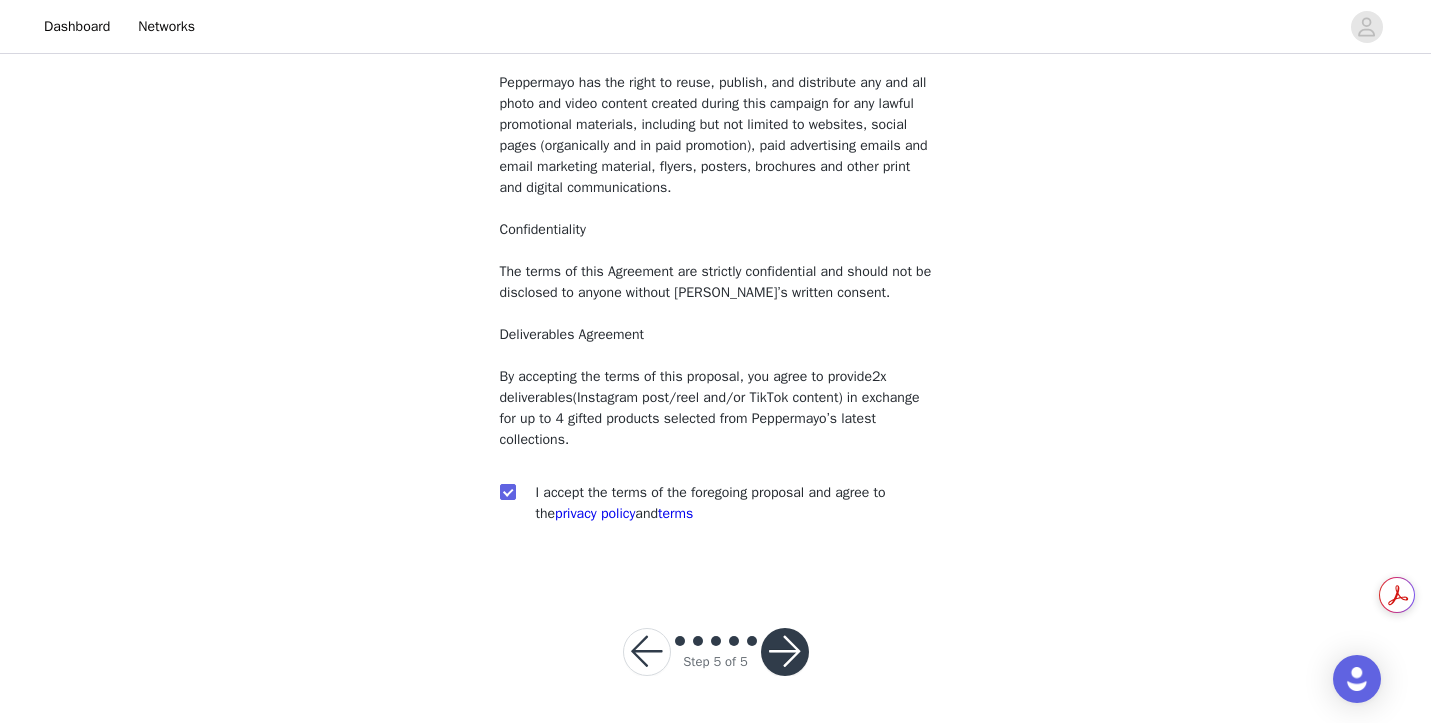 click at bounding box center (785, 652) 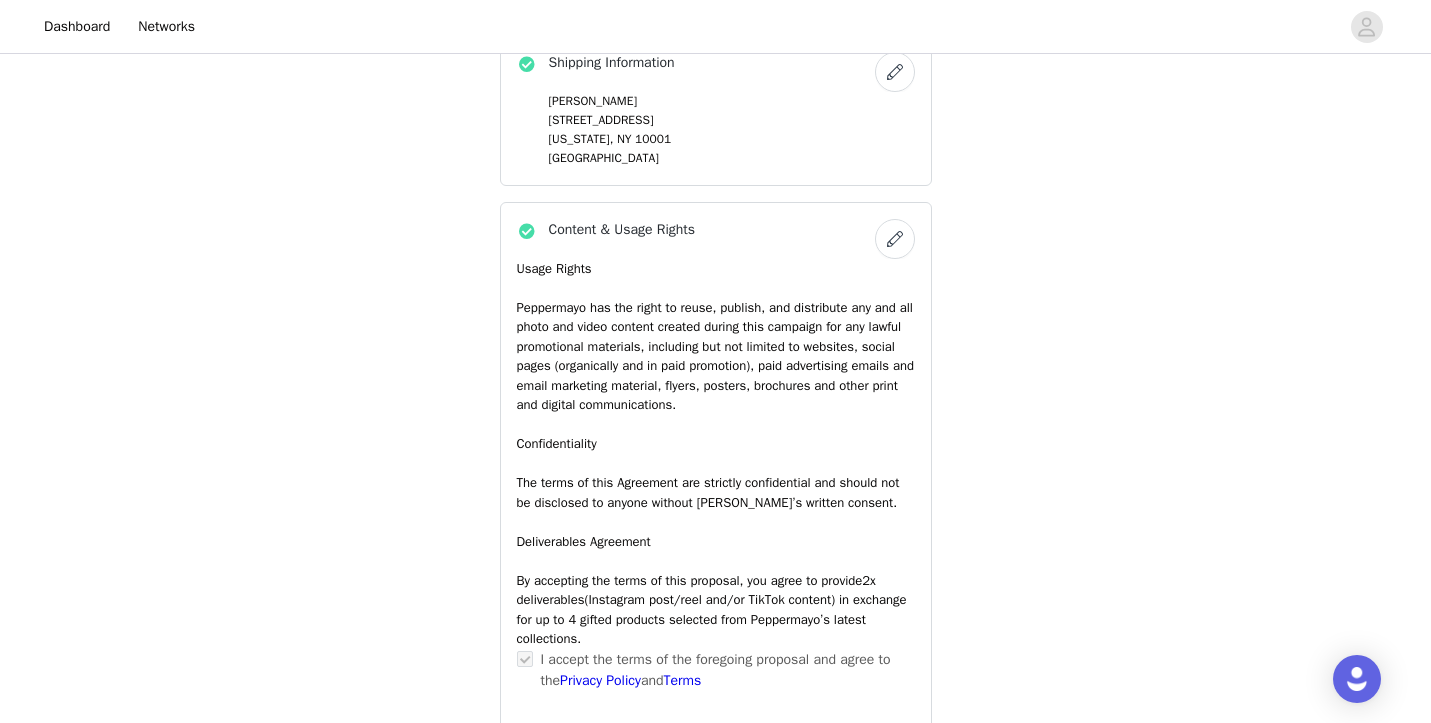scroll, scrollTop: 1781, scrollLeft: 0, axis: vertical 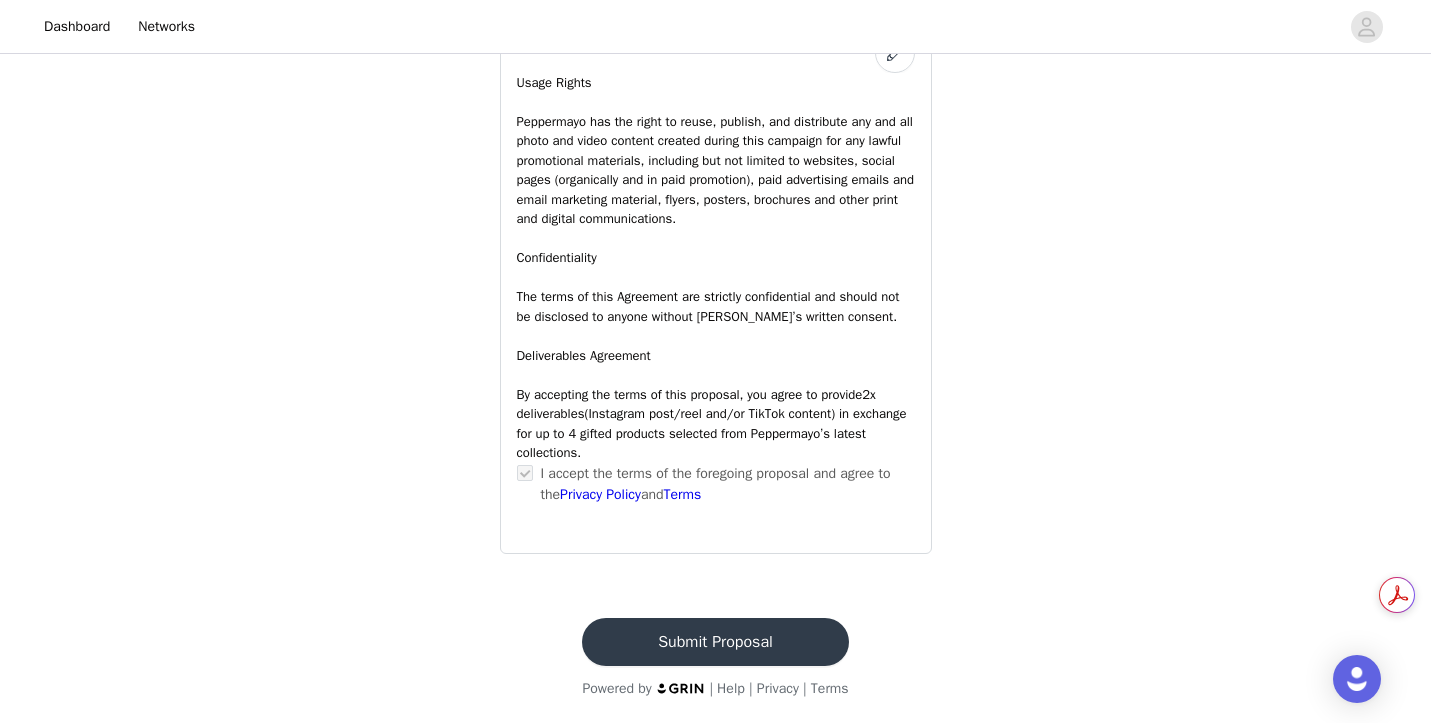 click on "Submit Proposal" at bounding box center [715, 642] 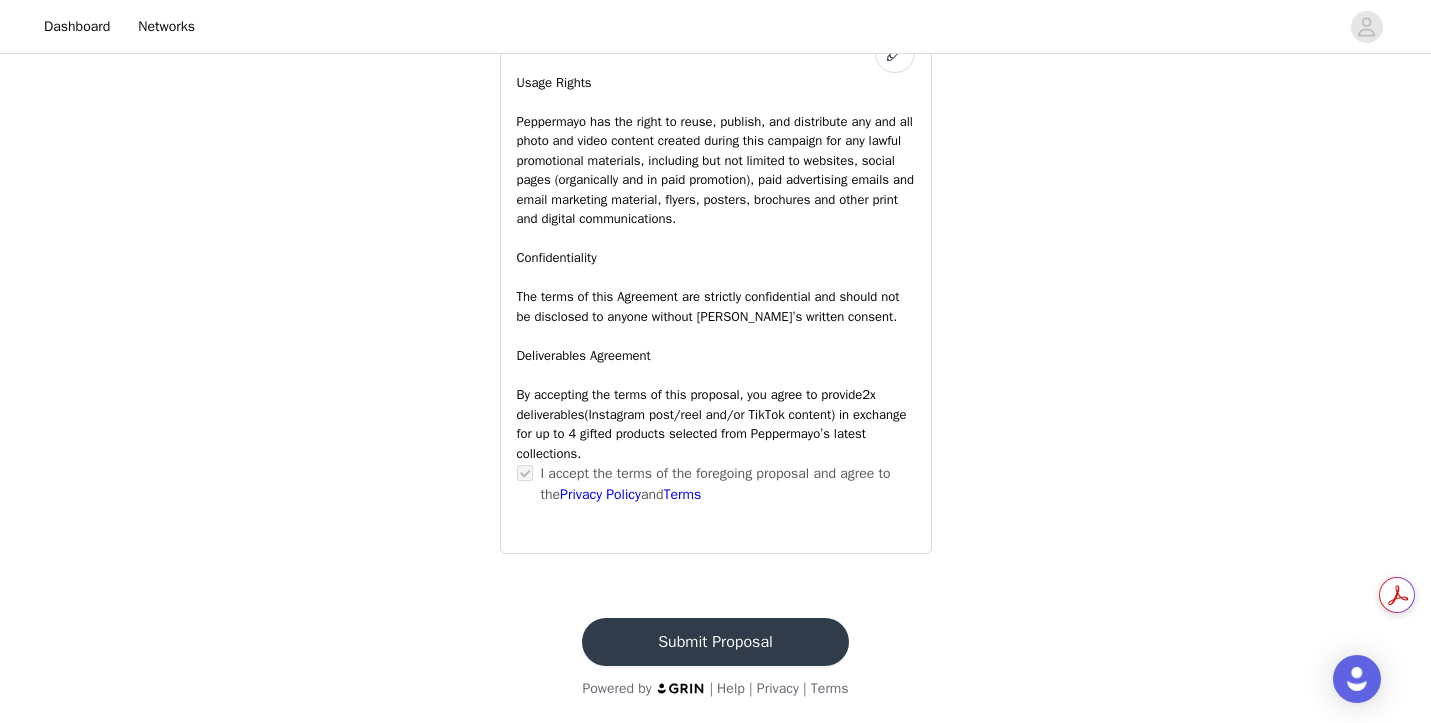scroll, scrollTop: 0, scrollLeft: 0, axis: both 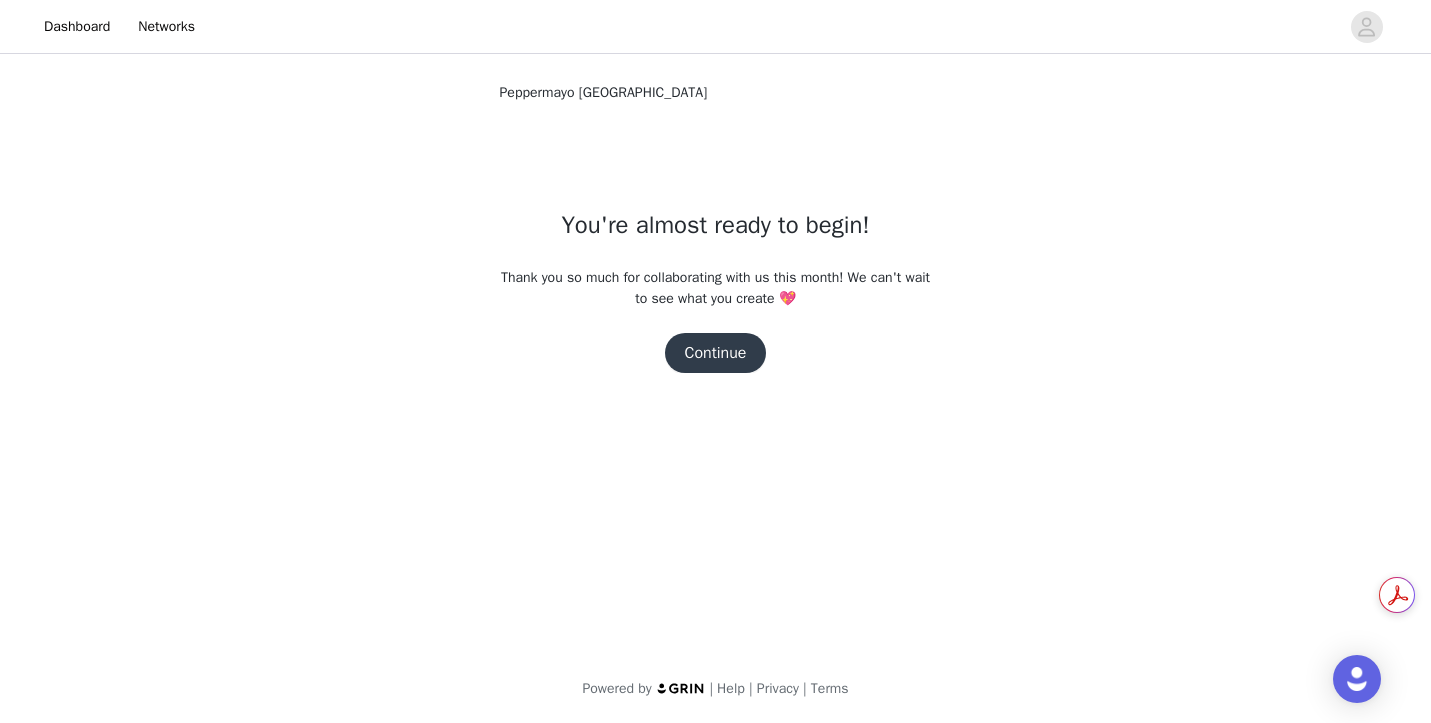 click on "Continue" at bounding box center (716, 353) 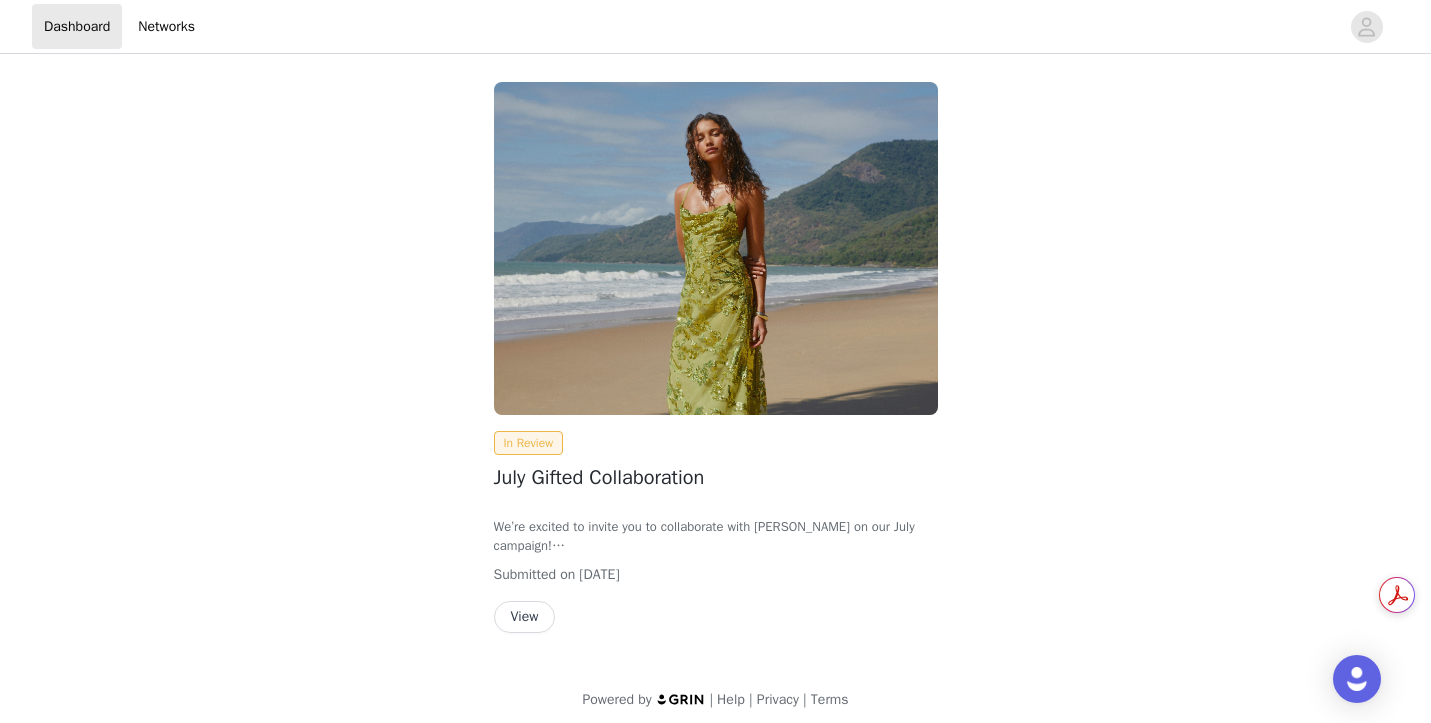 scroll, scrollTop: 10, scrollLeft: 0, axis: vertical 